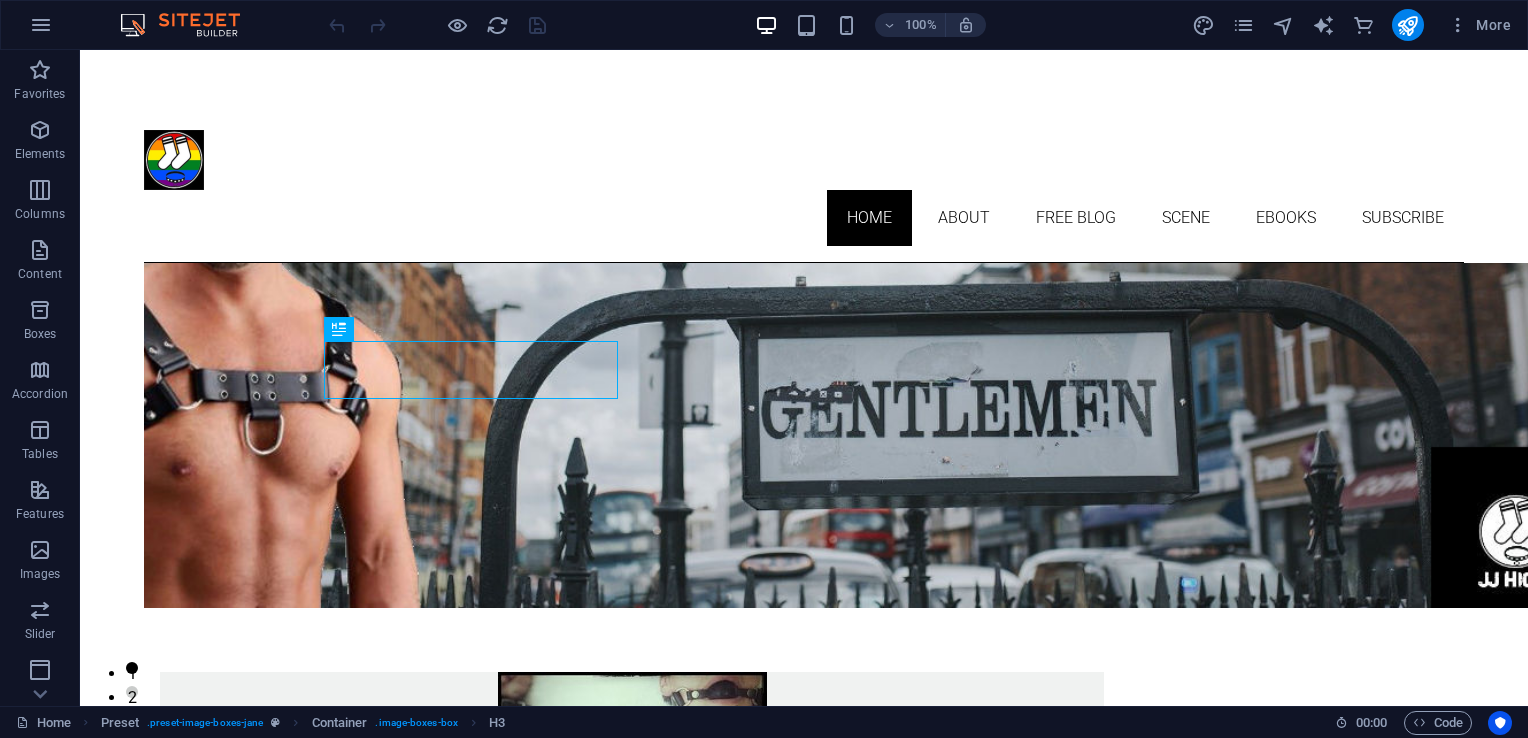 scroll, scrollTop: 363, scrollLeft: 0, axis: vertical 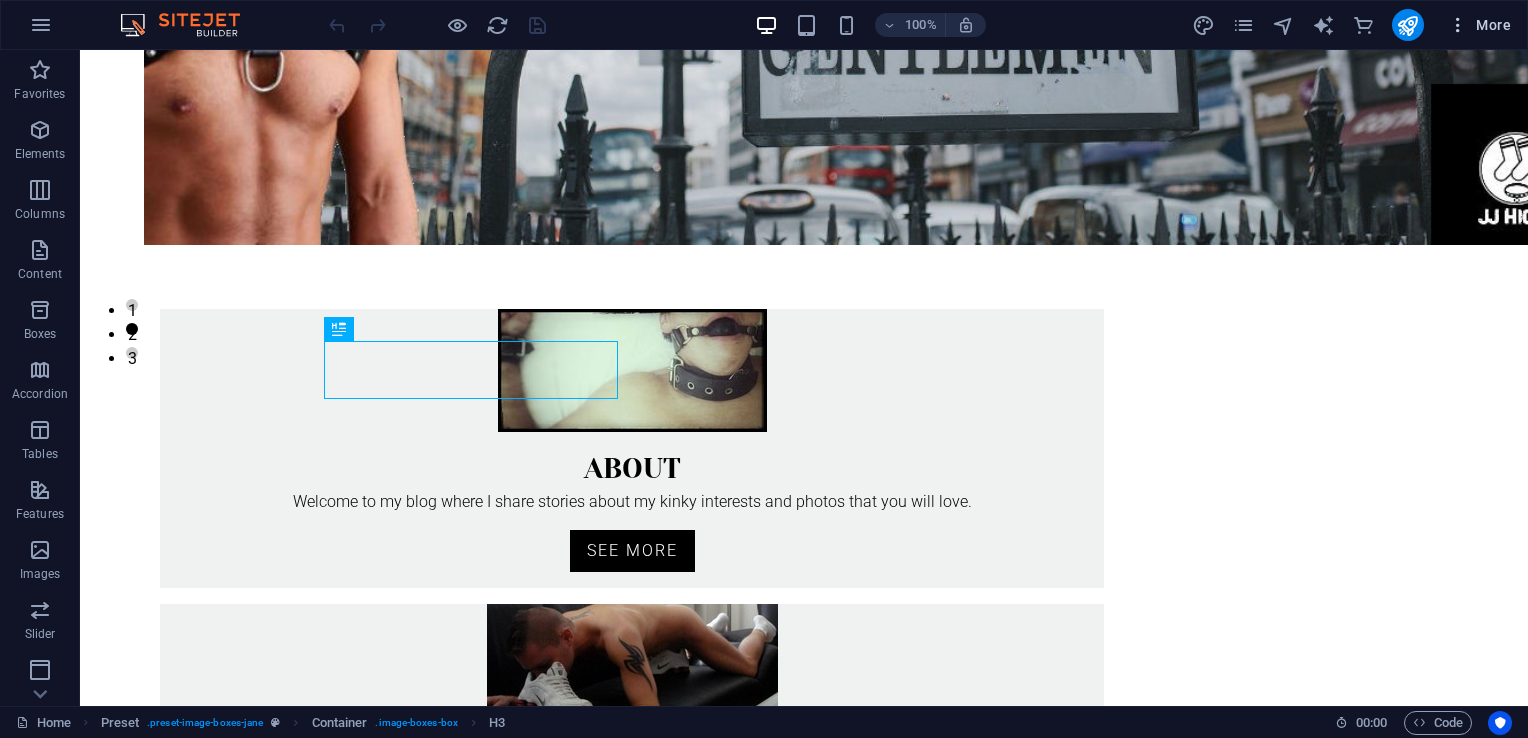 click on "More" at bounding box center [1479, 25] 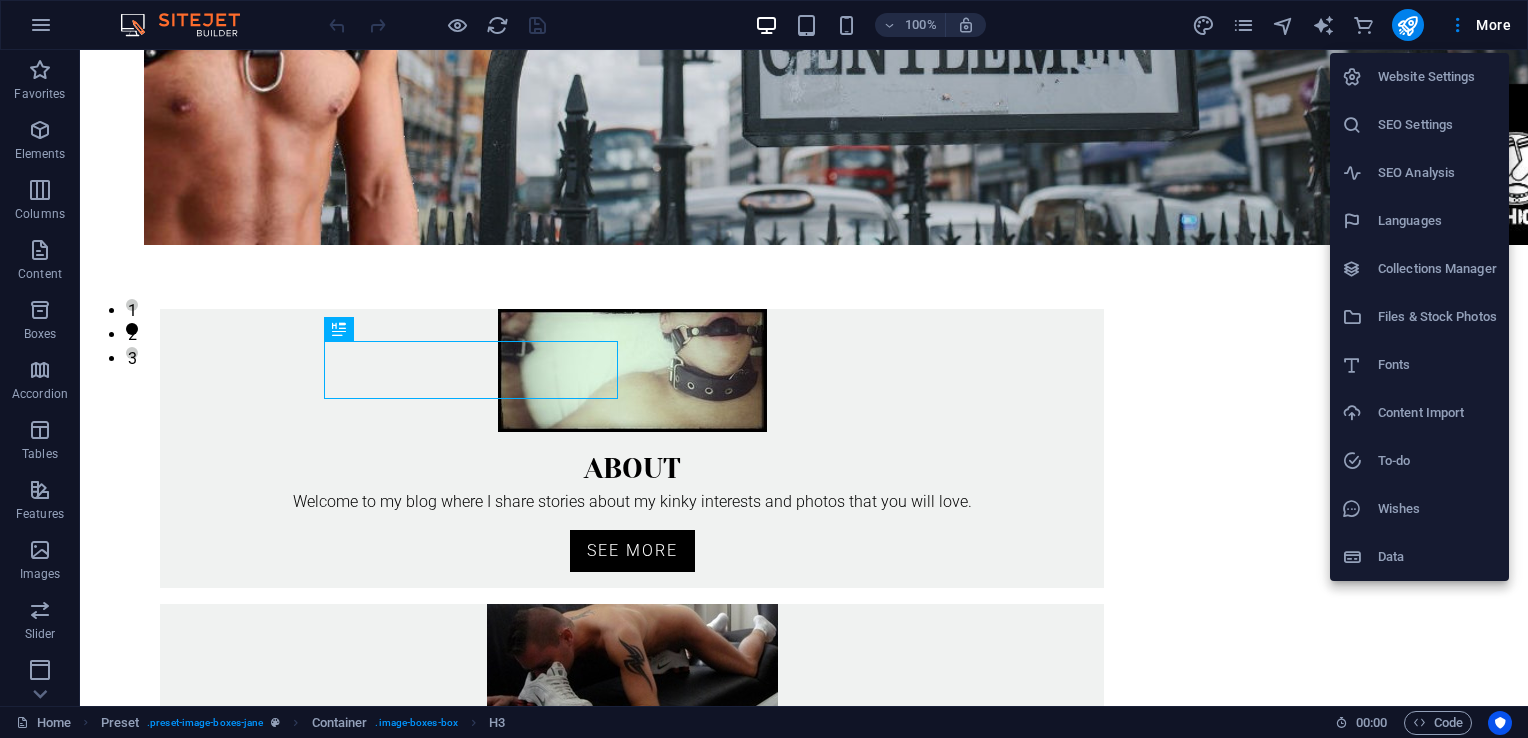 click on "Collections Manager" at bounding box center (1437, 269) 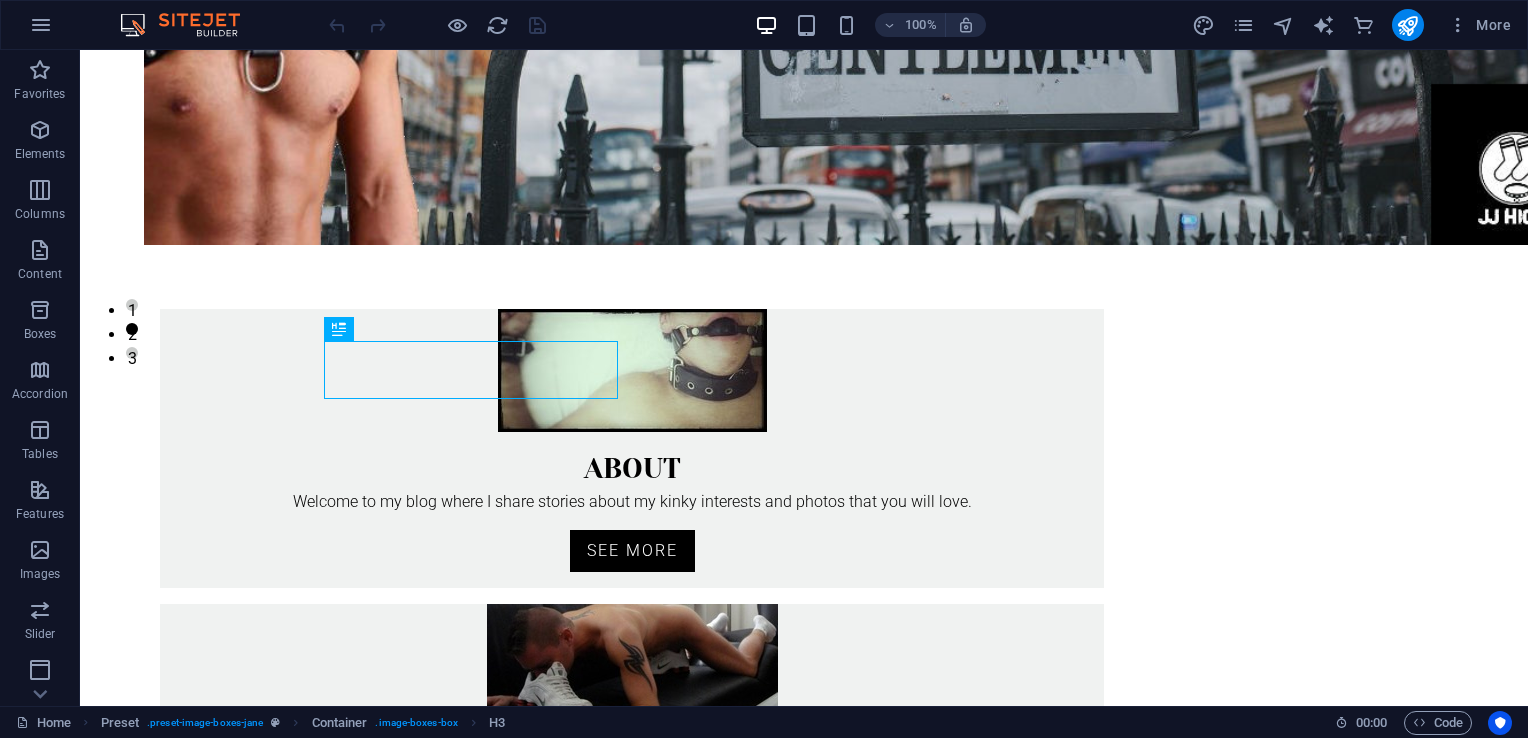 scroll, scrollTop: 0, scrollLeft: 0, axis: both 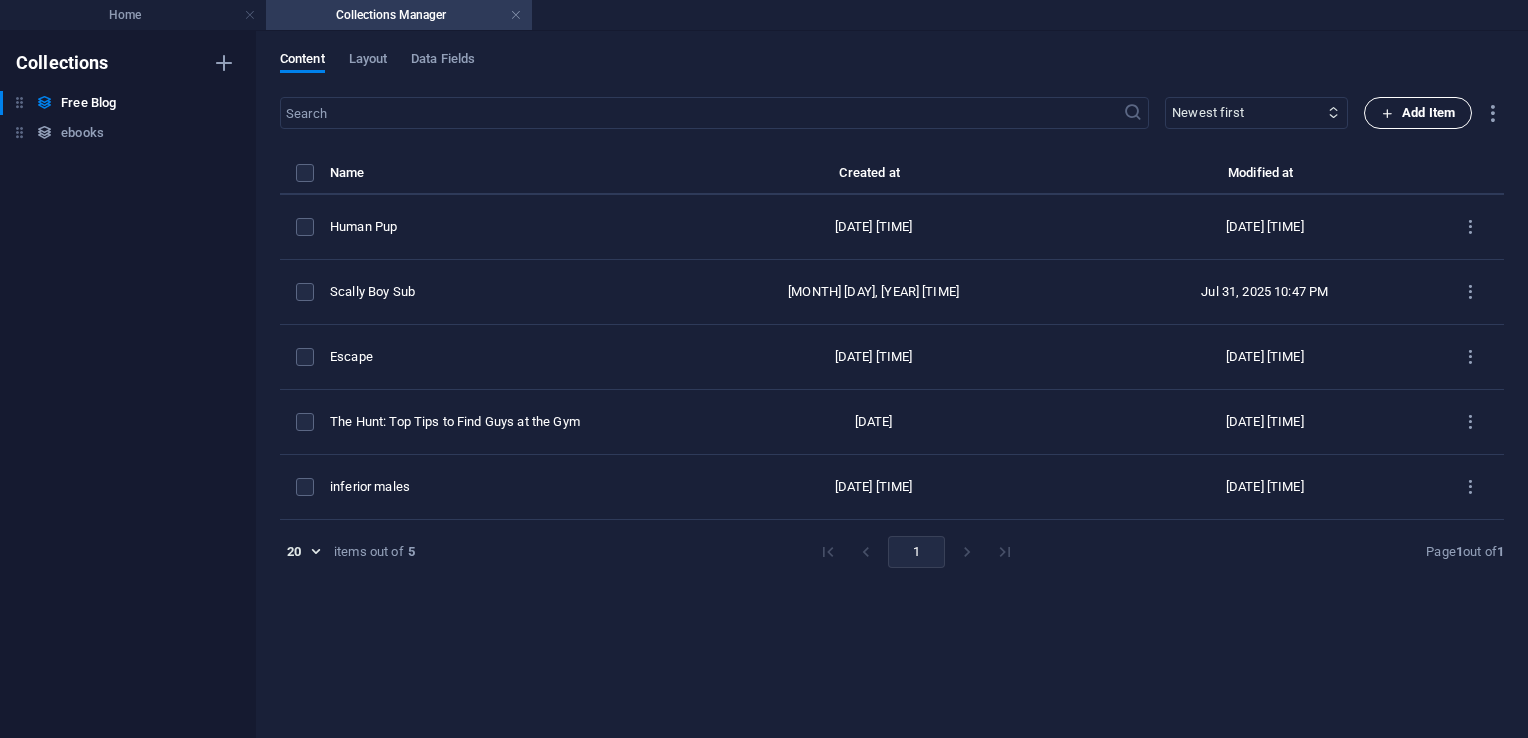 click on "Add Item" at bounding box center [1418, 113] 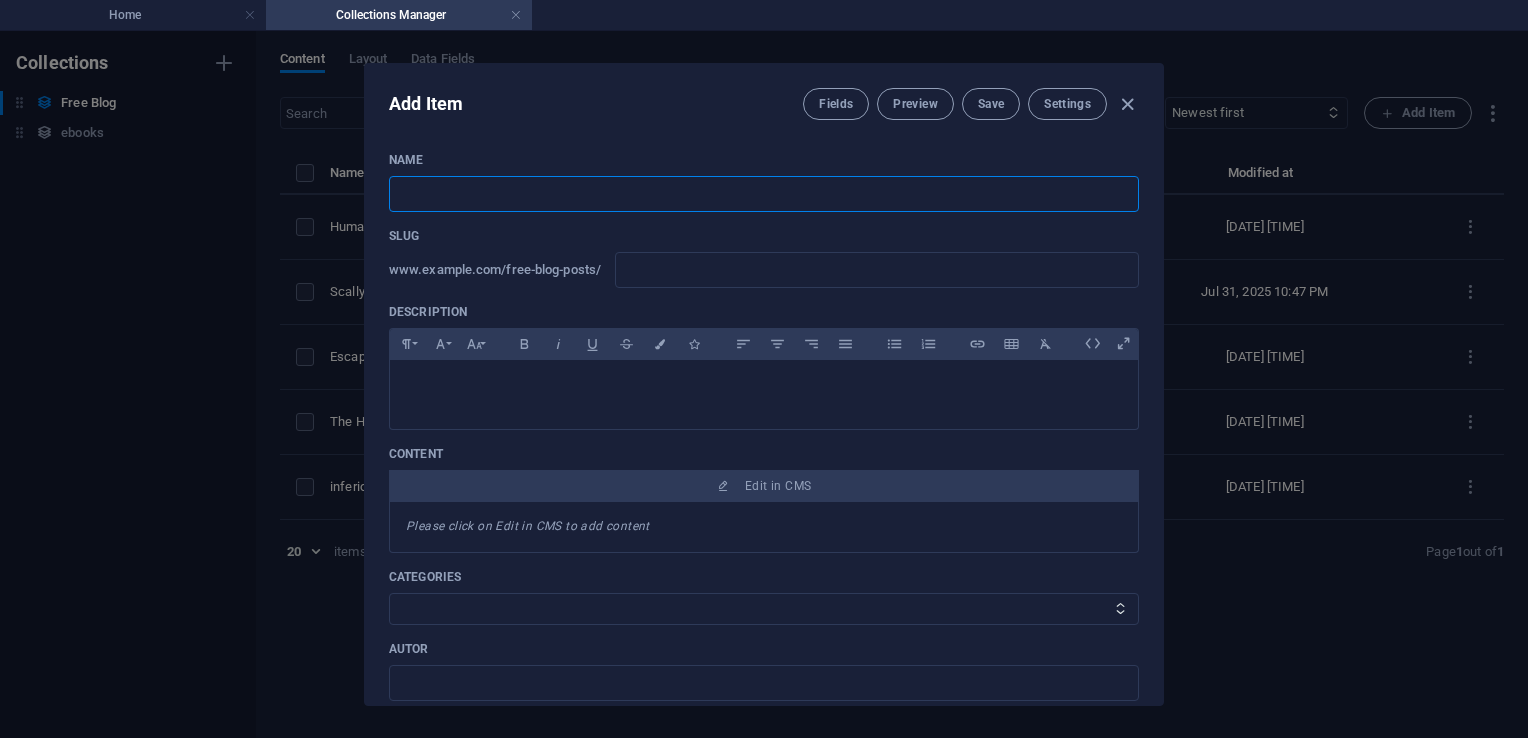 click at bounding box center (764, 194) 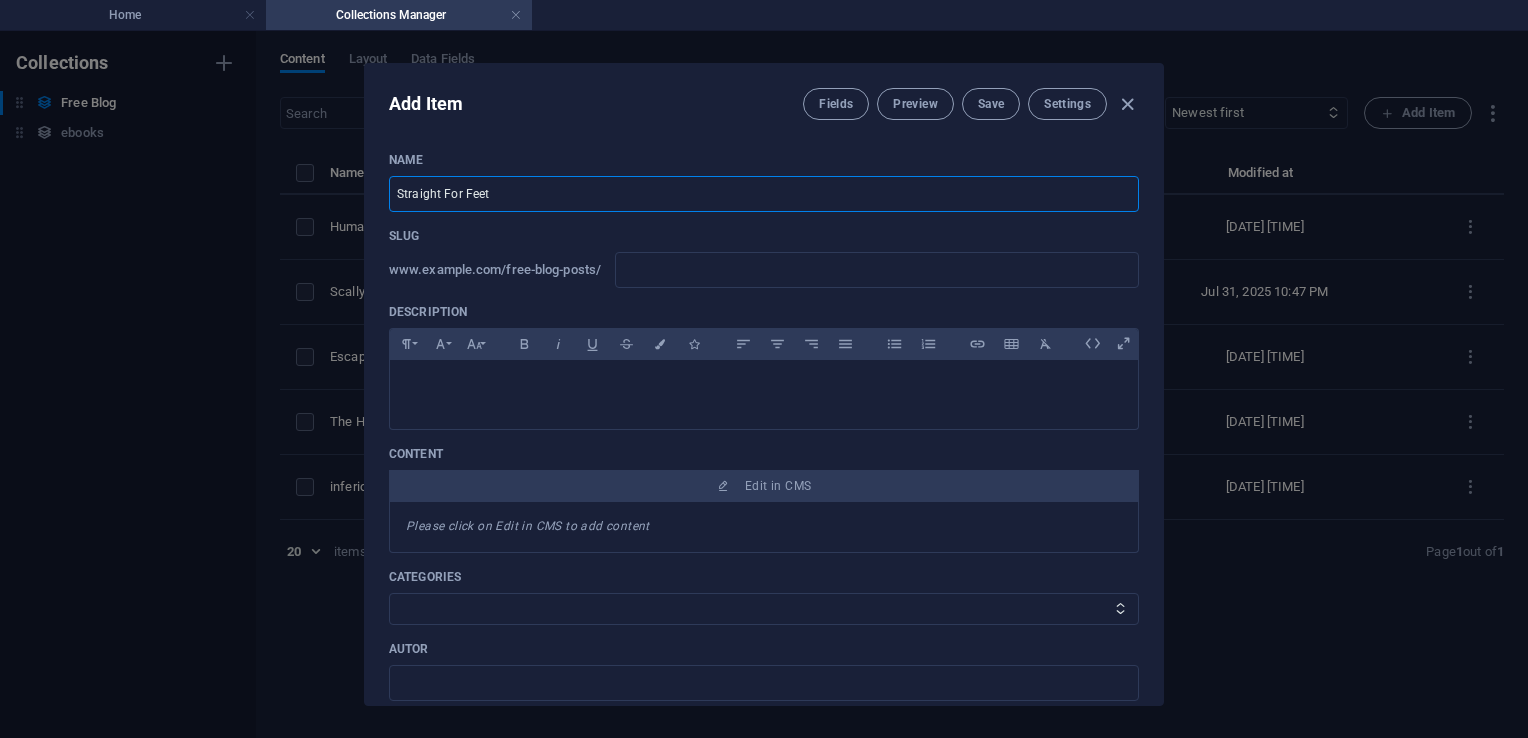 type on "straight-for-feet" 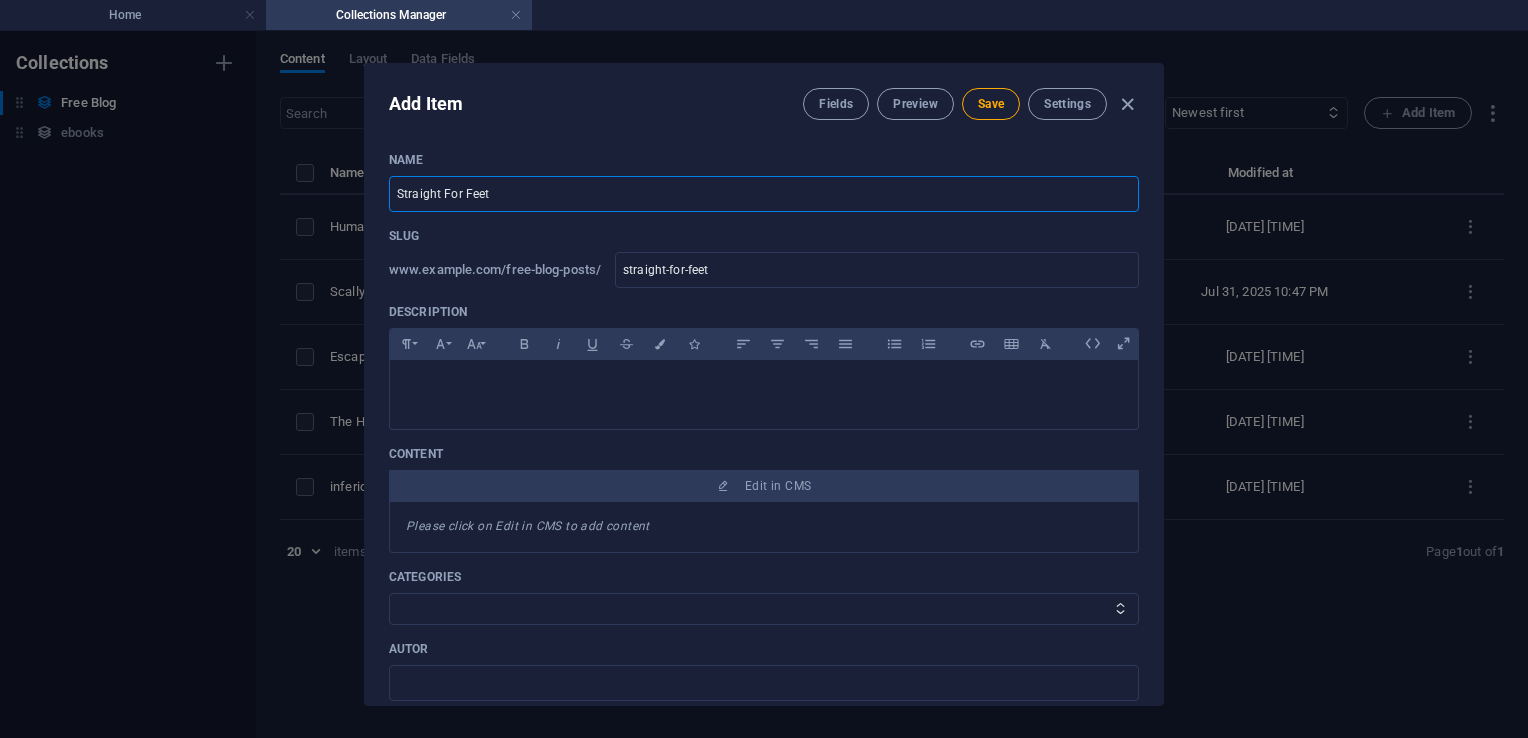 type on "Straight For Feet" 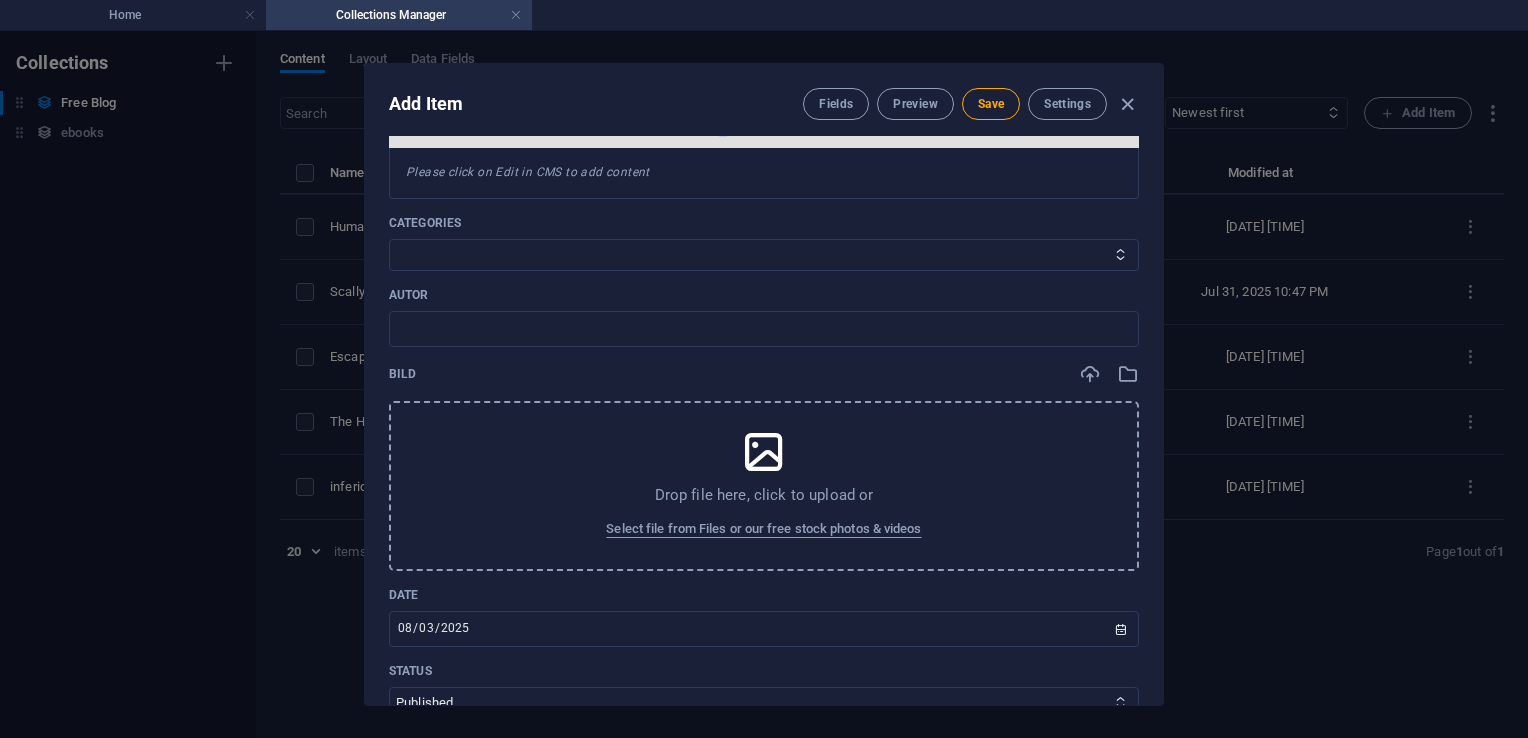 scroll, scrollTop: 356, scrollLeft: 0, axis: vertical 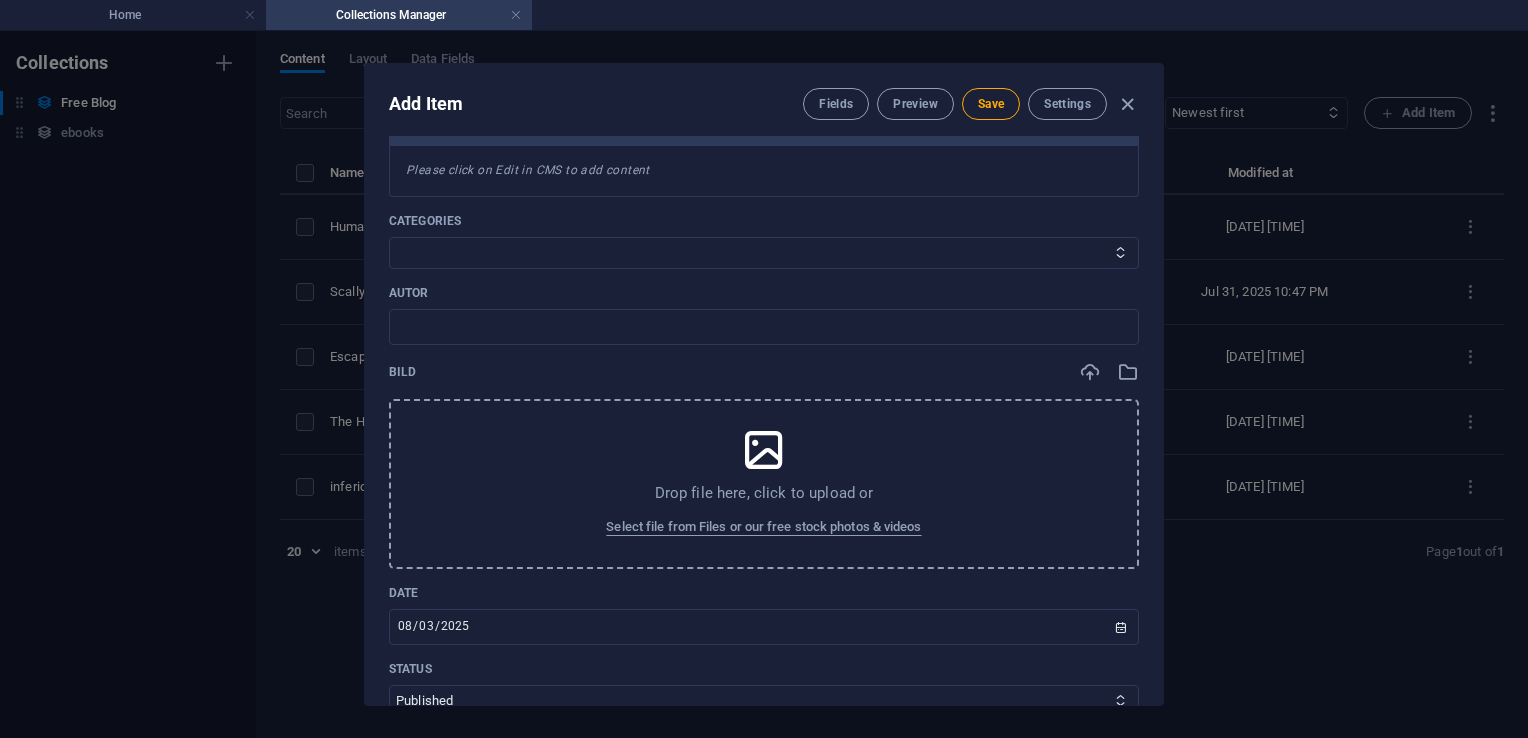 click at bounding box center [764, 450] 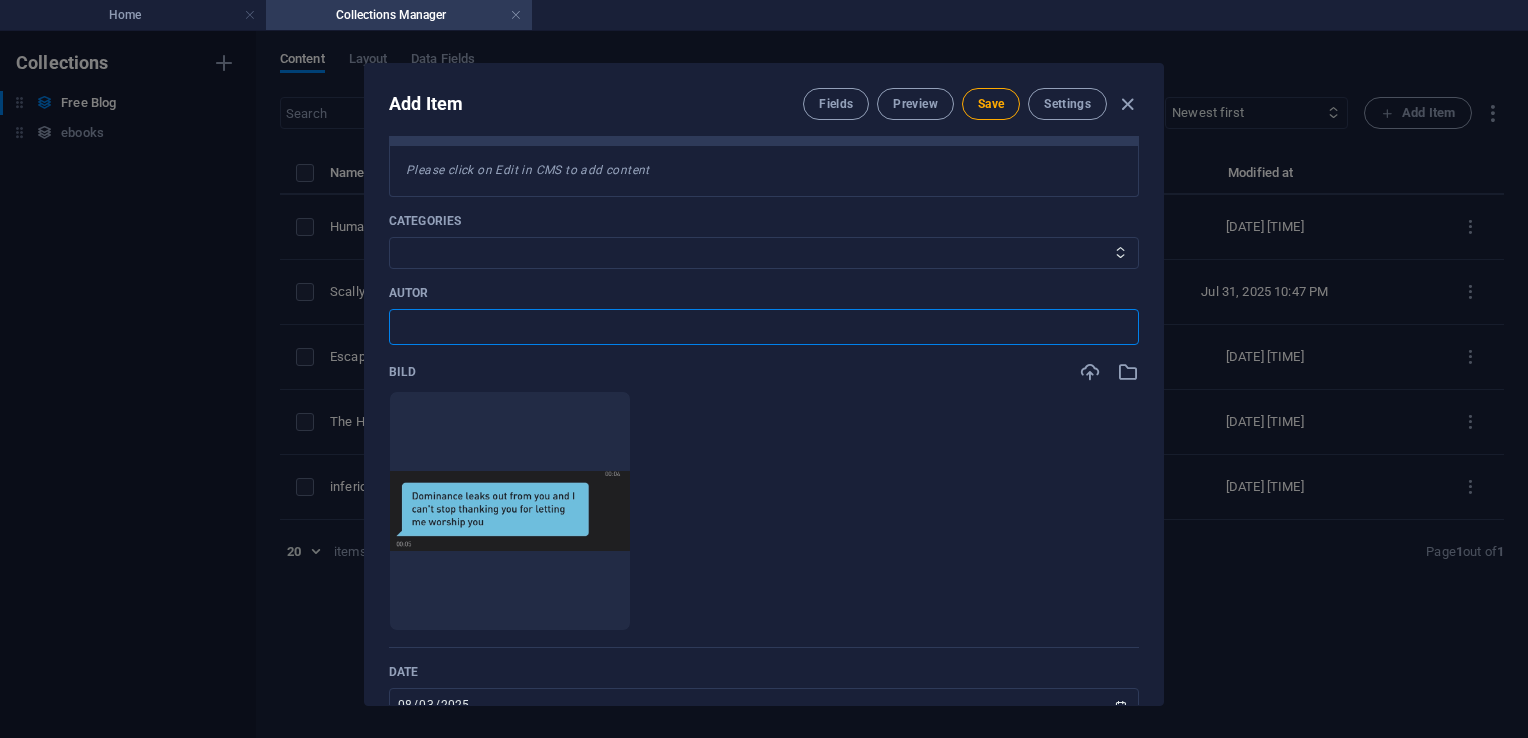 click at bounding box center (764, 327) 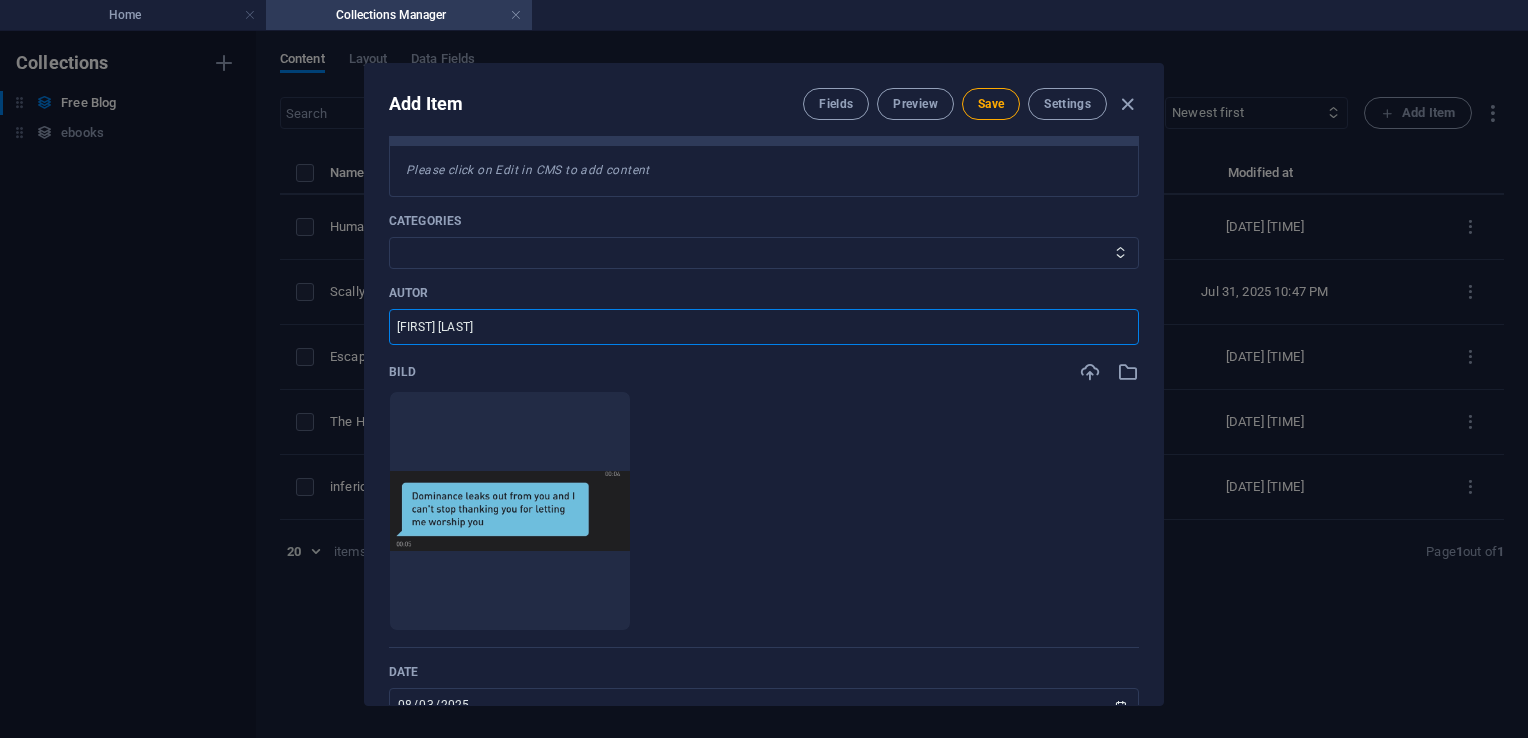 type on "human pup play, BDSM collaring, submissive training, kink exploration, pup fetish, male Domination" 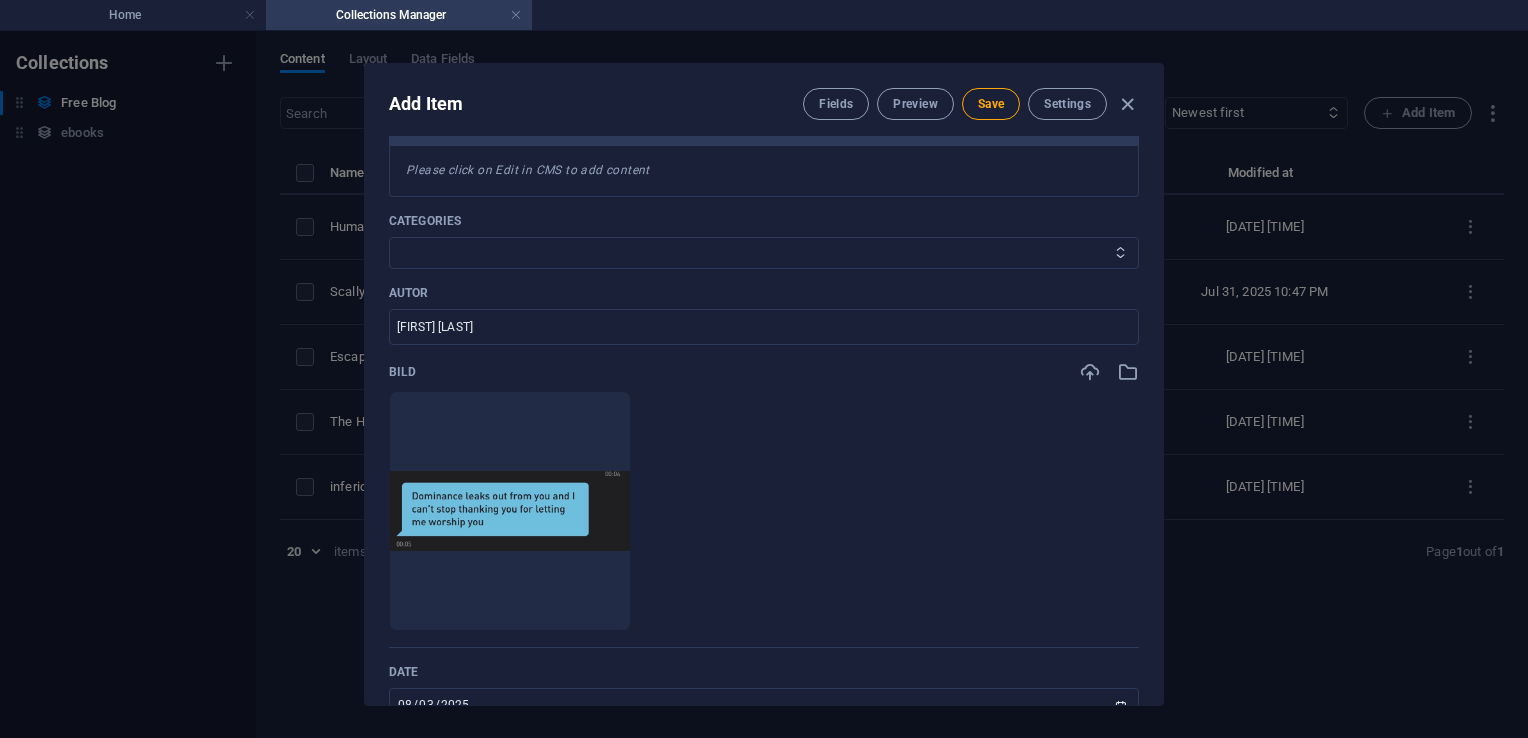 click on "The Basics eBooks" at bounding box center [764, 253] 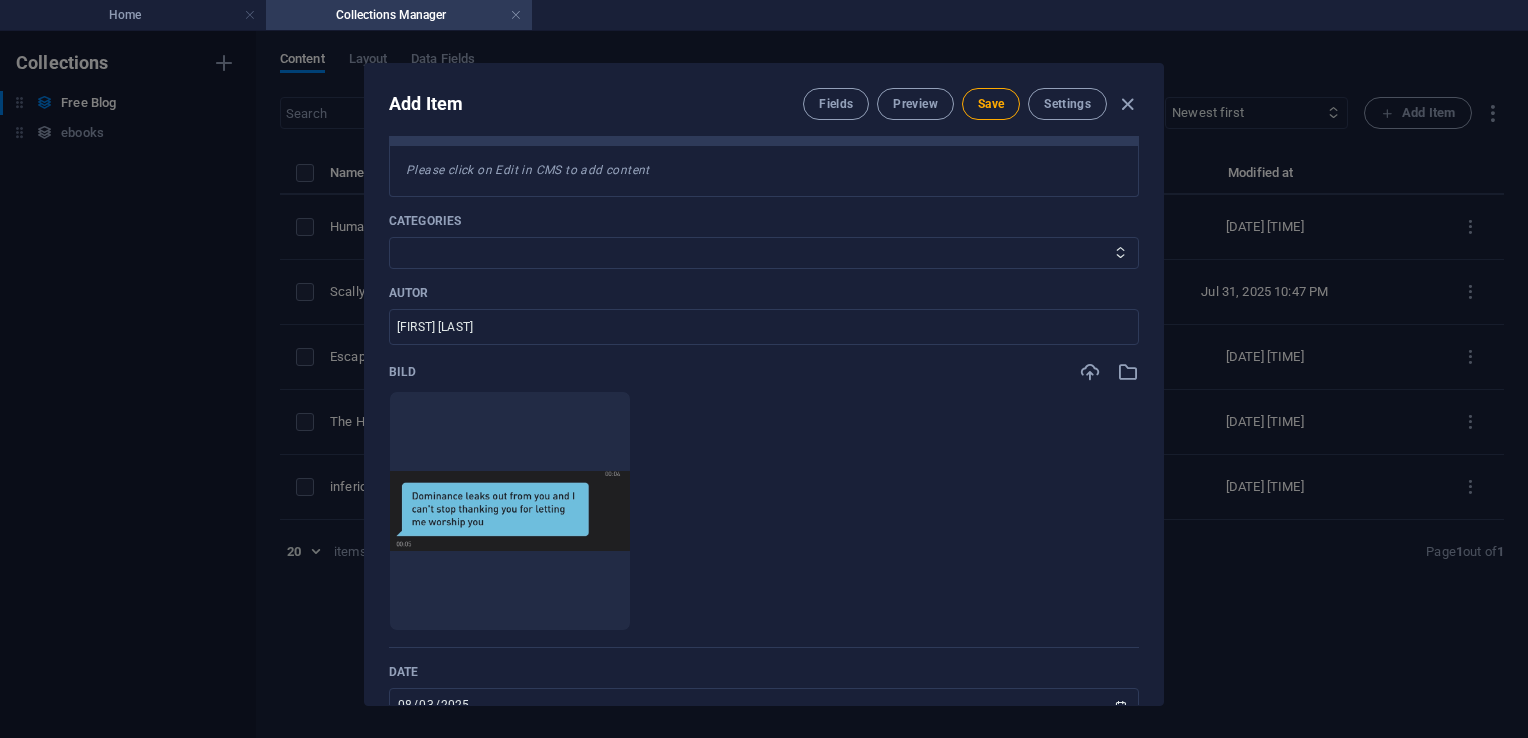 select on "The Basics" 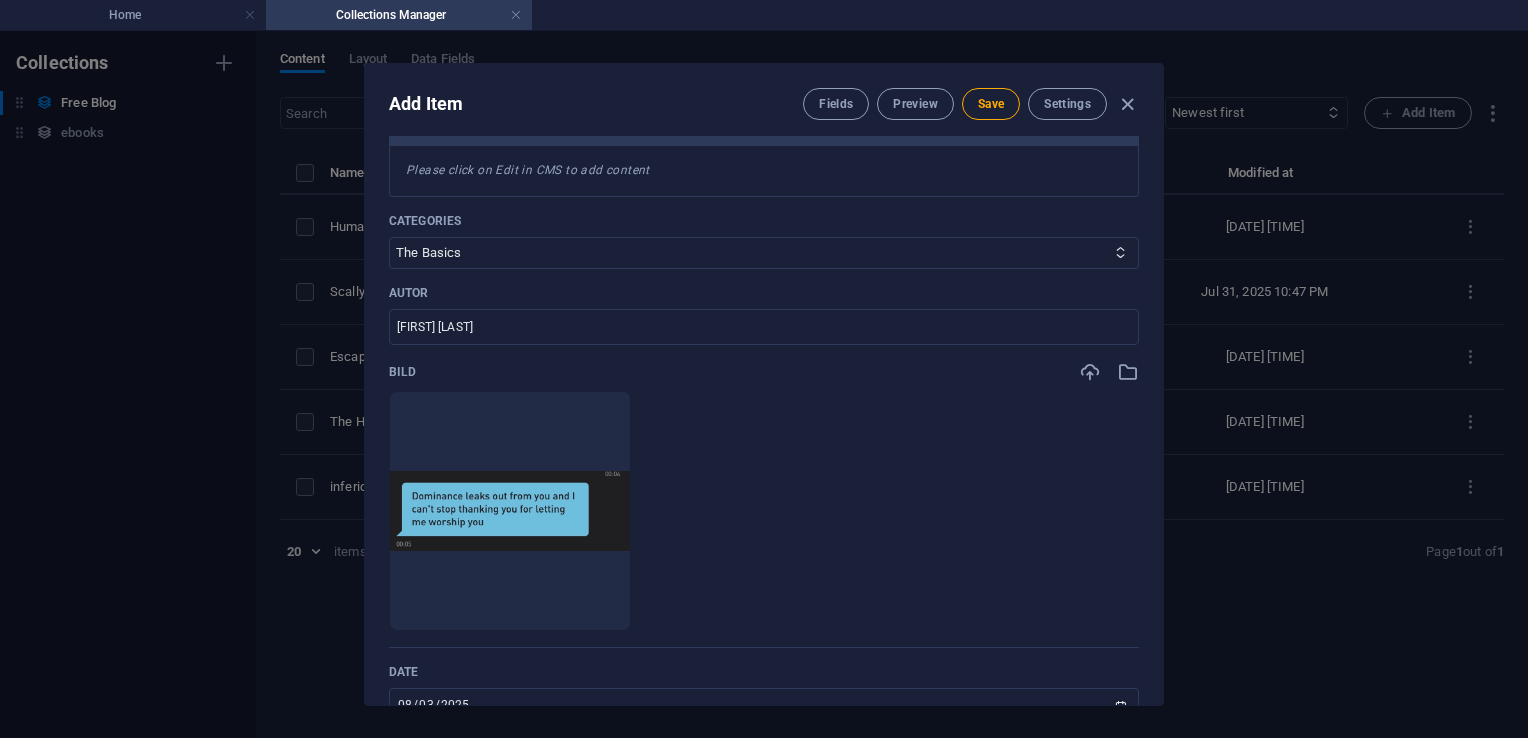 click on "The Basics eBooks" at bounding box center [764, 253] 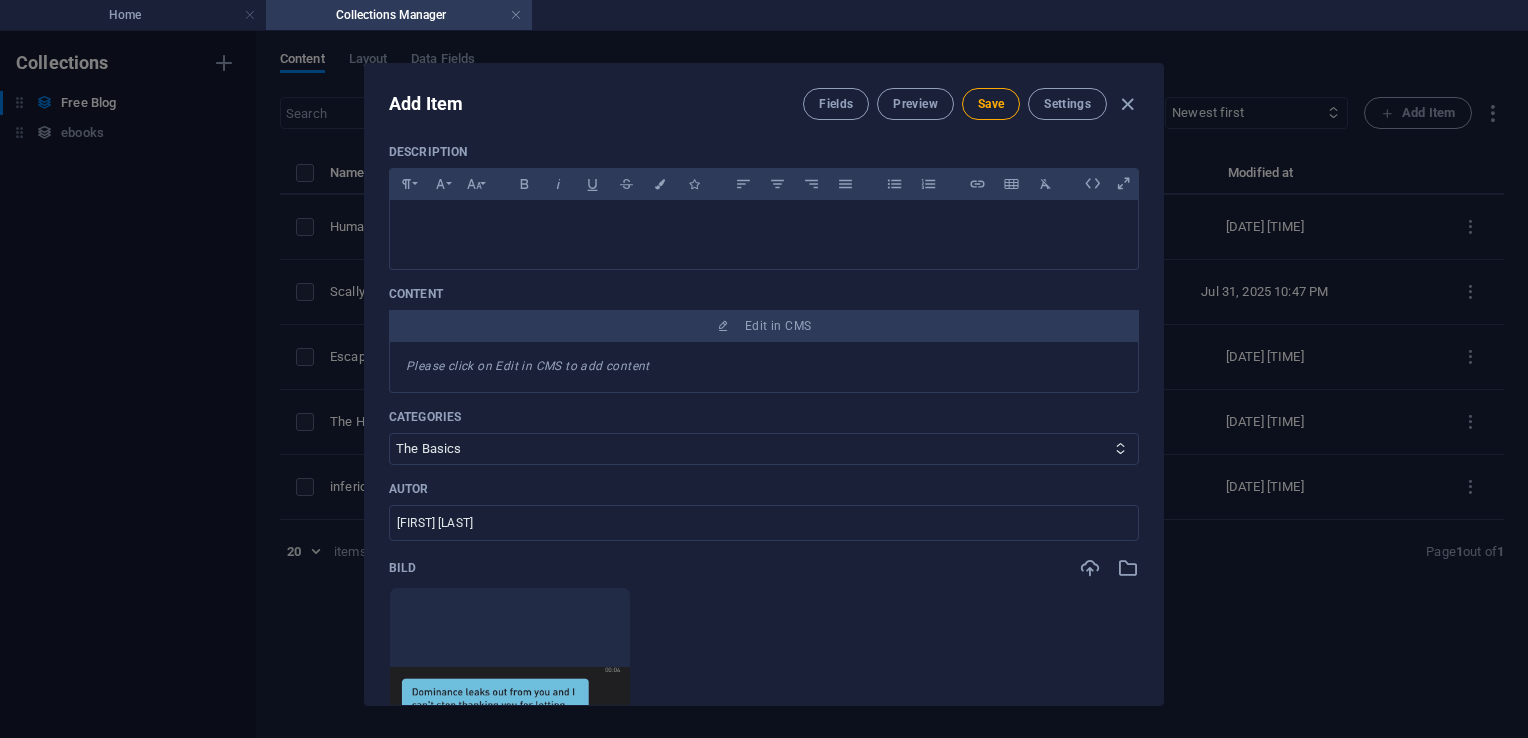 scroll, scrollTop: 160, scrollLeft: 0, axis: vertical 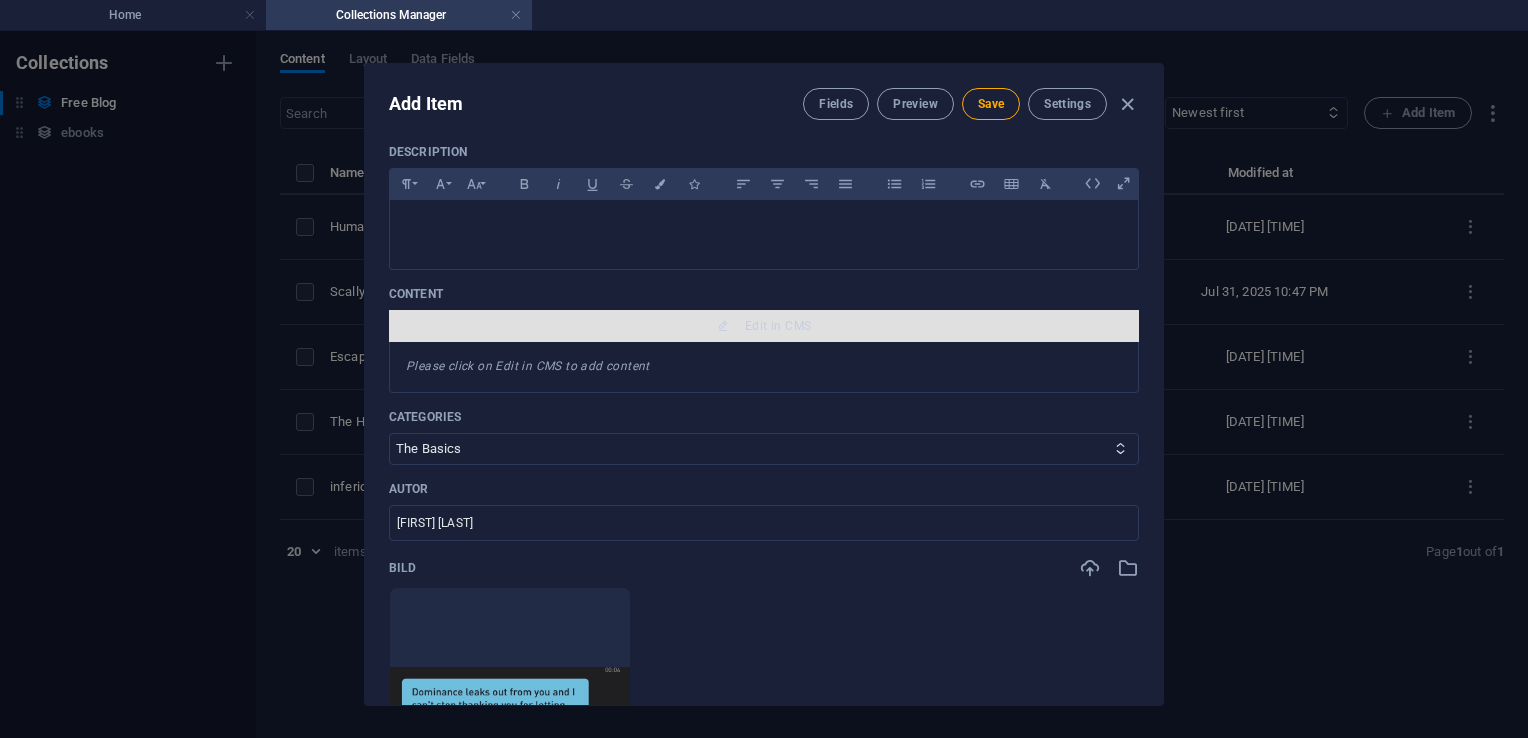 click on "Edit in CMS" at bounding box center [778, 326] 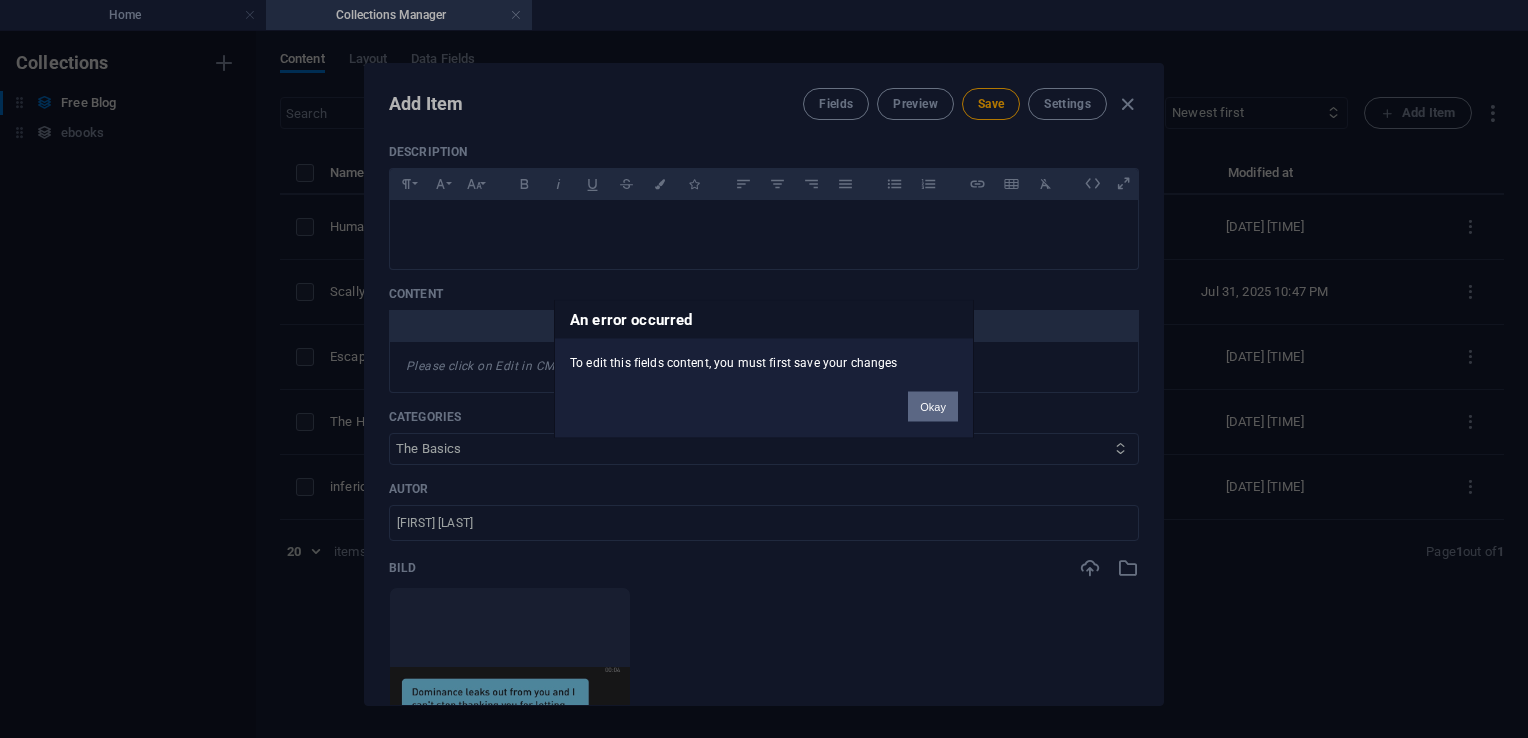 click on "Okay" at bounding box center (933, 407) 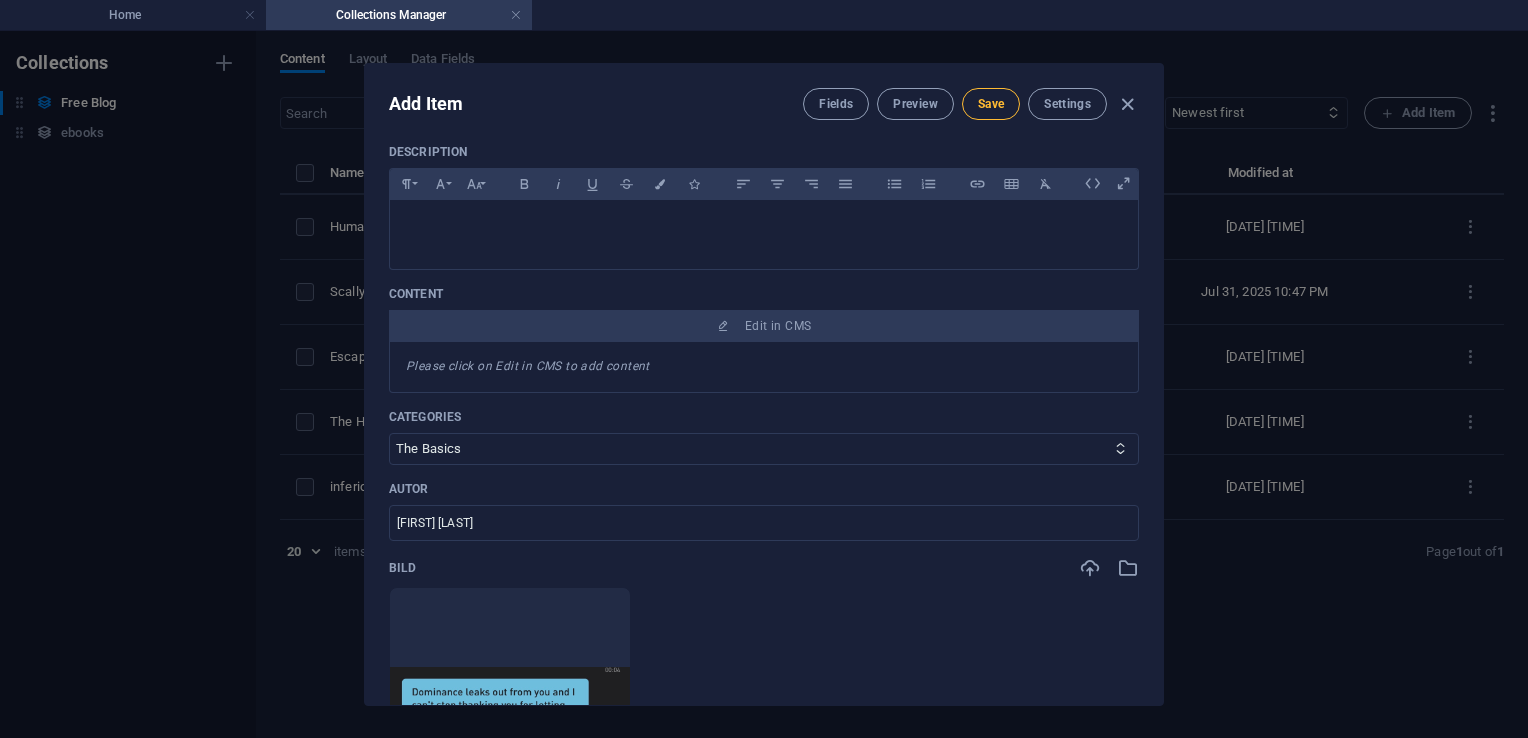 click on "Save" at bounding box center (991, 104) 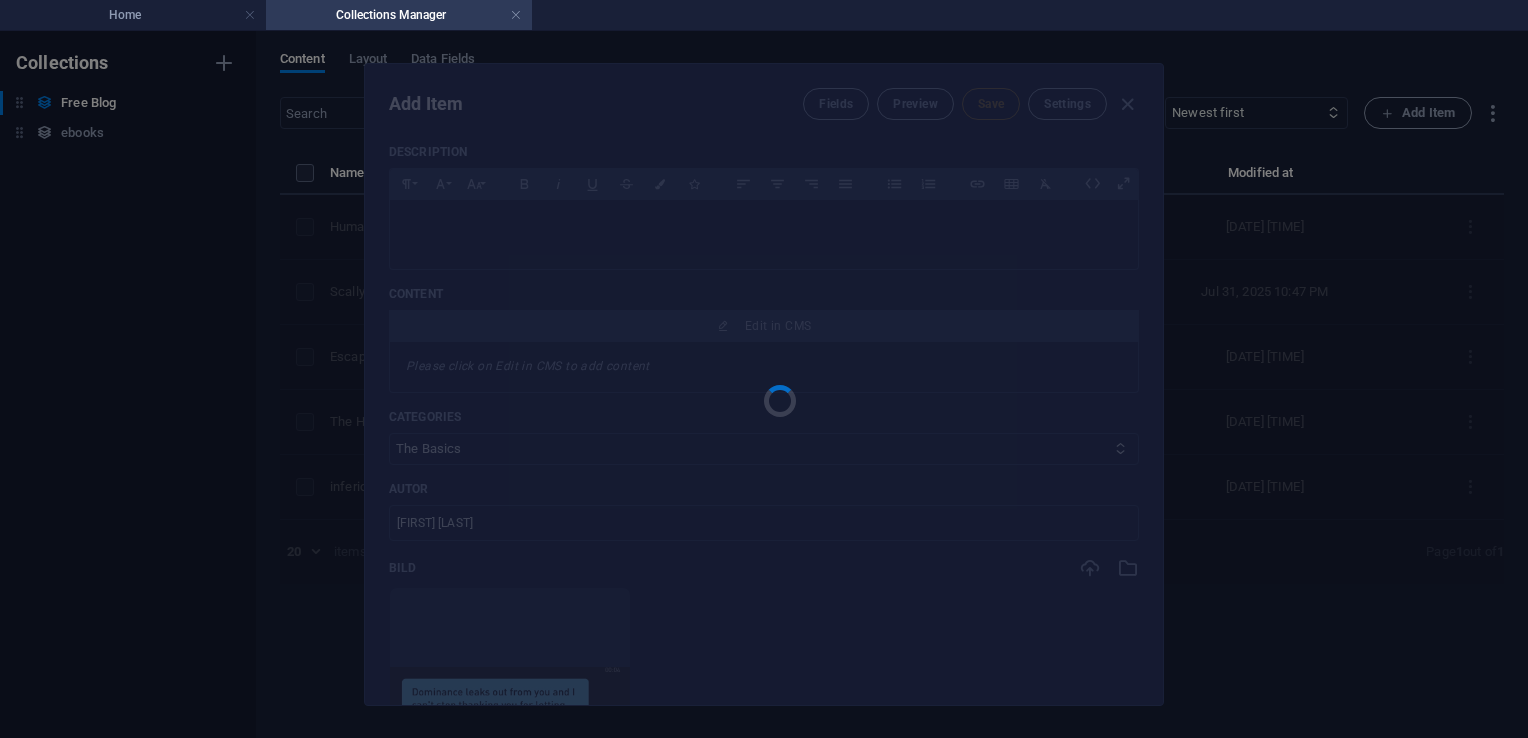 type on "straight-for-feet" 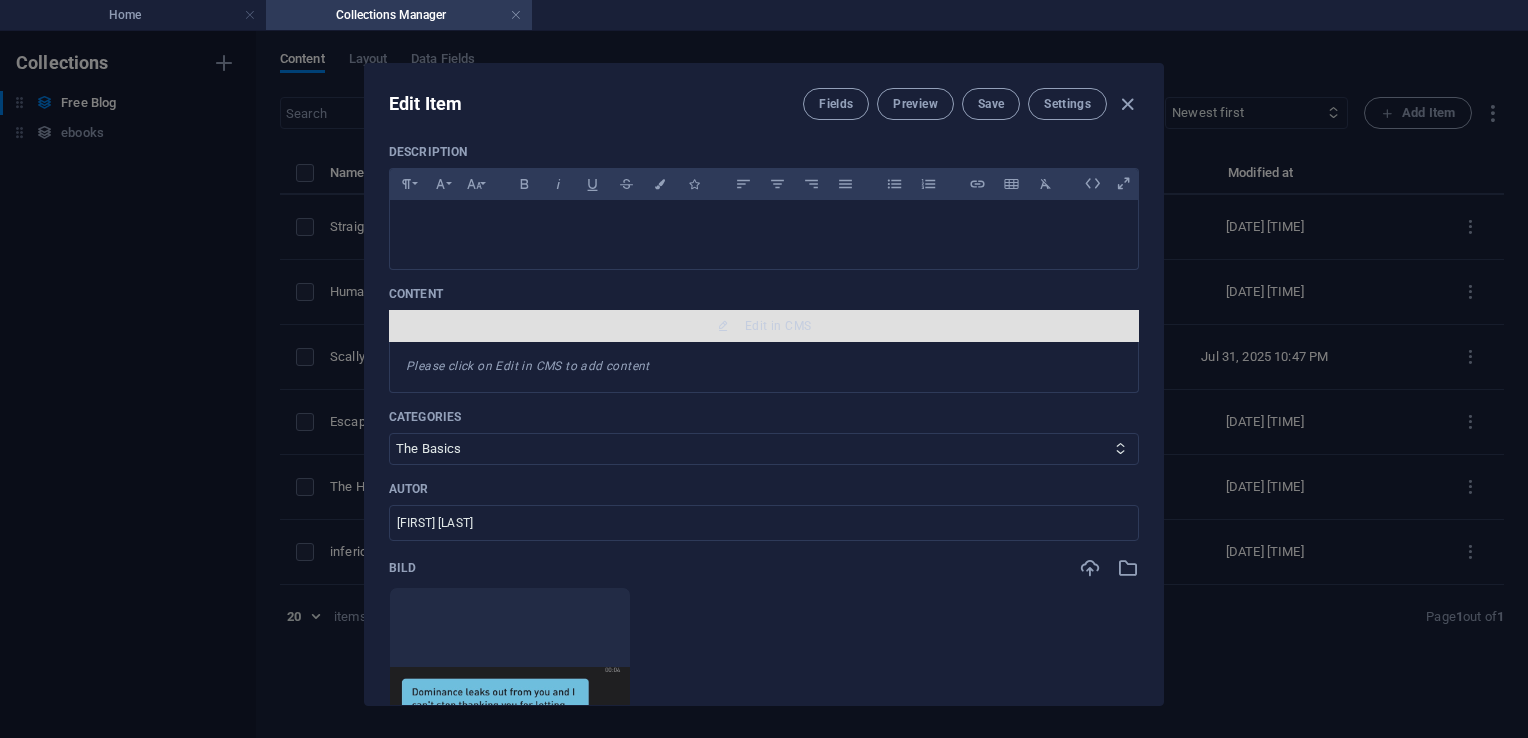 click on "Edit in CMS" at bounding box center (778, 326) 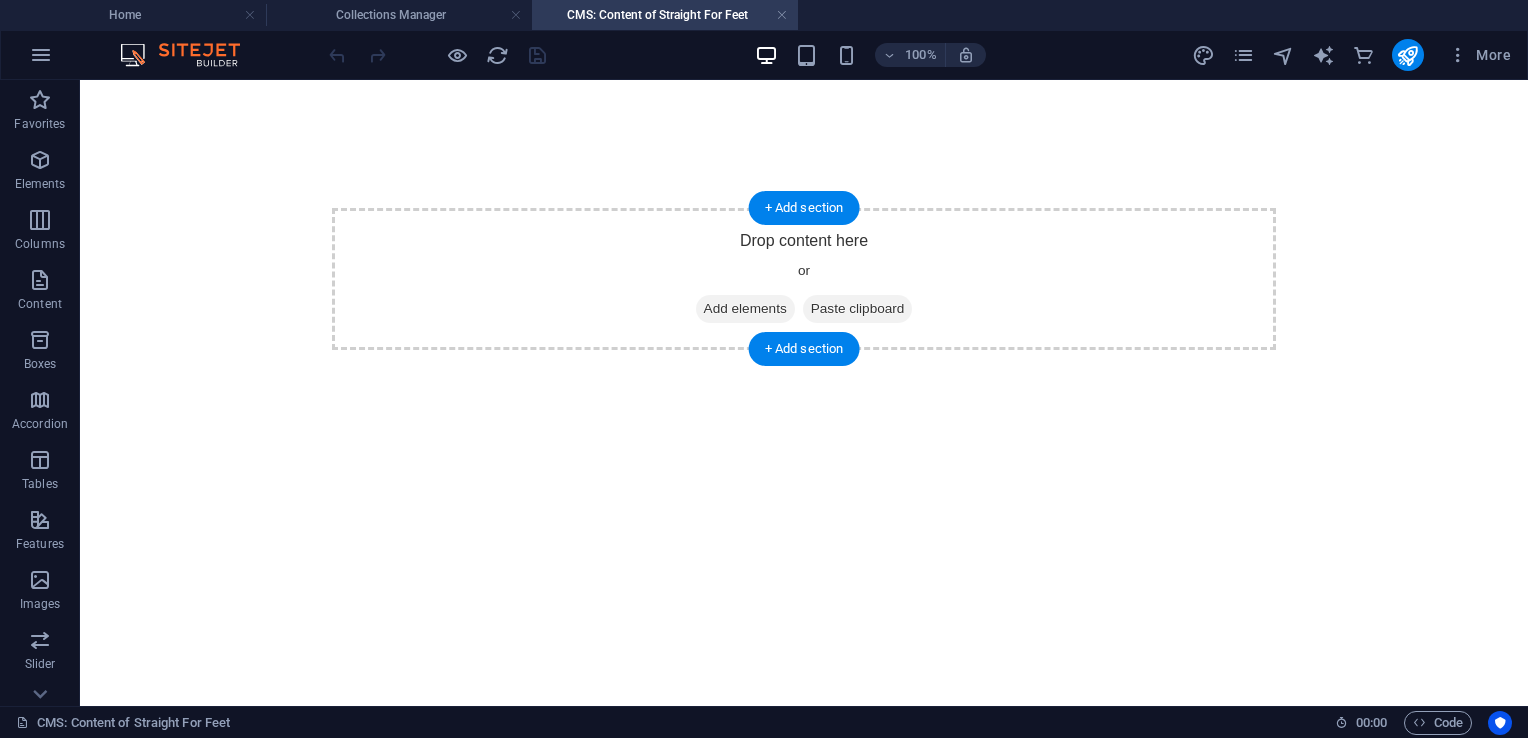 scroll, scrollTop: 0, scrollLeft: 0, axis: both 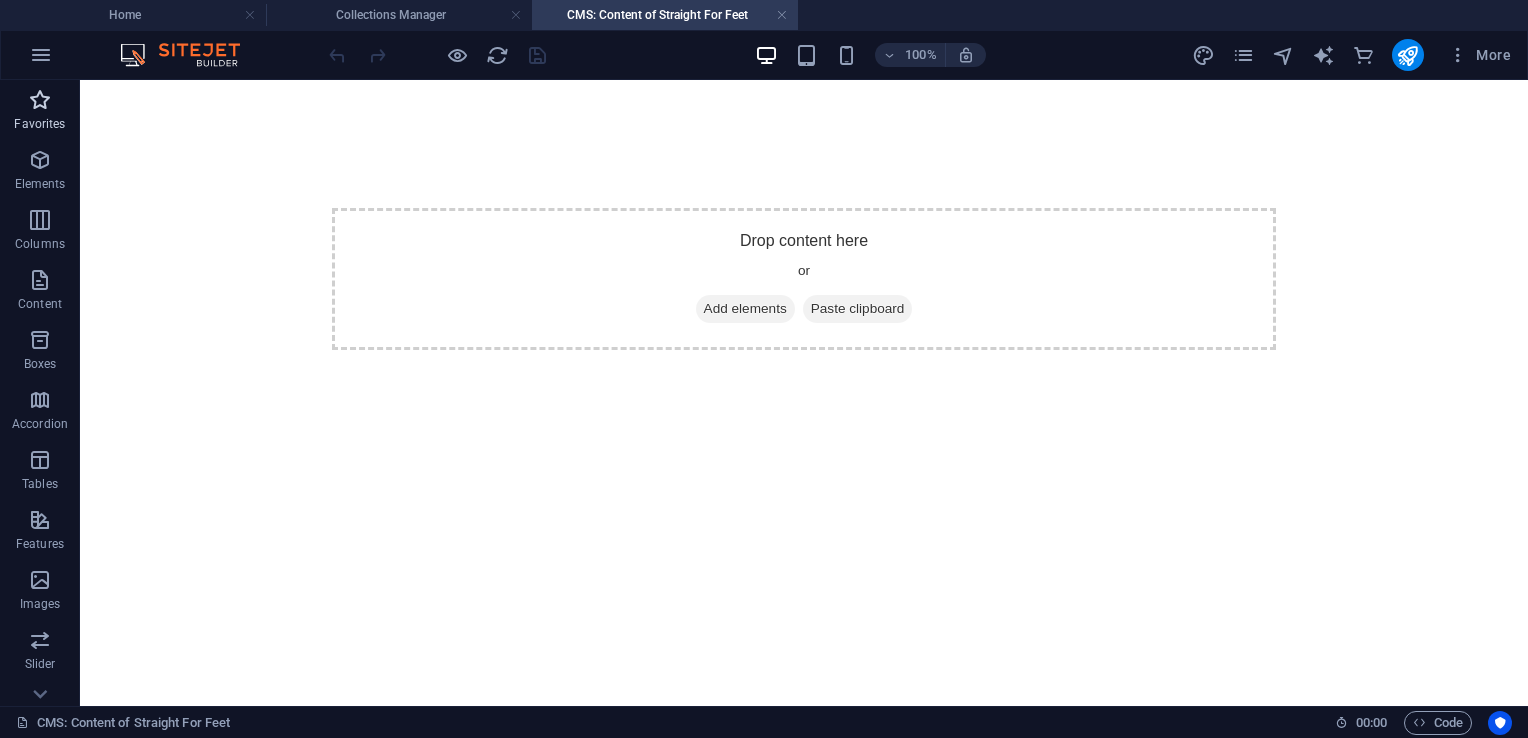 click on "Favorites" at bounding box center [39, 124] 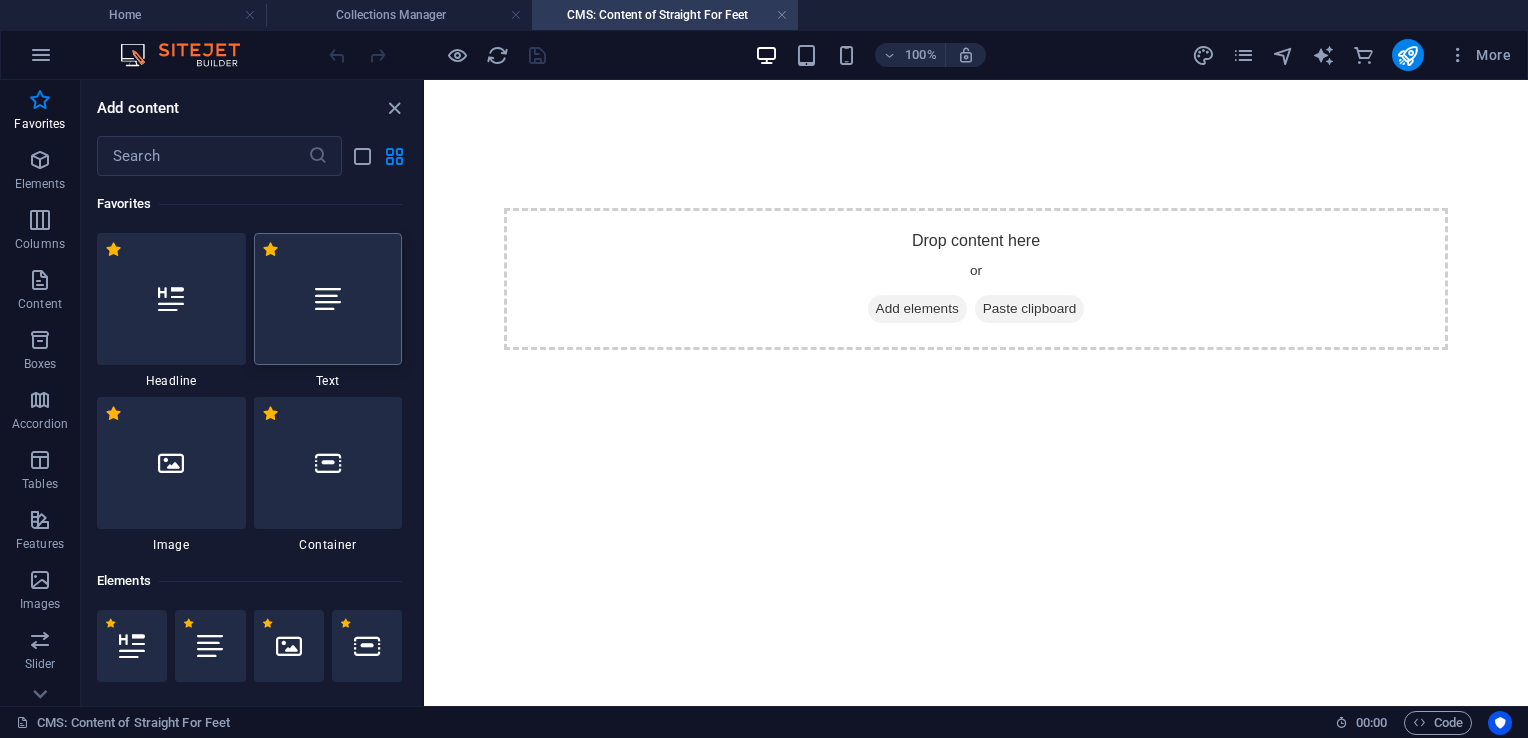 click at bounding box center (328, 299) 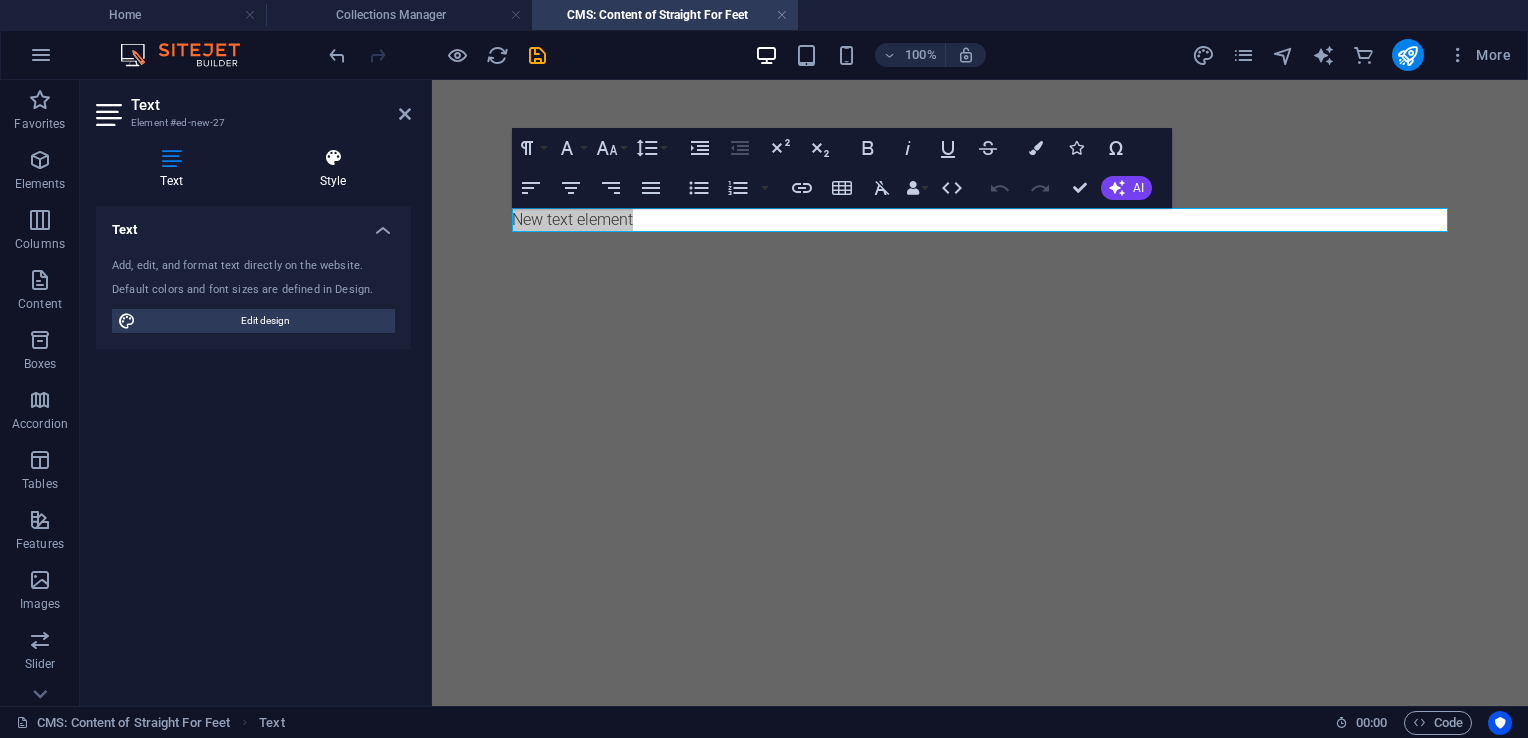 click at bounding box center [333, 158] 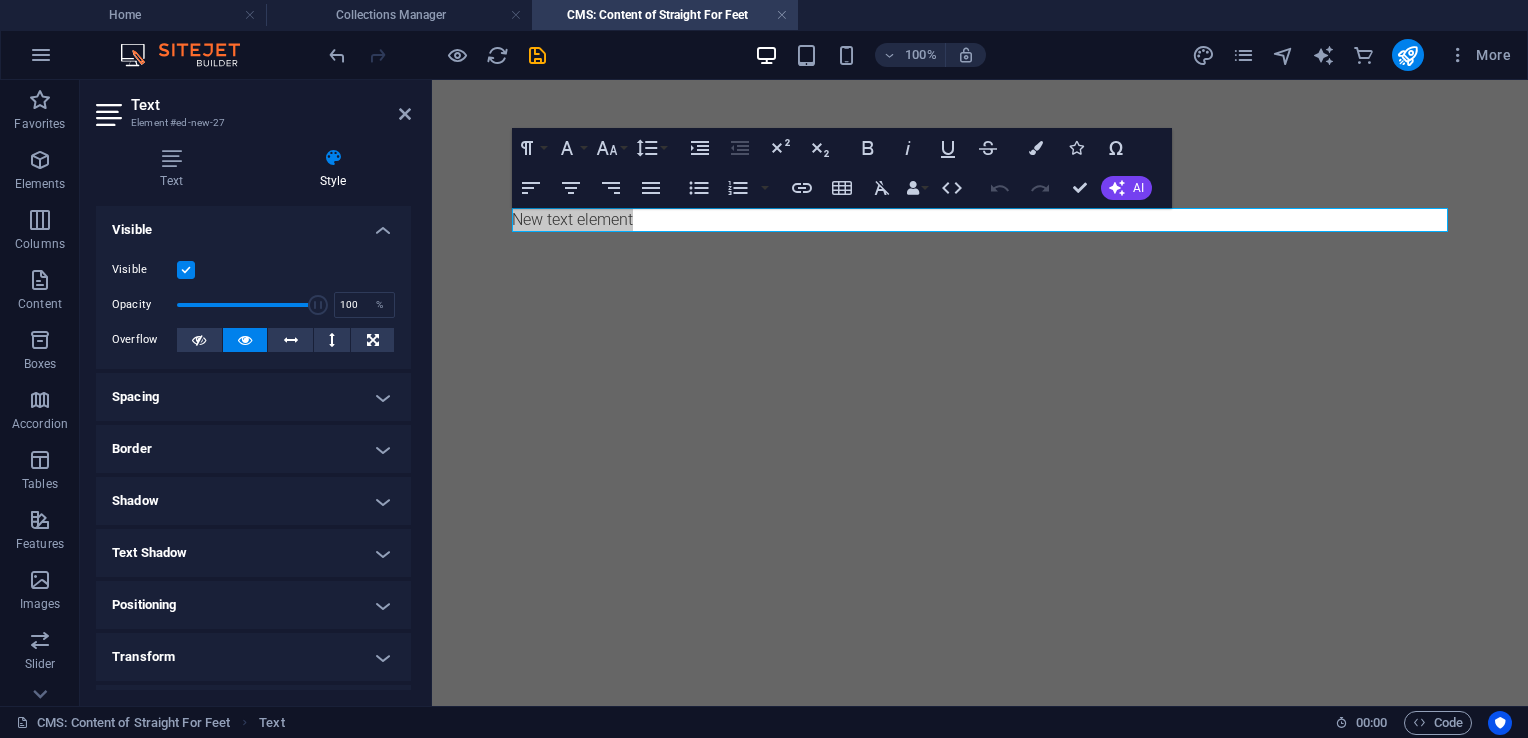 click on "Spacing" at bounding box center (253, 397) 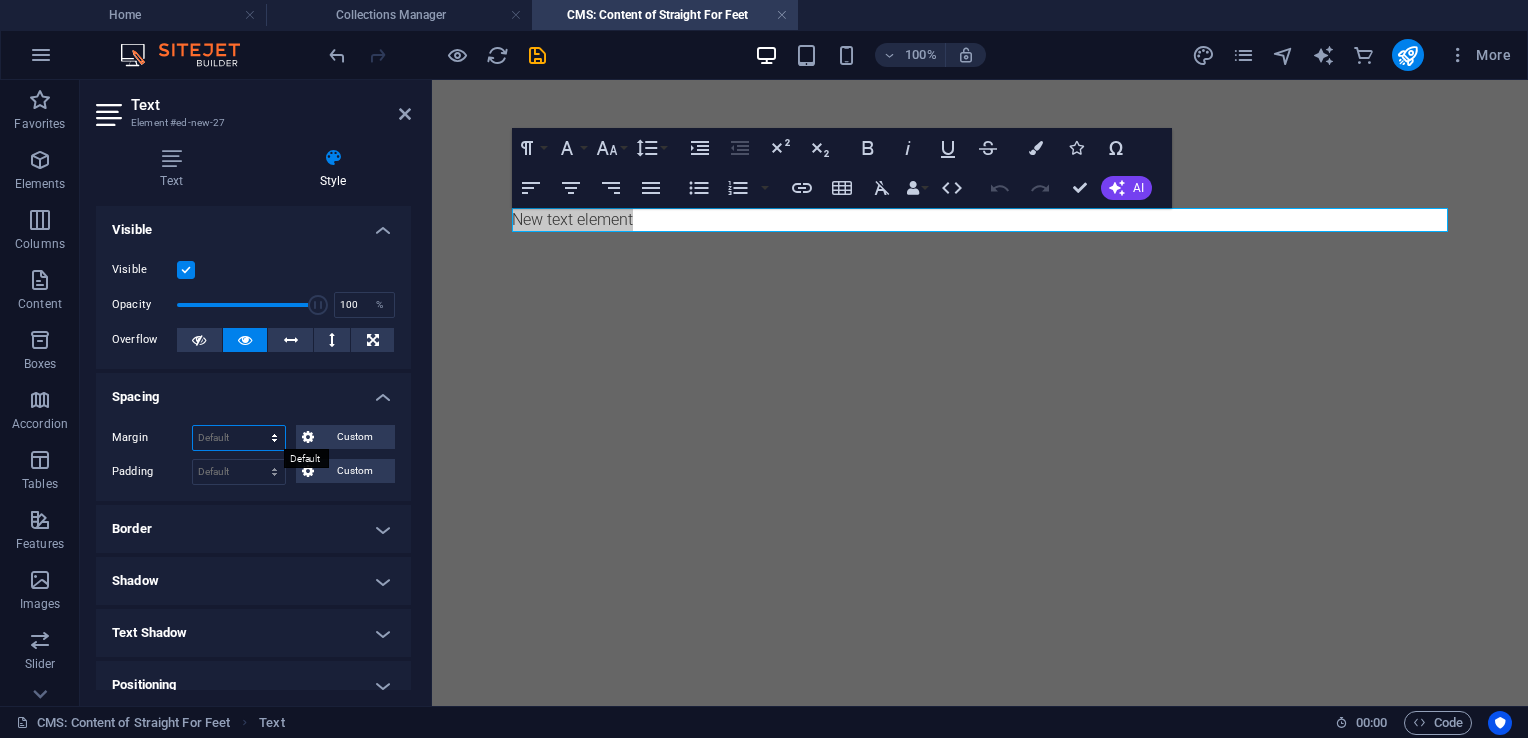 click on "Default auto px % rem vw vh Custom" at bounding box center [239, 438] 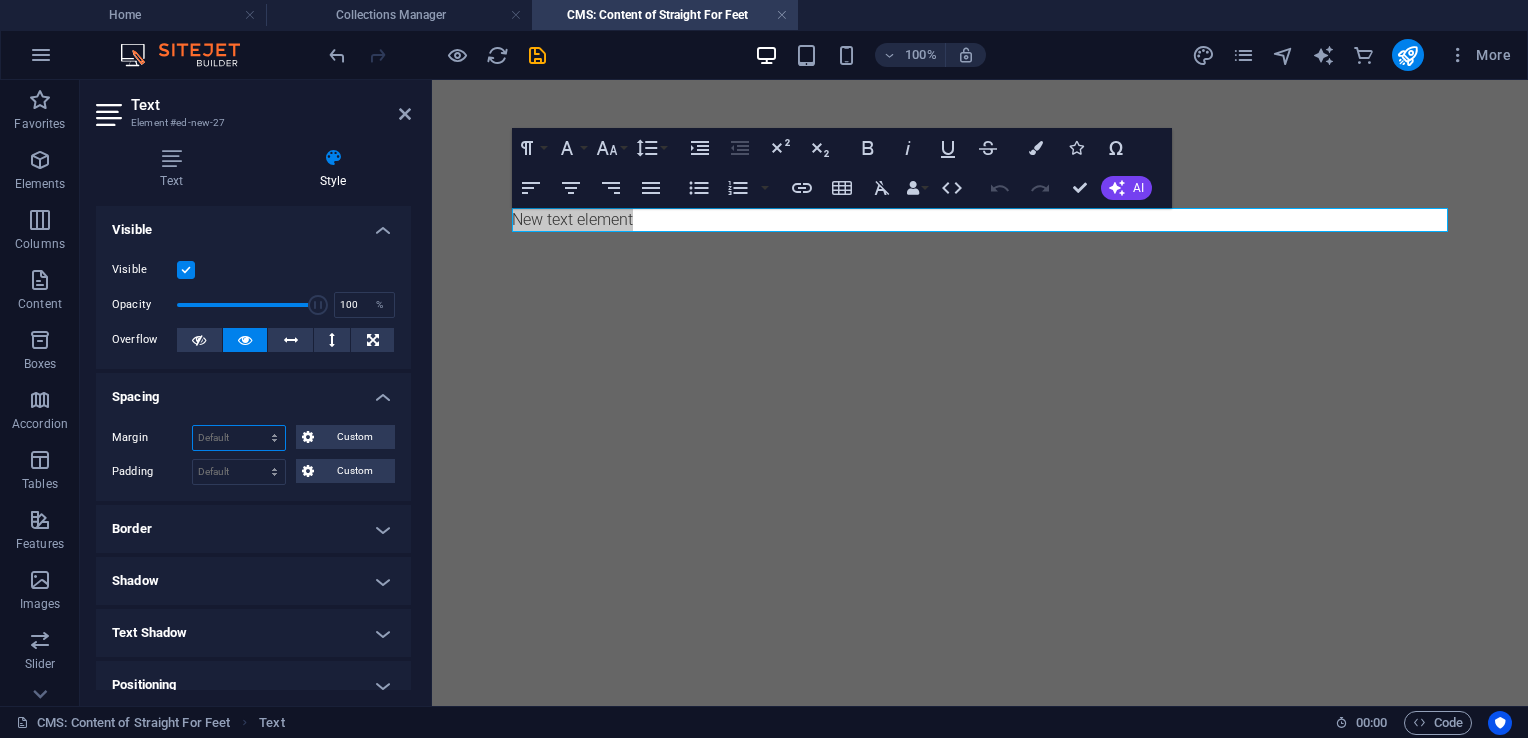 select on "px" 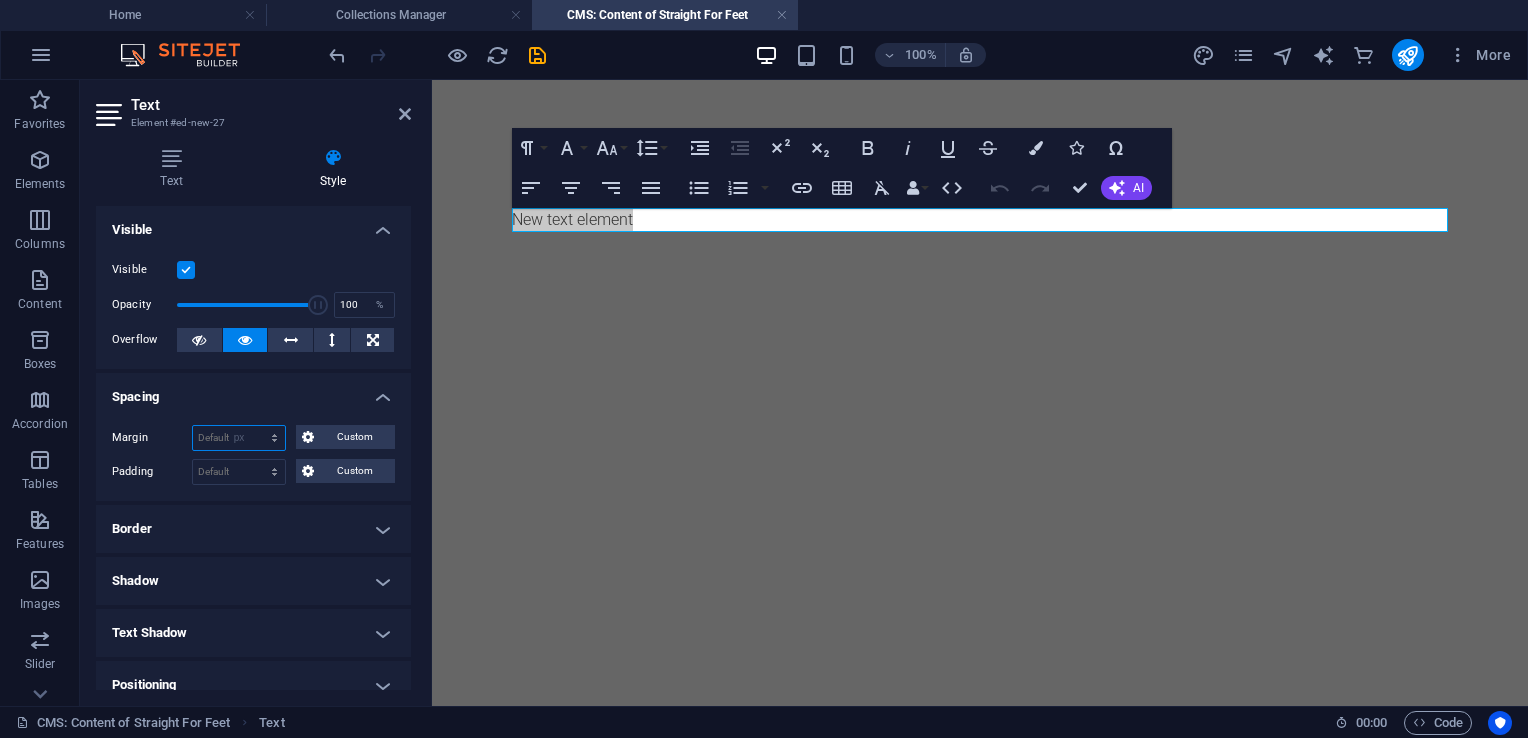 click on "Default auto px % rem vw vh Custom" at bounding box center (239, 438) 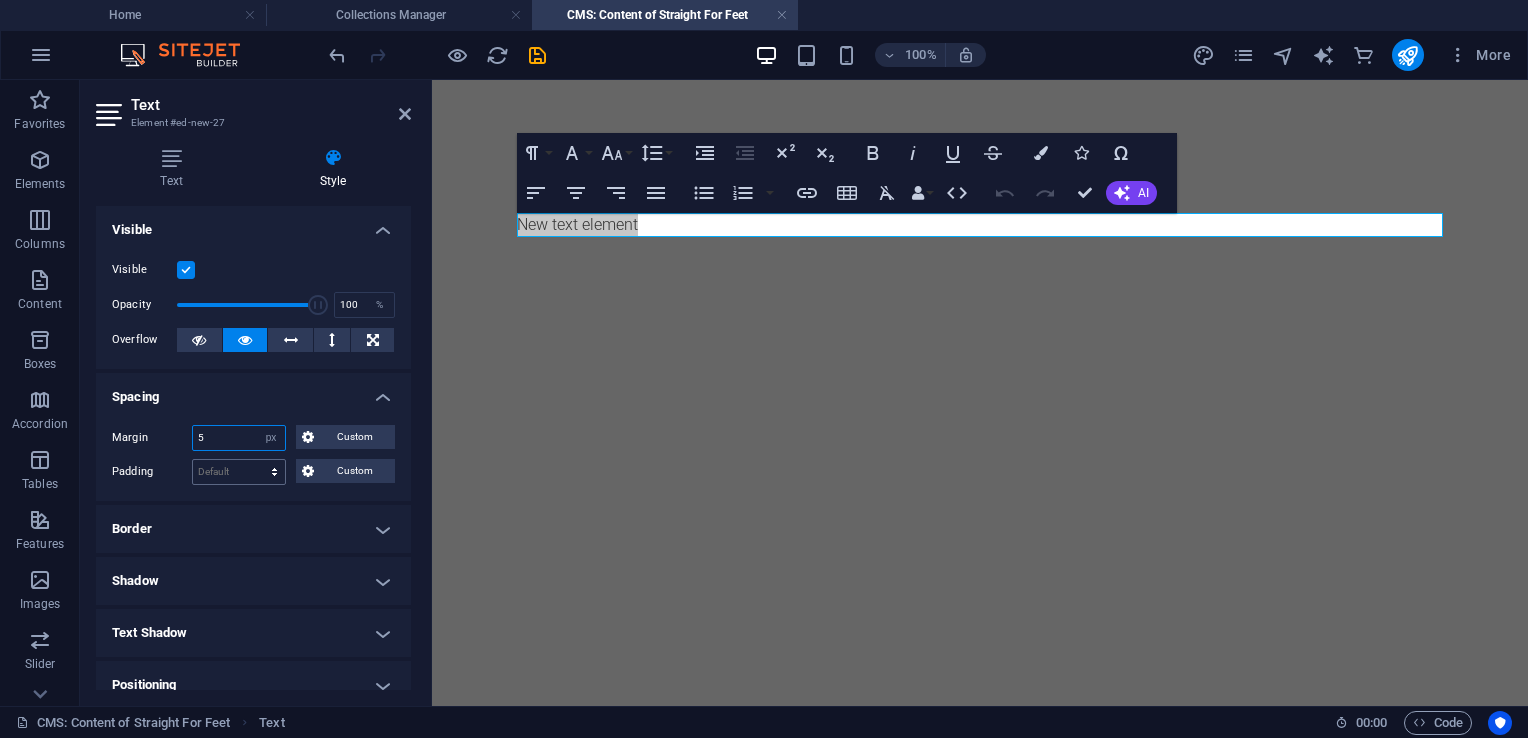 type on "5" 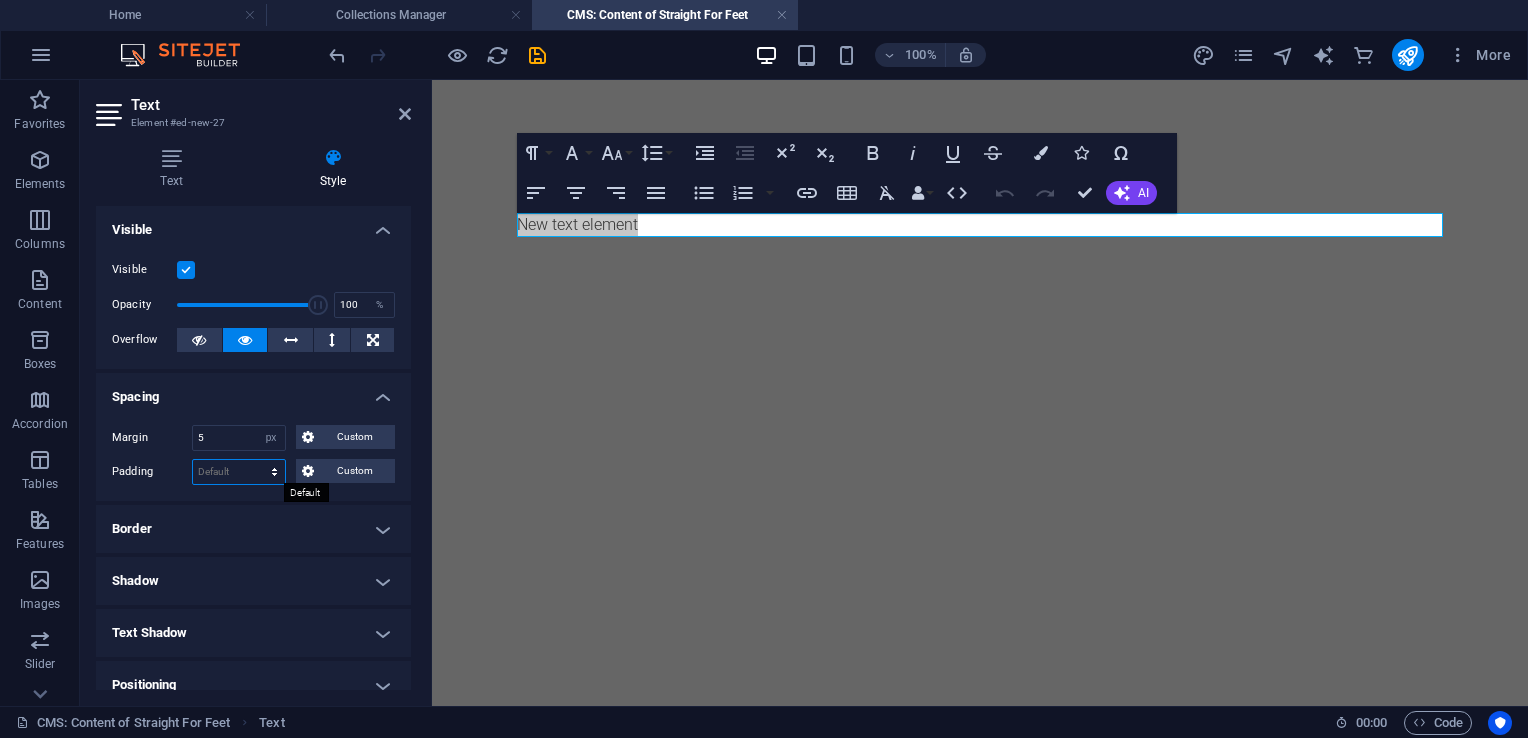 click on "Default px rem % vh vw Custom" at bounding box center (239, 472) 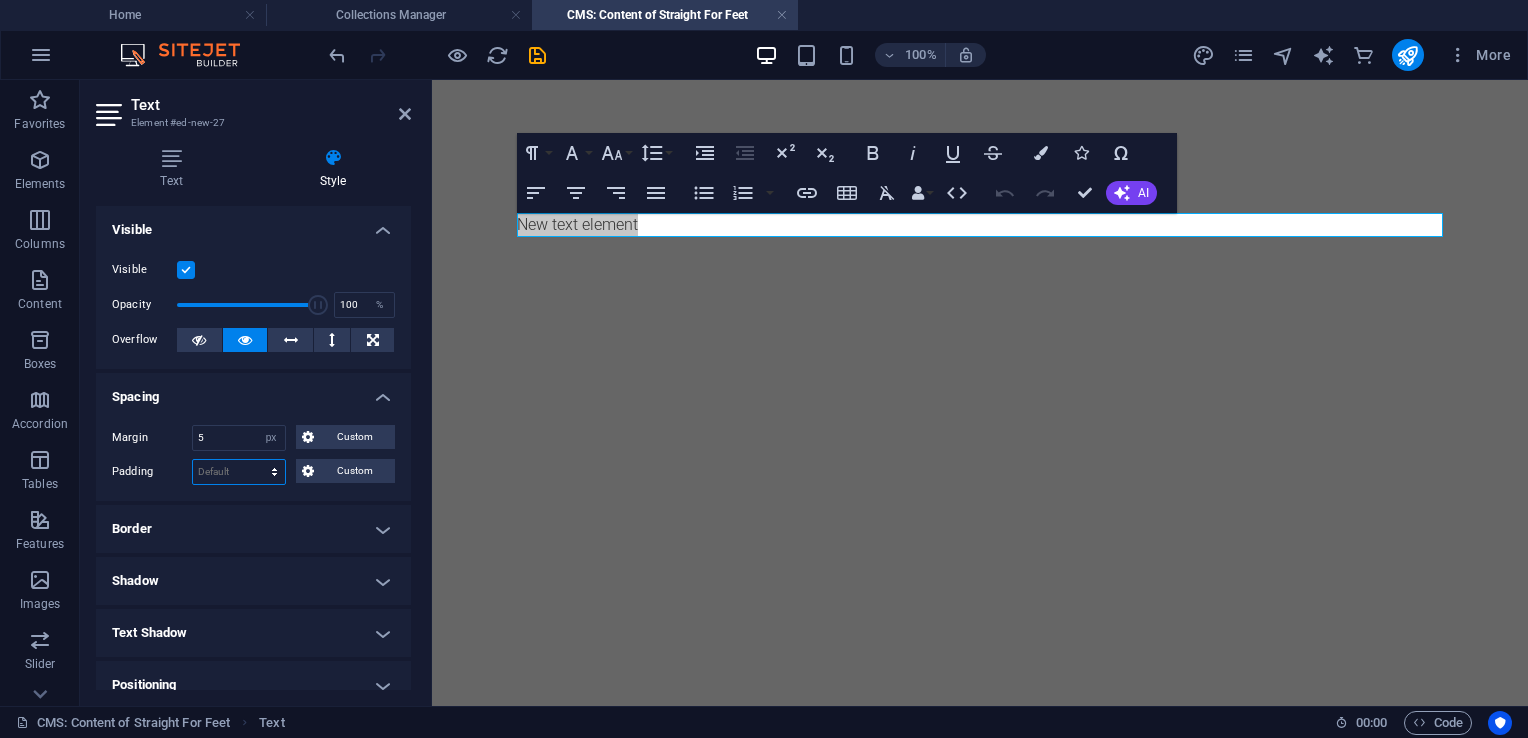 select on "px" 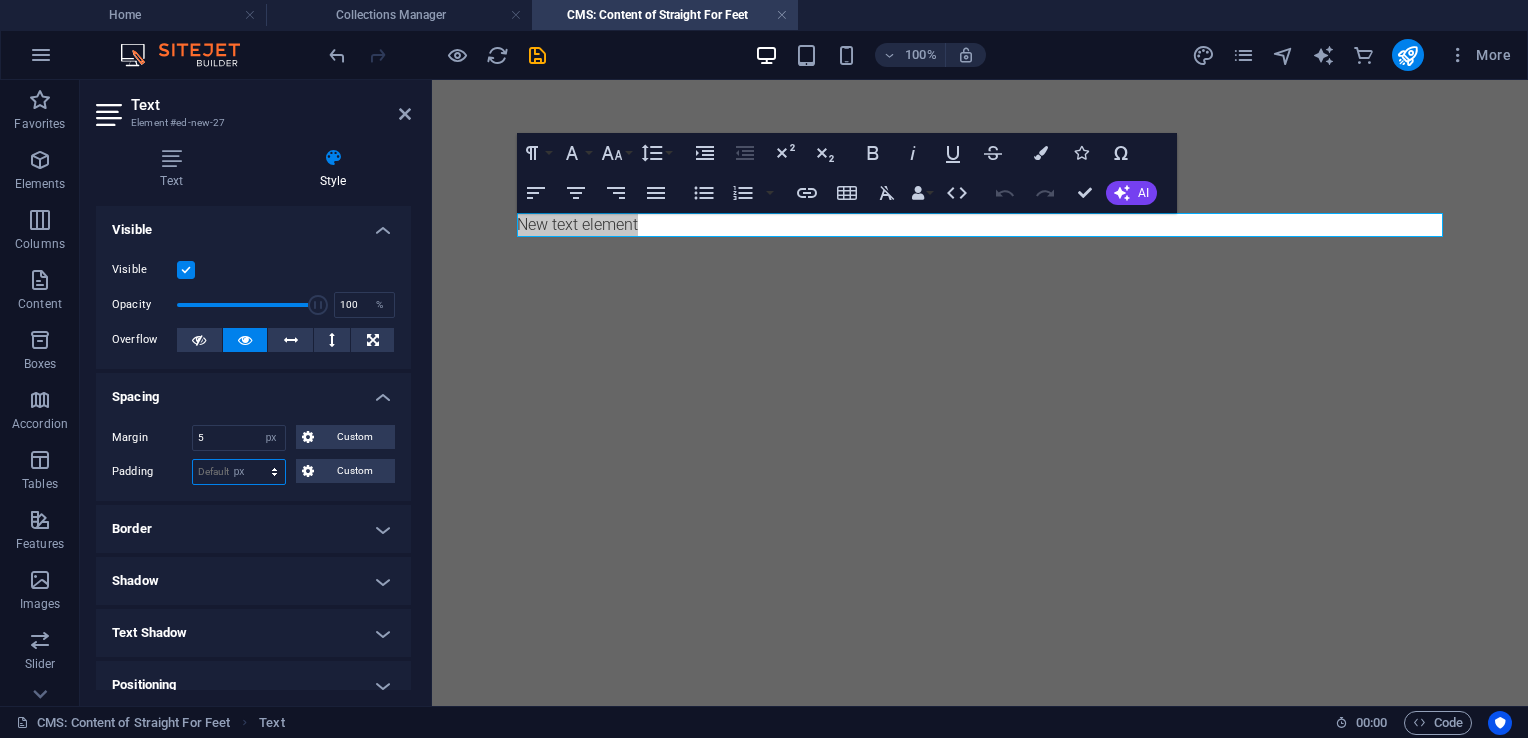 click on "Default px rem % vh vw Custom" at bounding box center [239, 472] 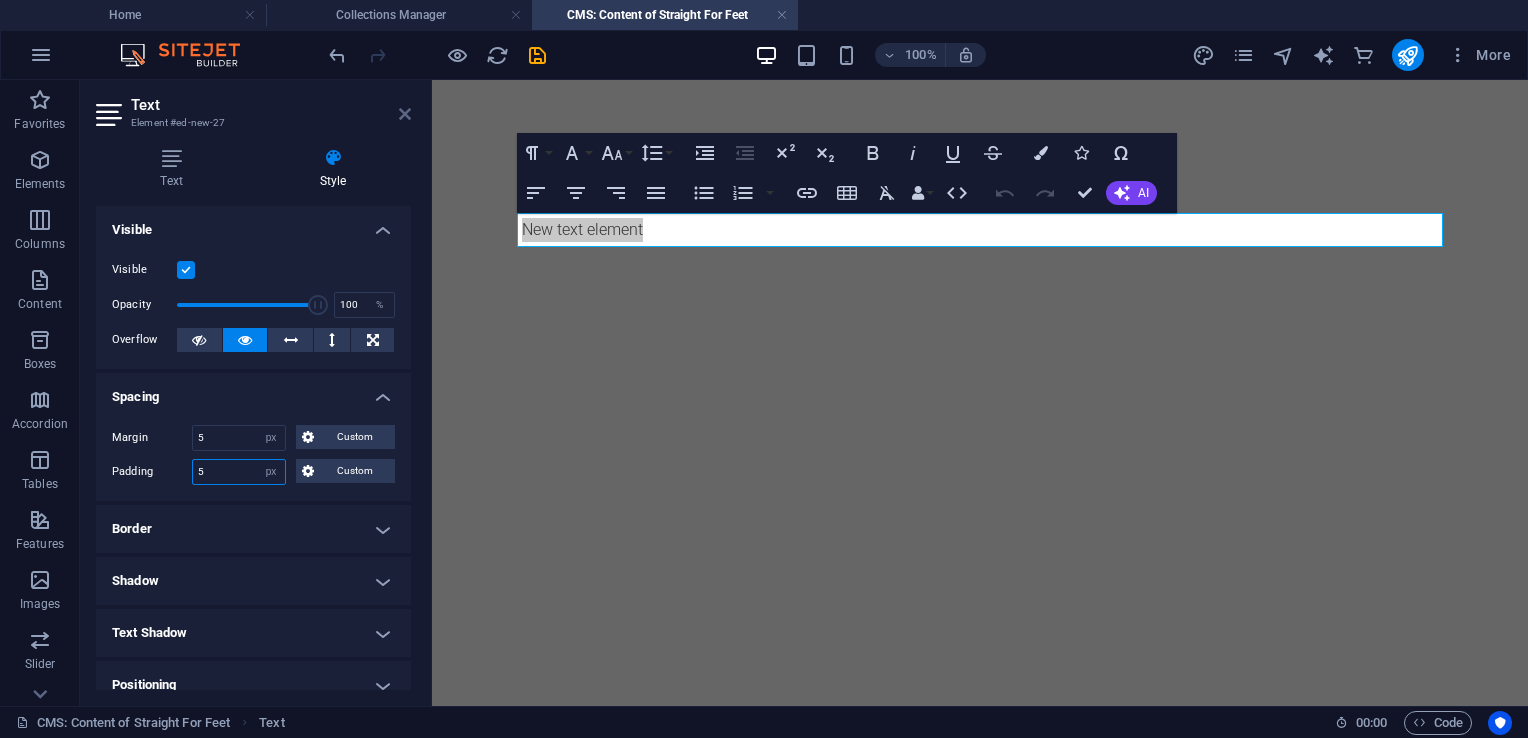 type on "5" 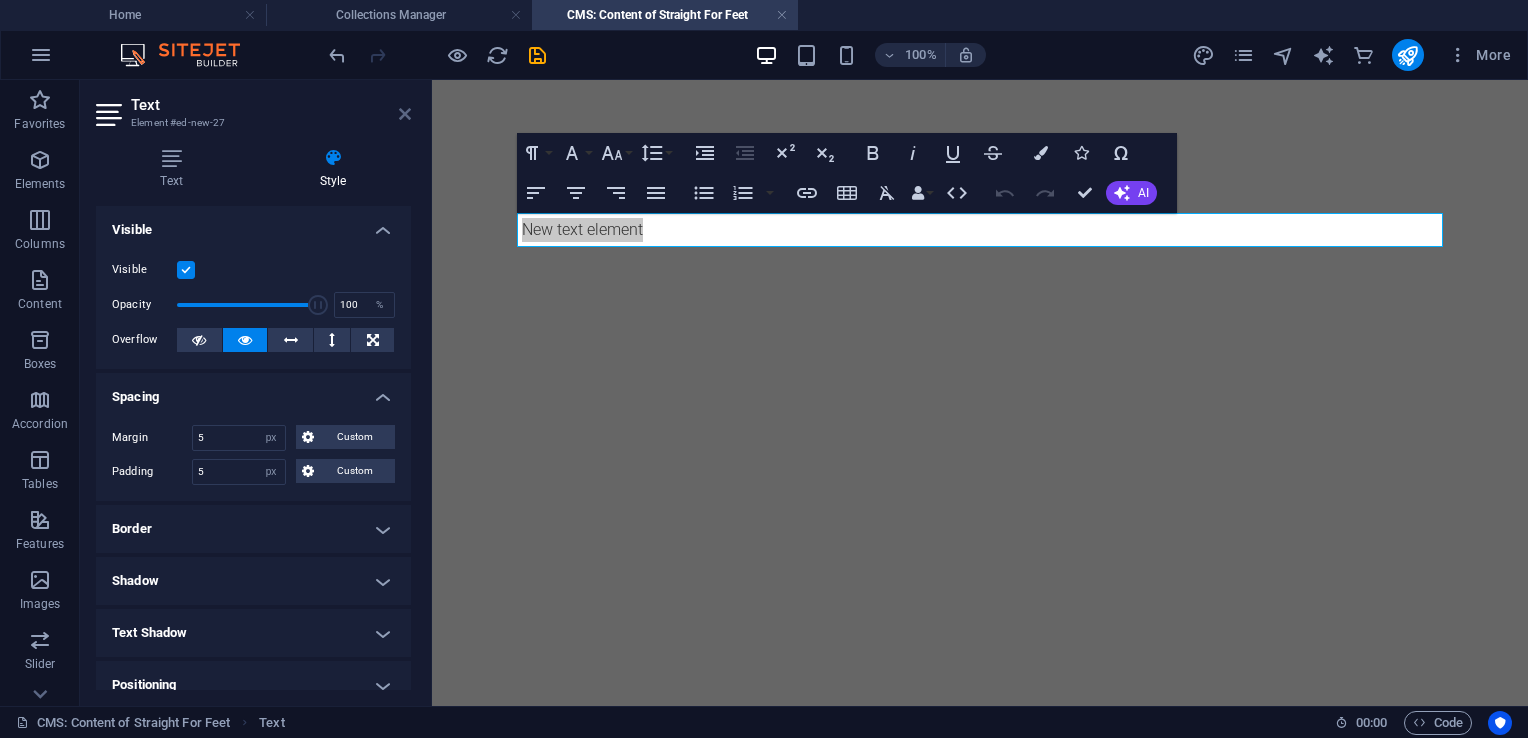 click at bounding box center (405, 114) 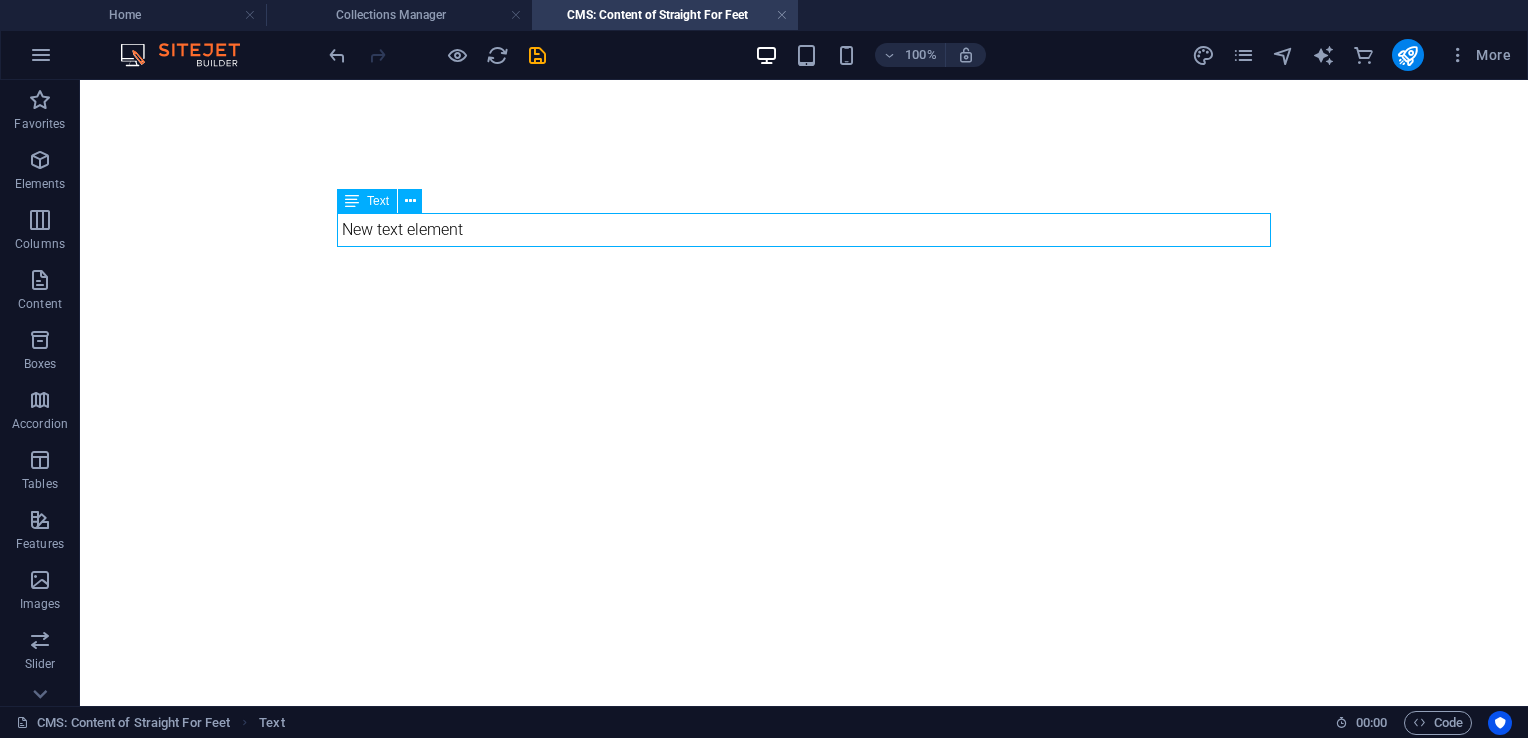 click on "New text element" at bounding box center [804, 230] 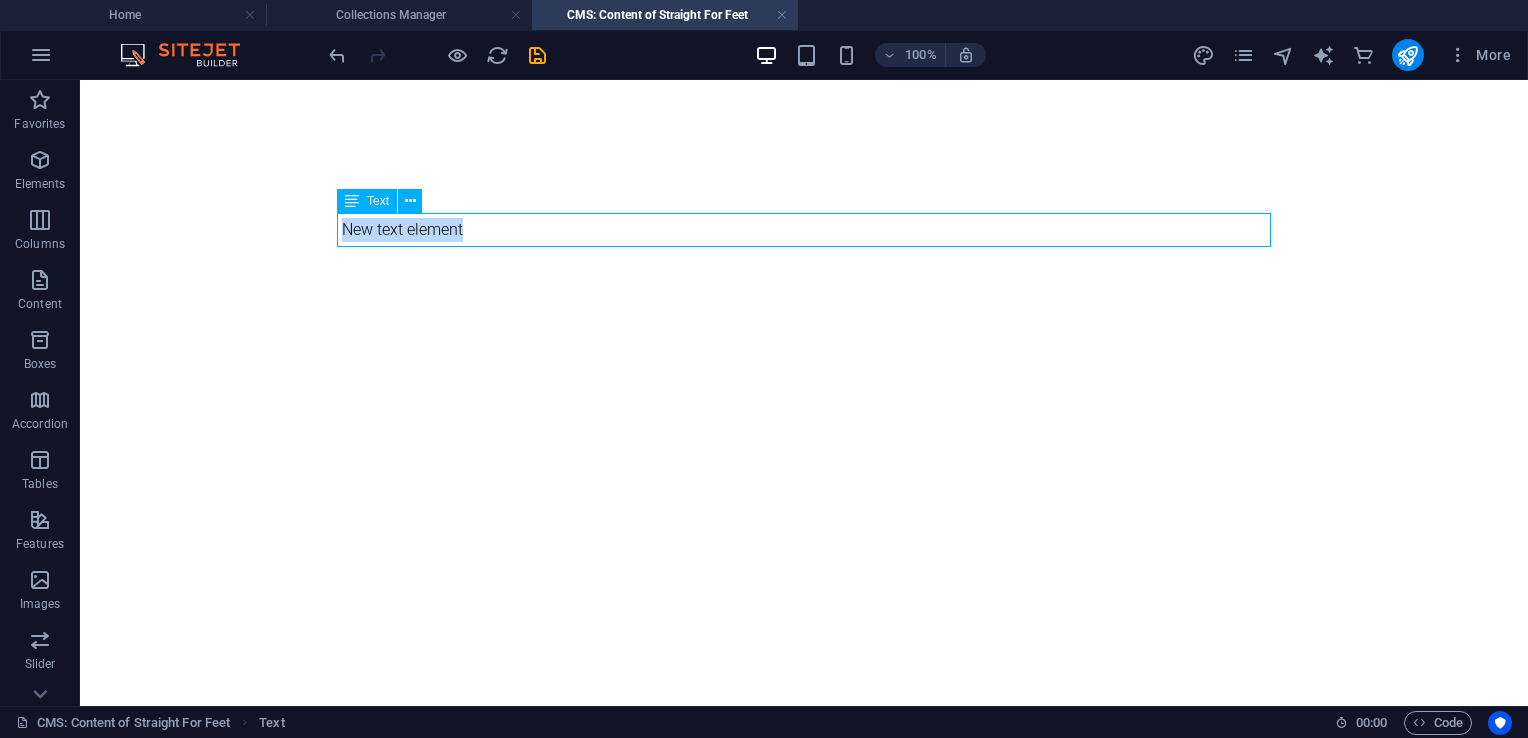 select on "px" 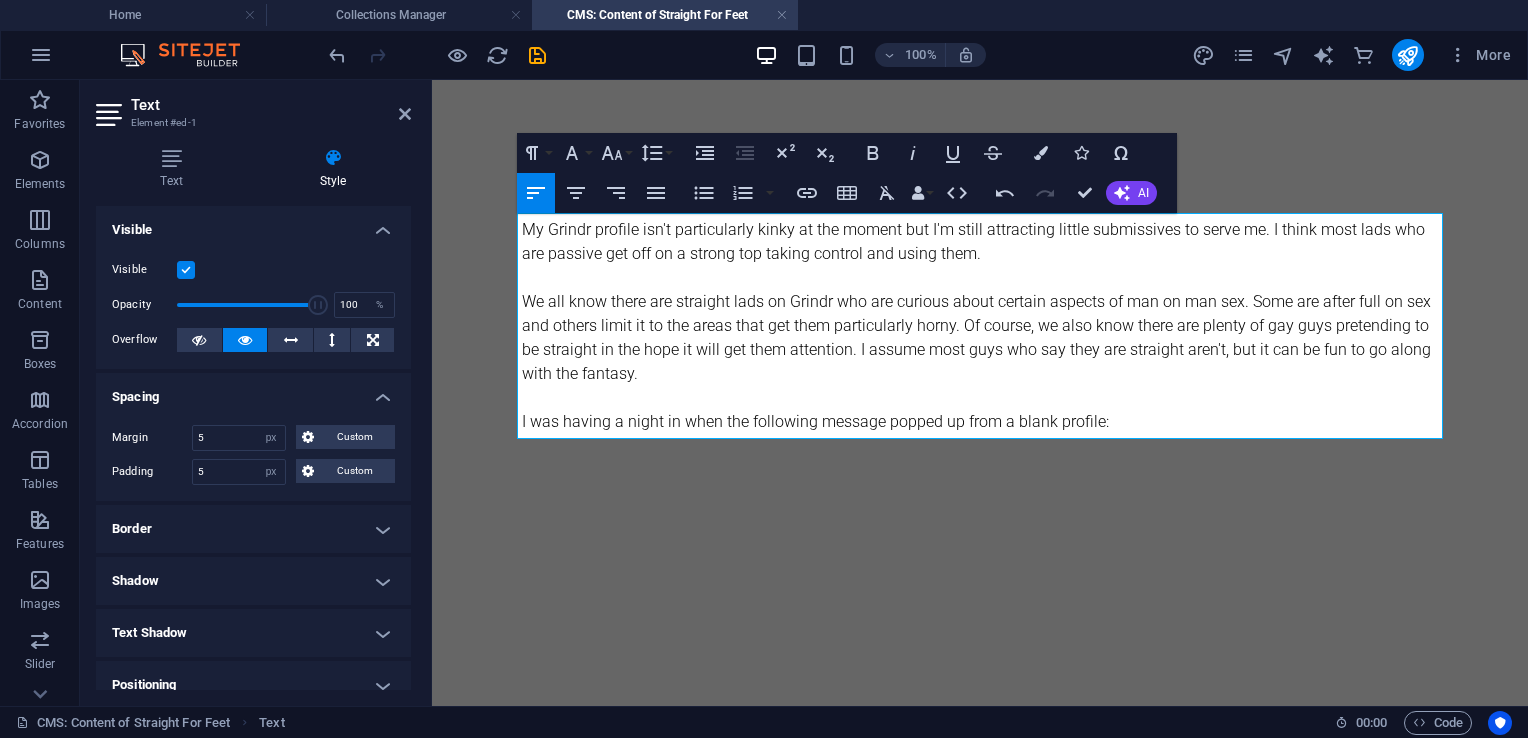 scroll, scrollTop: 12162, scrollLeft: 1, axis: both 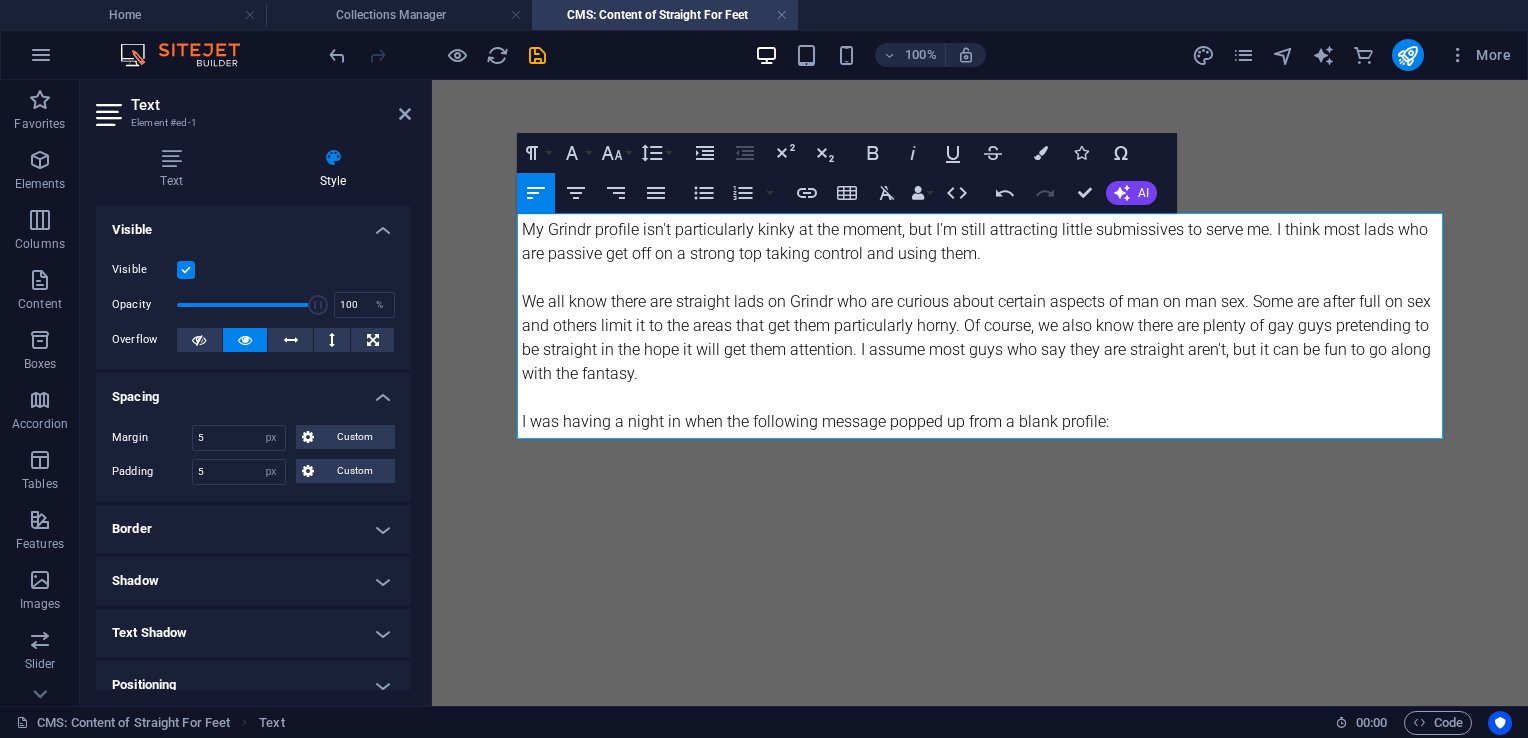 click on "My Grindr profile isn't particularly kinky at the moment, but I'm still attracting little submissives to serve me. I think most lads who are passive get off on a strong top taking control and using them." at bounding box center (980, 242) 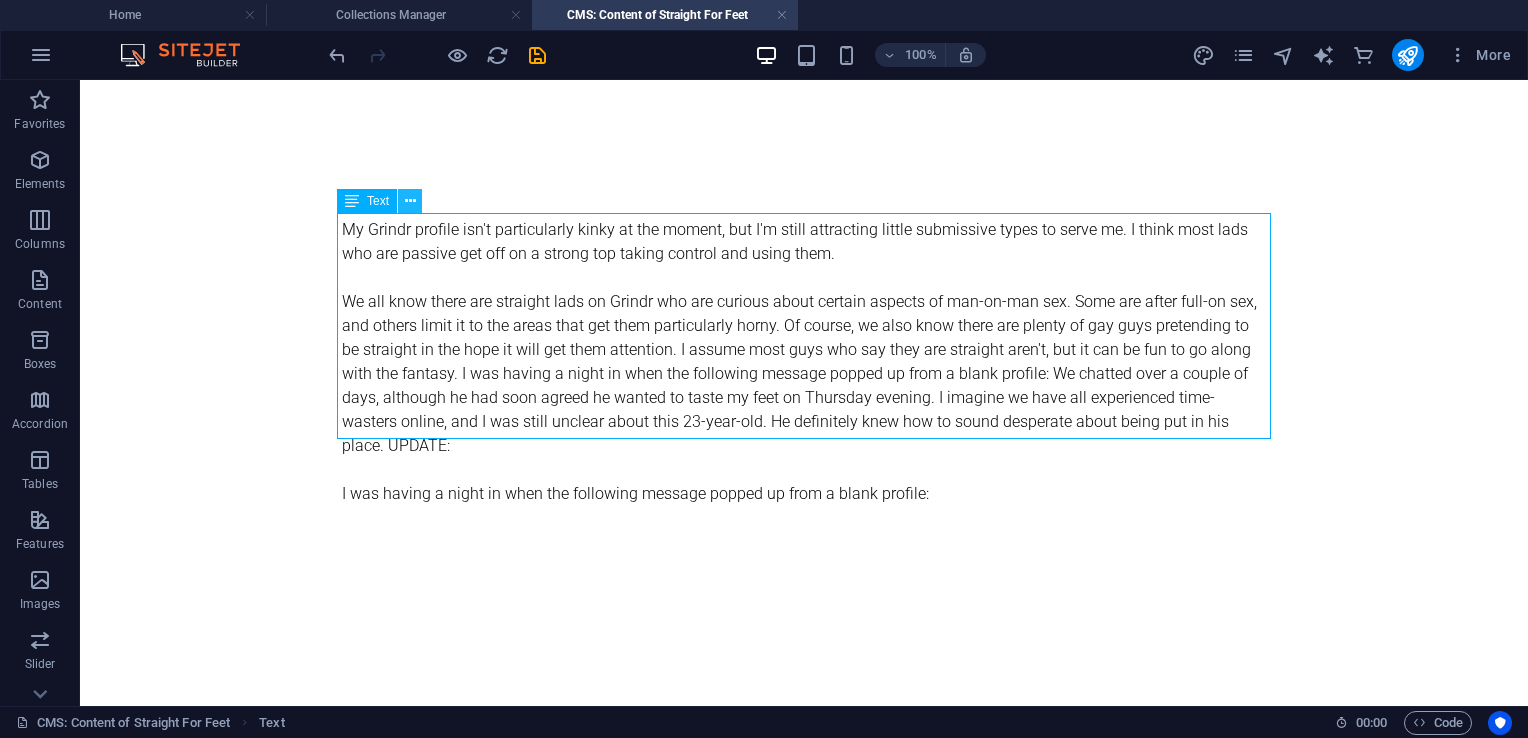 click at bounding box center (410, 201) 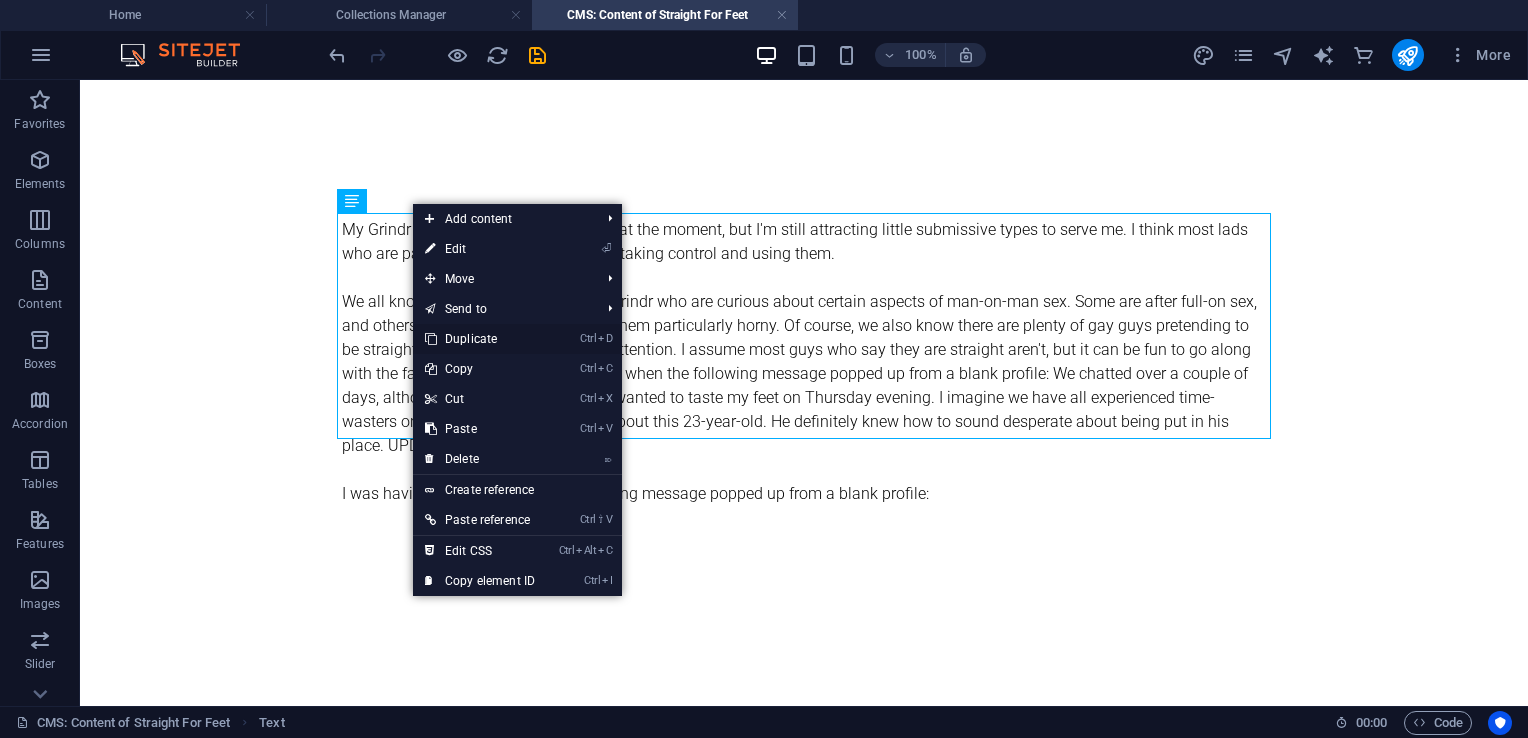 click on "Ctrl D  Duplicate" at bounding box center [480, 339] 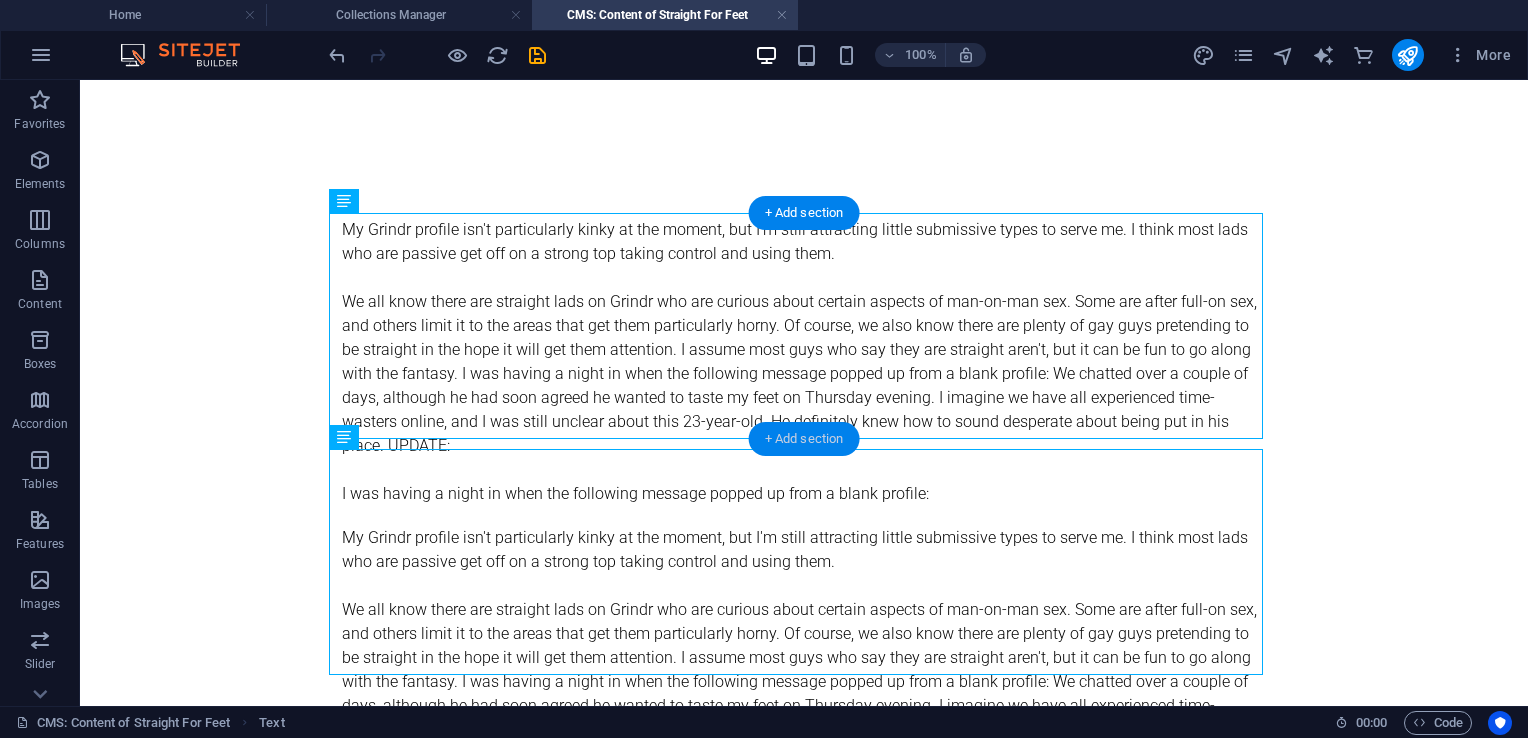 click on "+ Add section" at bounding box center (804, 439) 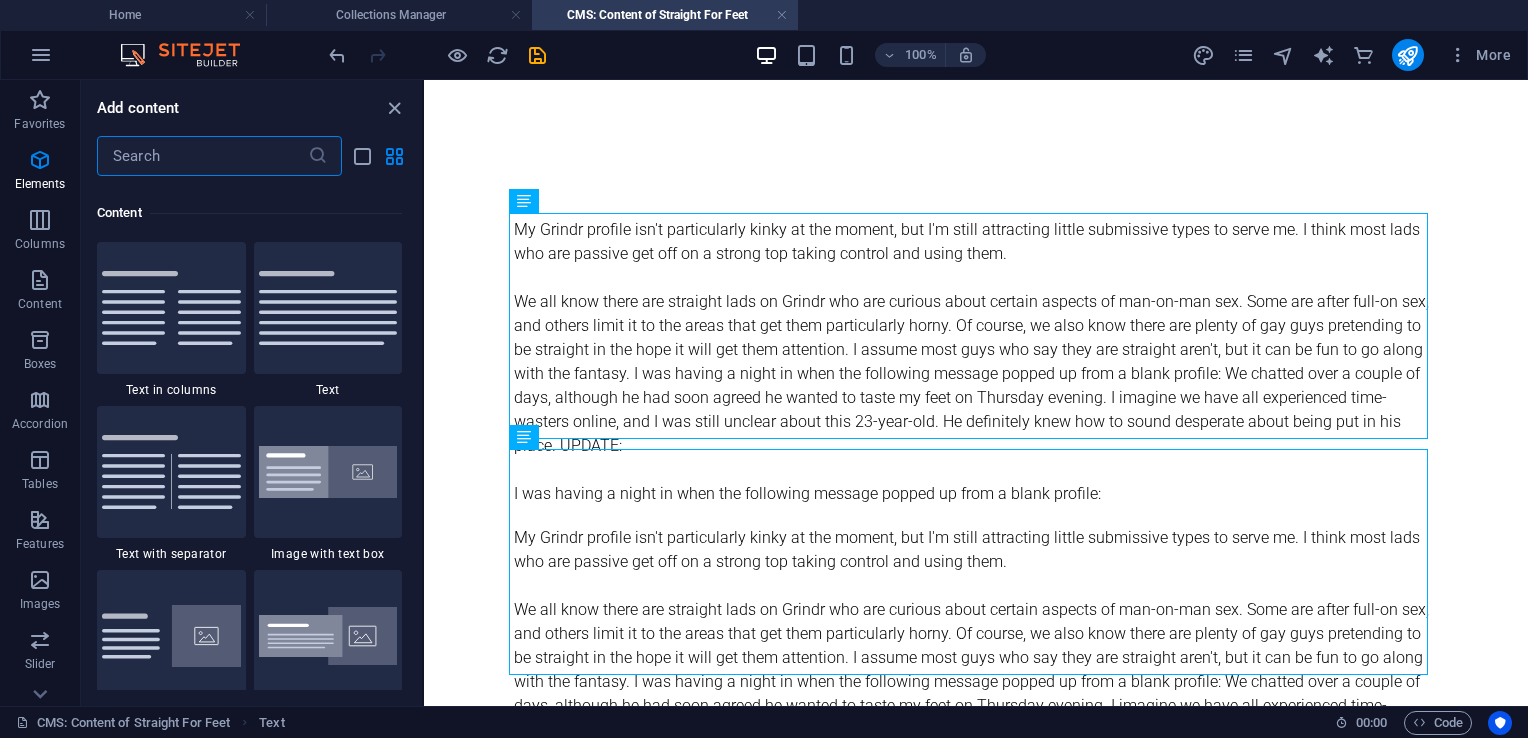 scroll, scrollTop: 3663, scrollLeft: 0, axis: vertical 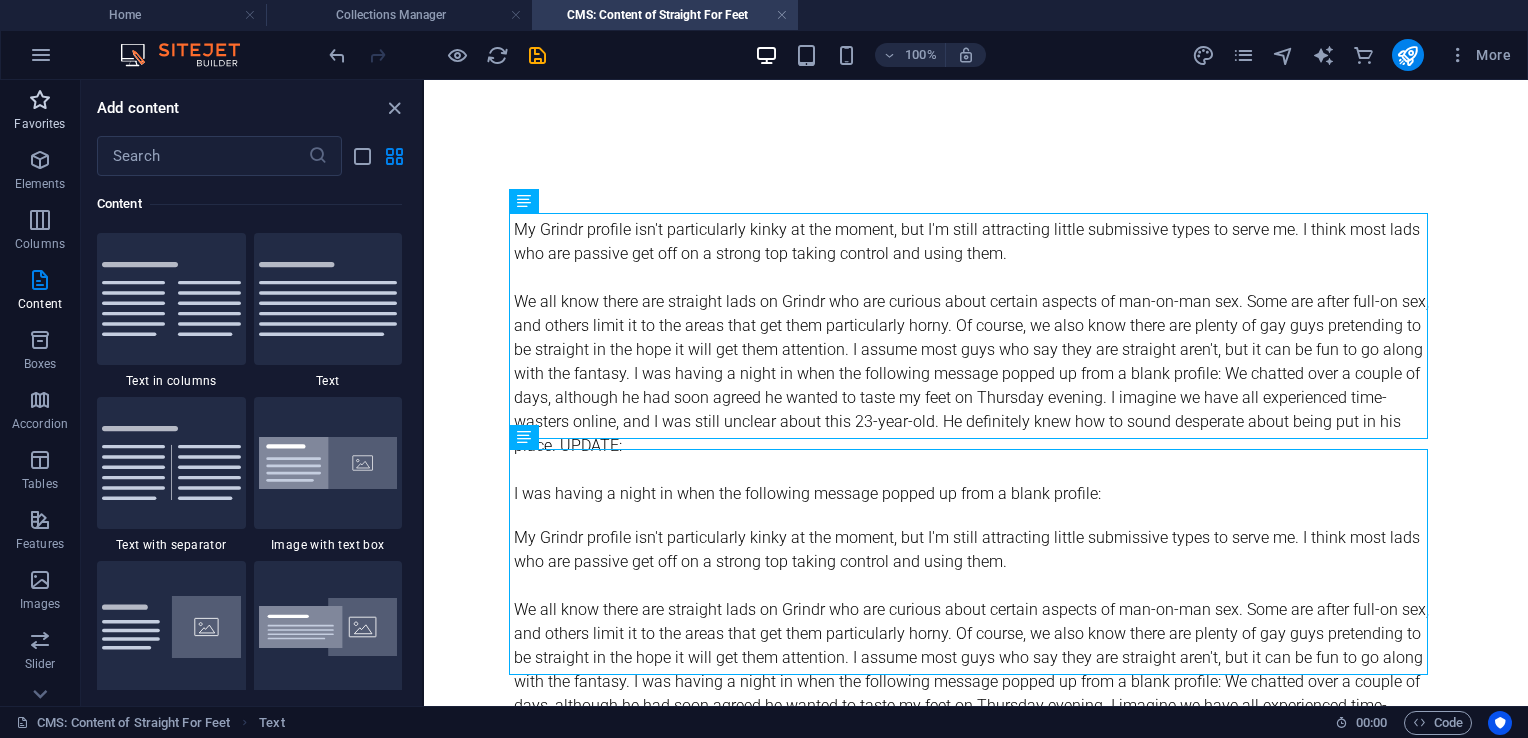 click at bounding box center (40, 100) 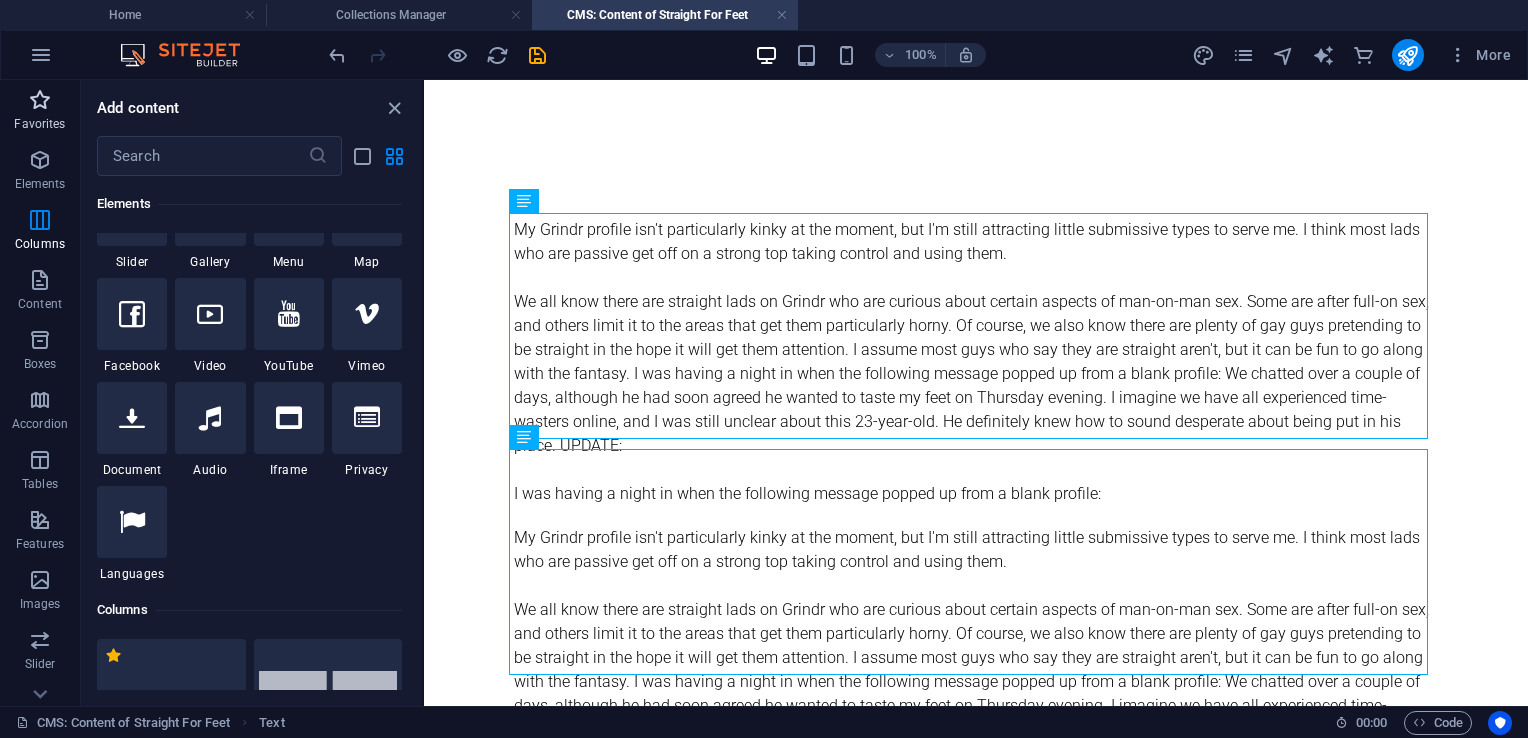 scroll, scrollTop: 0, scrollLeft: 0, axis: both 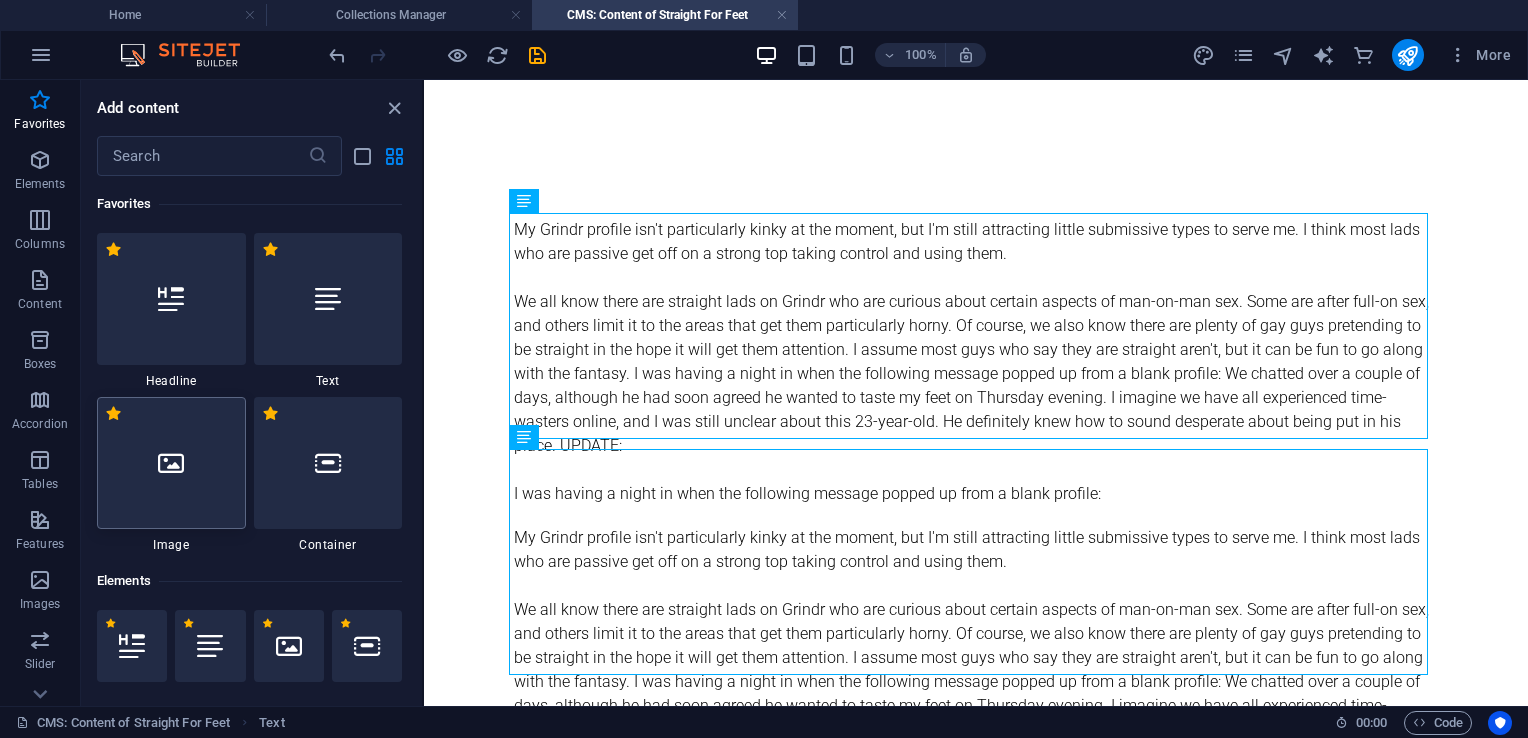 click at bounding box center [171, 463] 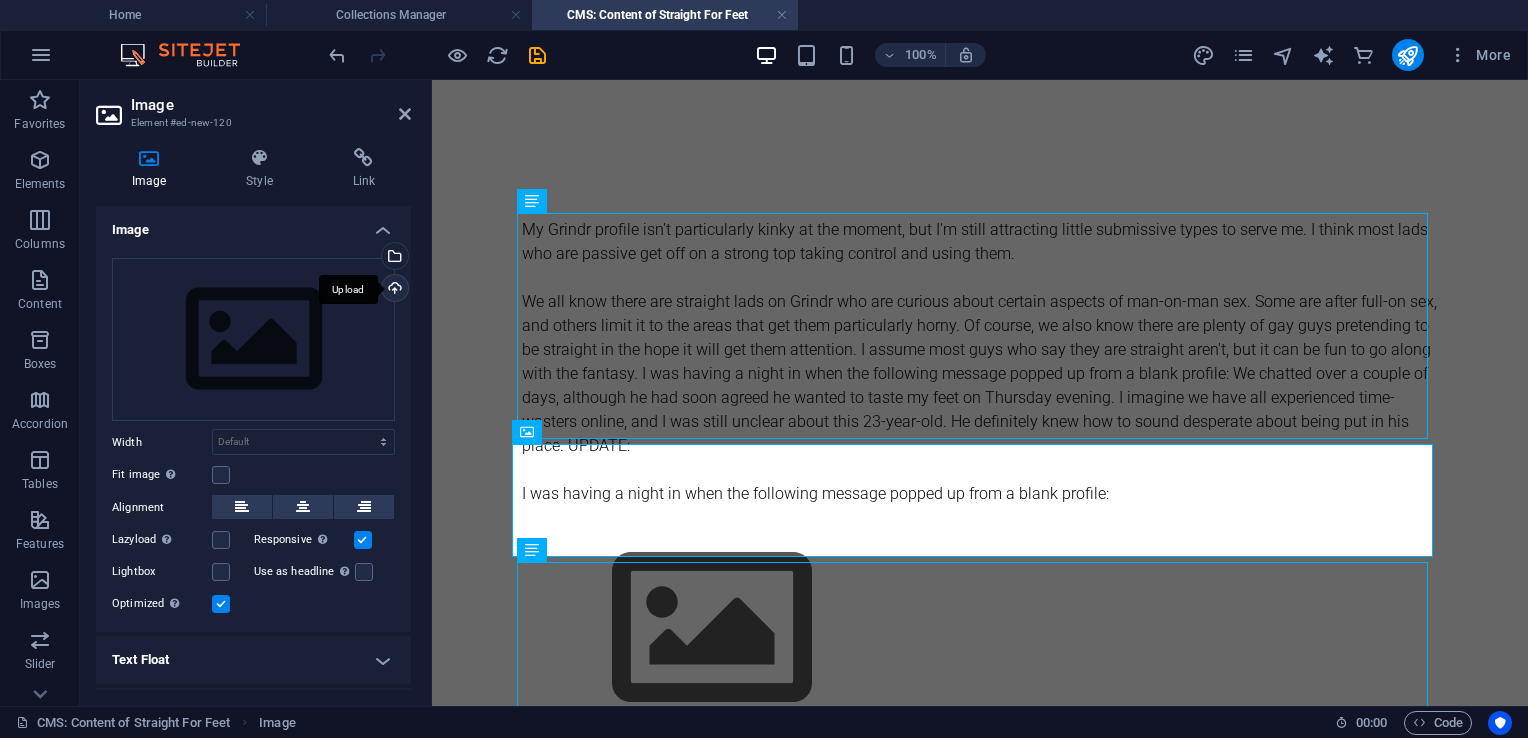click on "Upload" at bounding box center [393, 290] 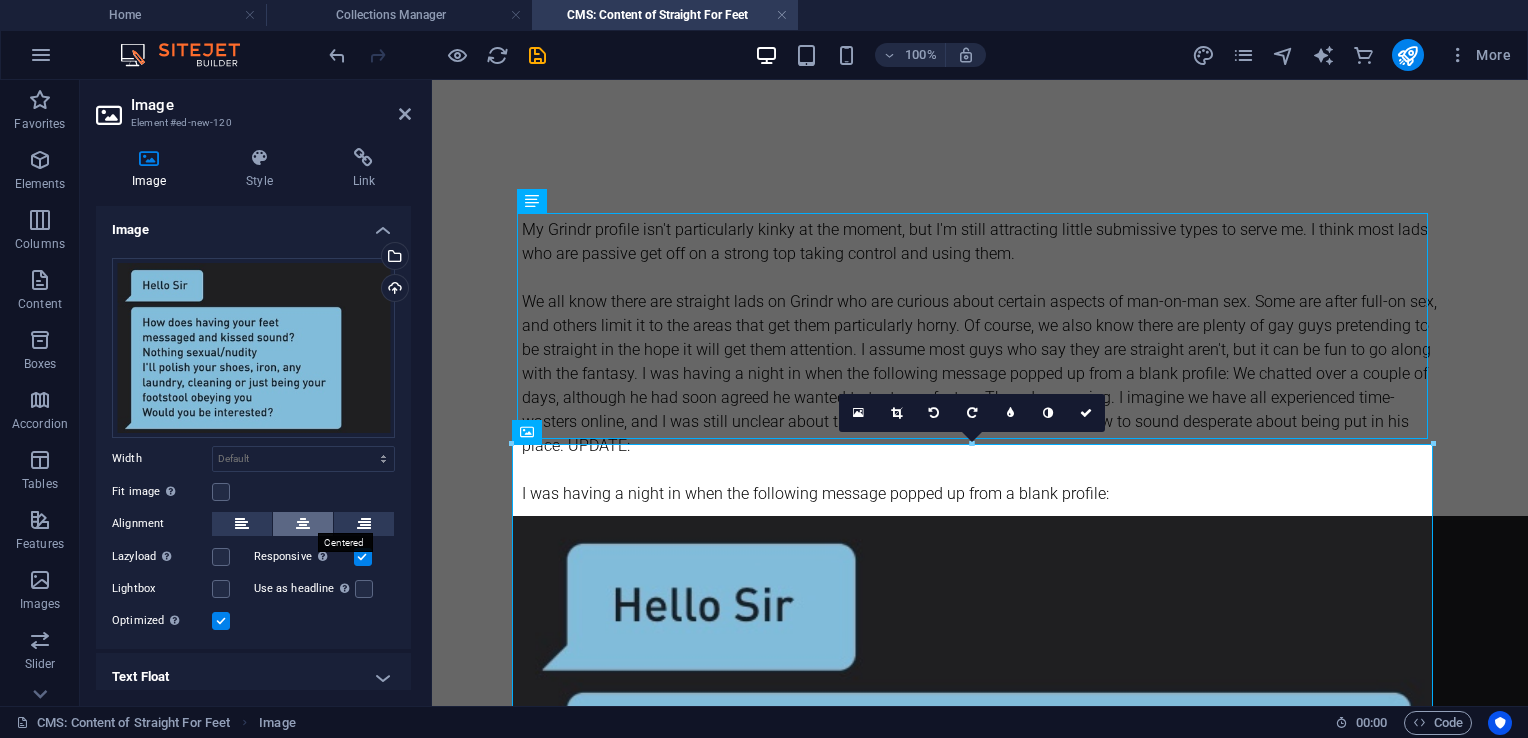 click at bounding box center [303, 524] 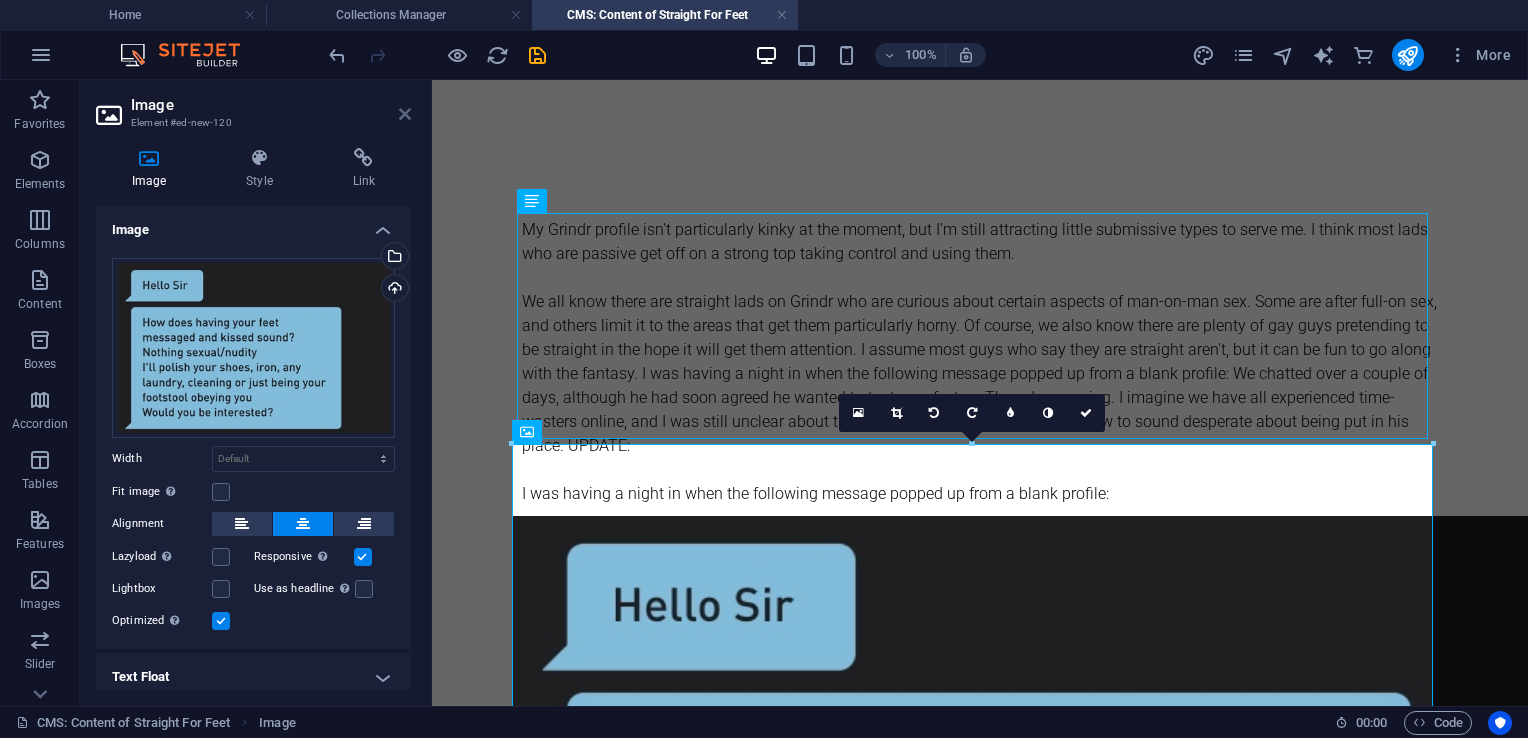 click at bounding box center (405, 114) 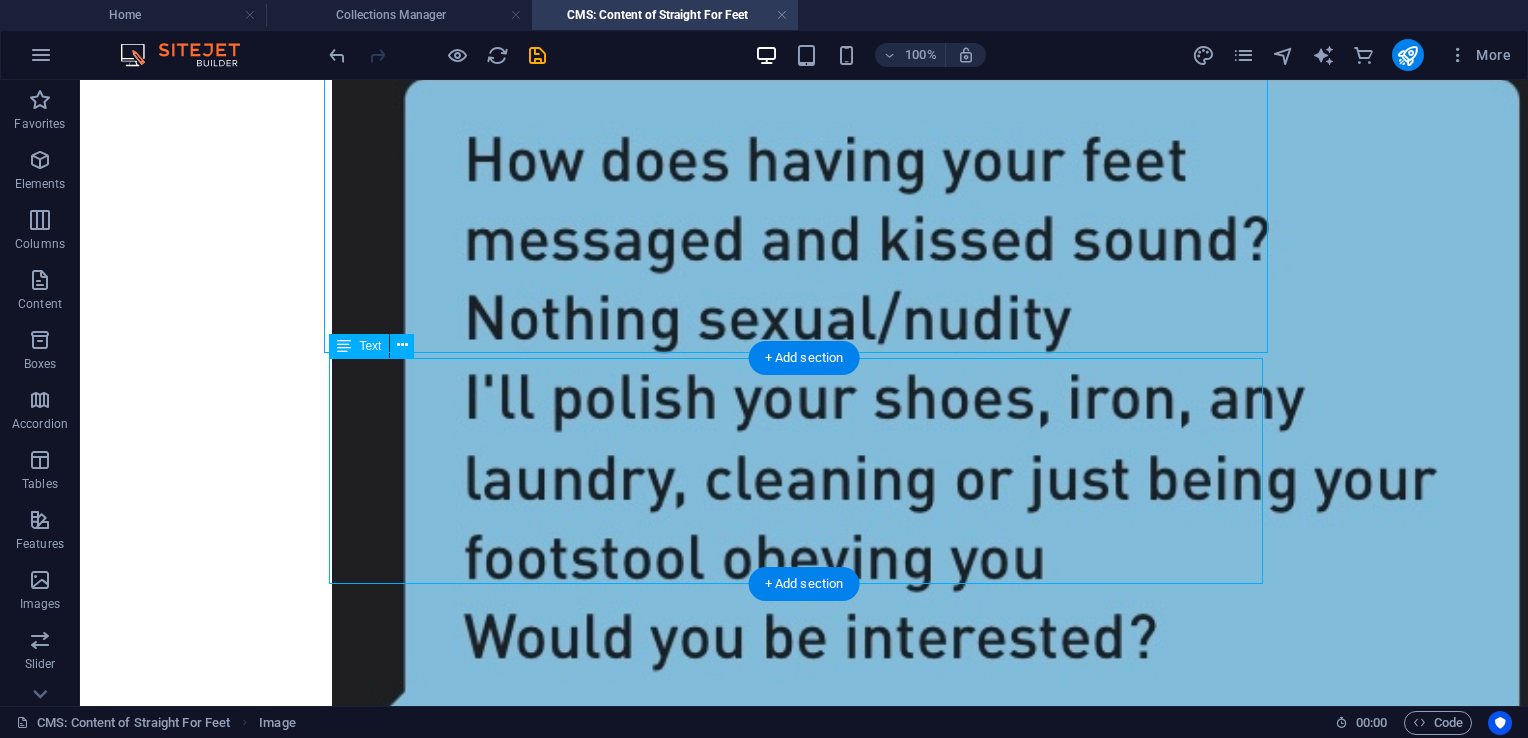 scroll, scrollTop: 689, scrollLeft: 0, axis: vertical 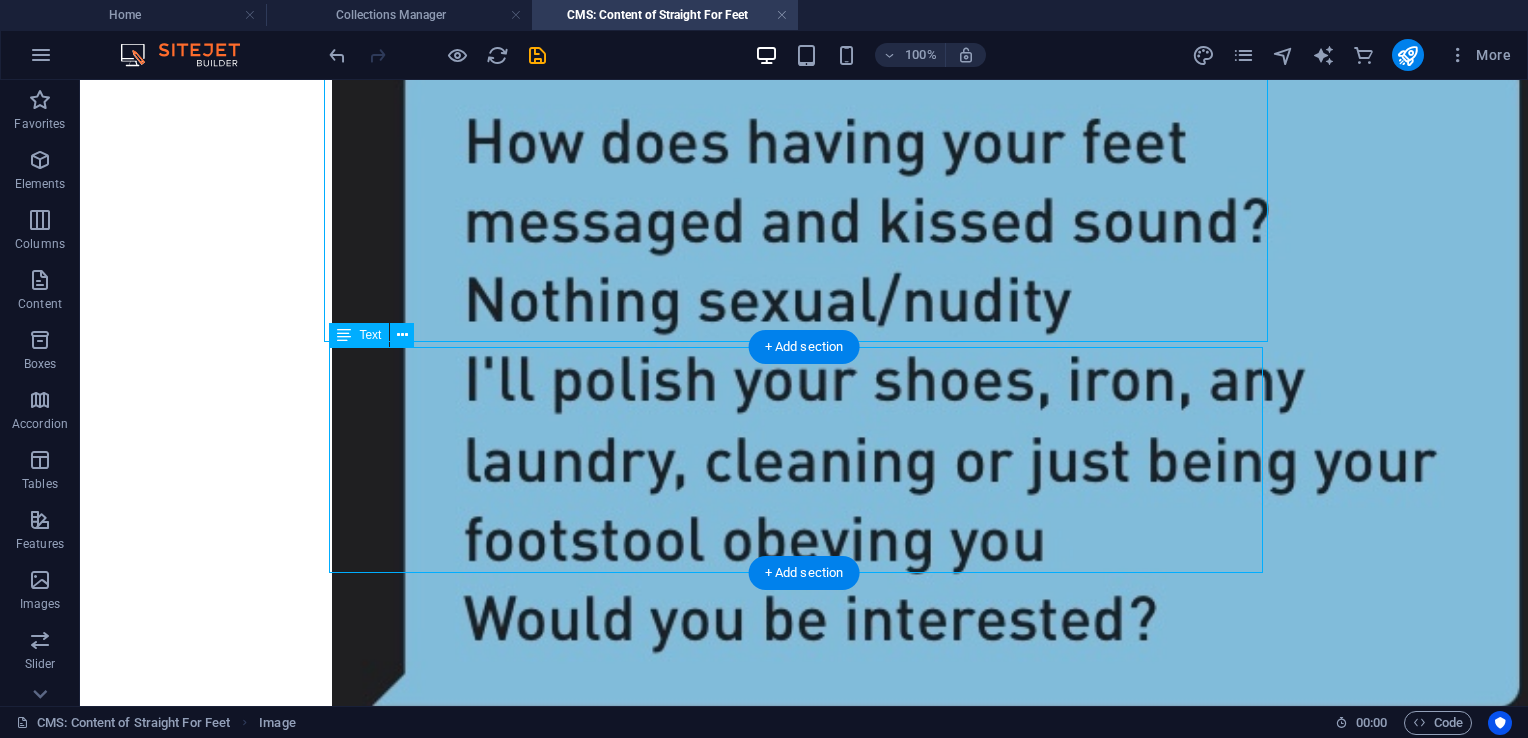click on "My Grindr profile isn't particularly kinky at the moment, but I'm still attracting little submissive types to serve me. I think most lads who are passive get off on a strong top taking control and using them. We all know there are straight lads on Grindr who are curious about certain aspects of man-on-man sex. Some are after full-on sex, and others limit it to the areas that get them particularly horny. Of course, we also know there are plenty of gay guys pretending to be straight in the hope it will get them attention. I assume most guys who say they are straight aren't, but it can be fun to go along with the fantasy. I was having a night in when the following message popped up from a blank profile:" at bounding box center (804, 883) 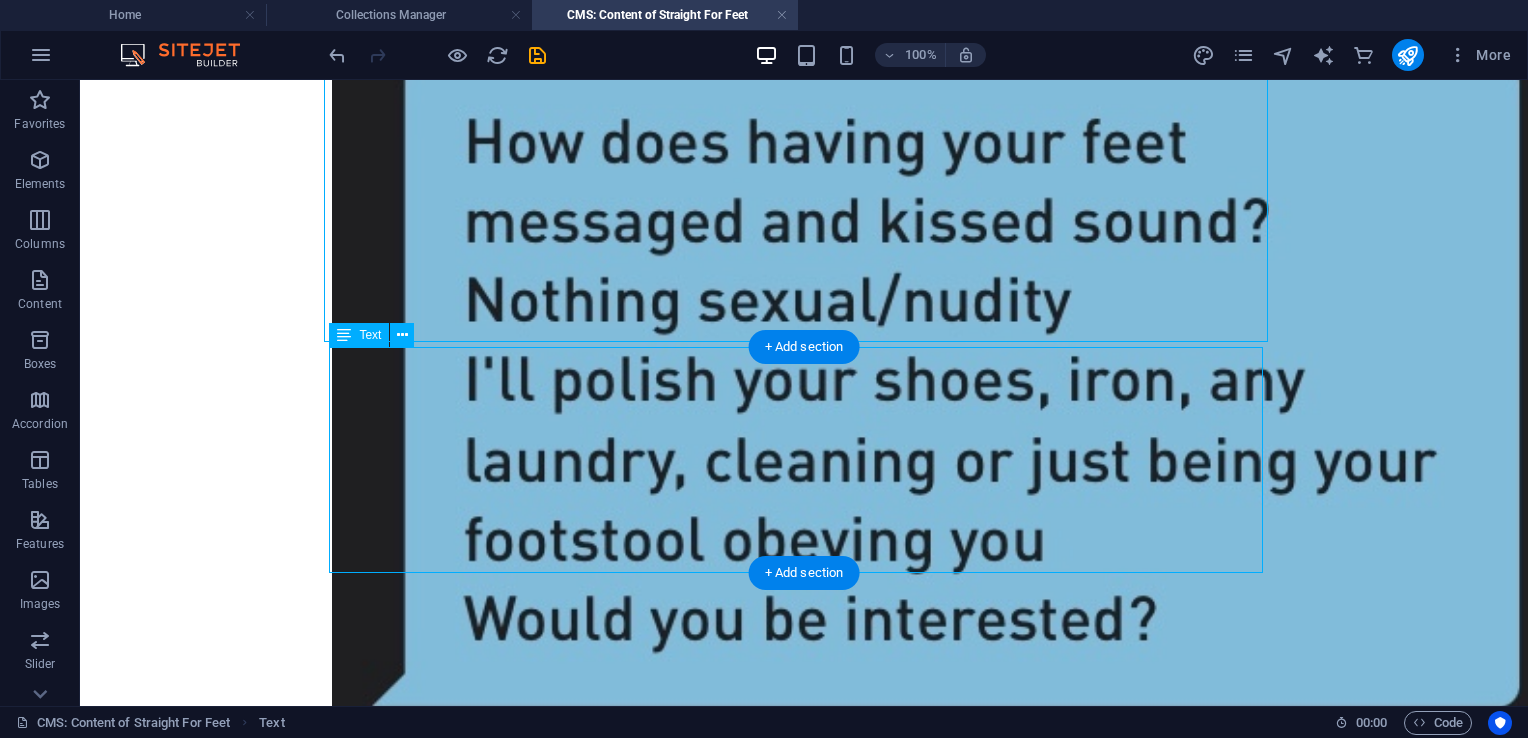 click on "My Grindr profile isn't particularly kinky at the moment, but I'm still attracting little submissive types to serve me. I think most lads who are passive get off on a strong top taking control and using them. We all know there are straight lads on Grindr who are curious about certain aspects of man-on-man sex. Some are after full-on sex, and others limit it to the areas that get them particularly horny. Of course, we also know there are plenty of gay guys pretending to be straight in the hope it will get them attention. I assume most guys who say they are straight aren't, but it can be fun to go along with the fantasy. I was having a night in when the following message popped up from a blank profile:" at bounding box center [804, 883] 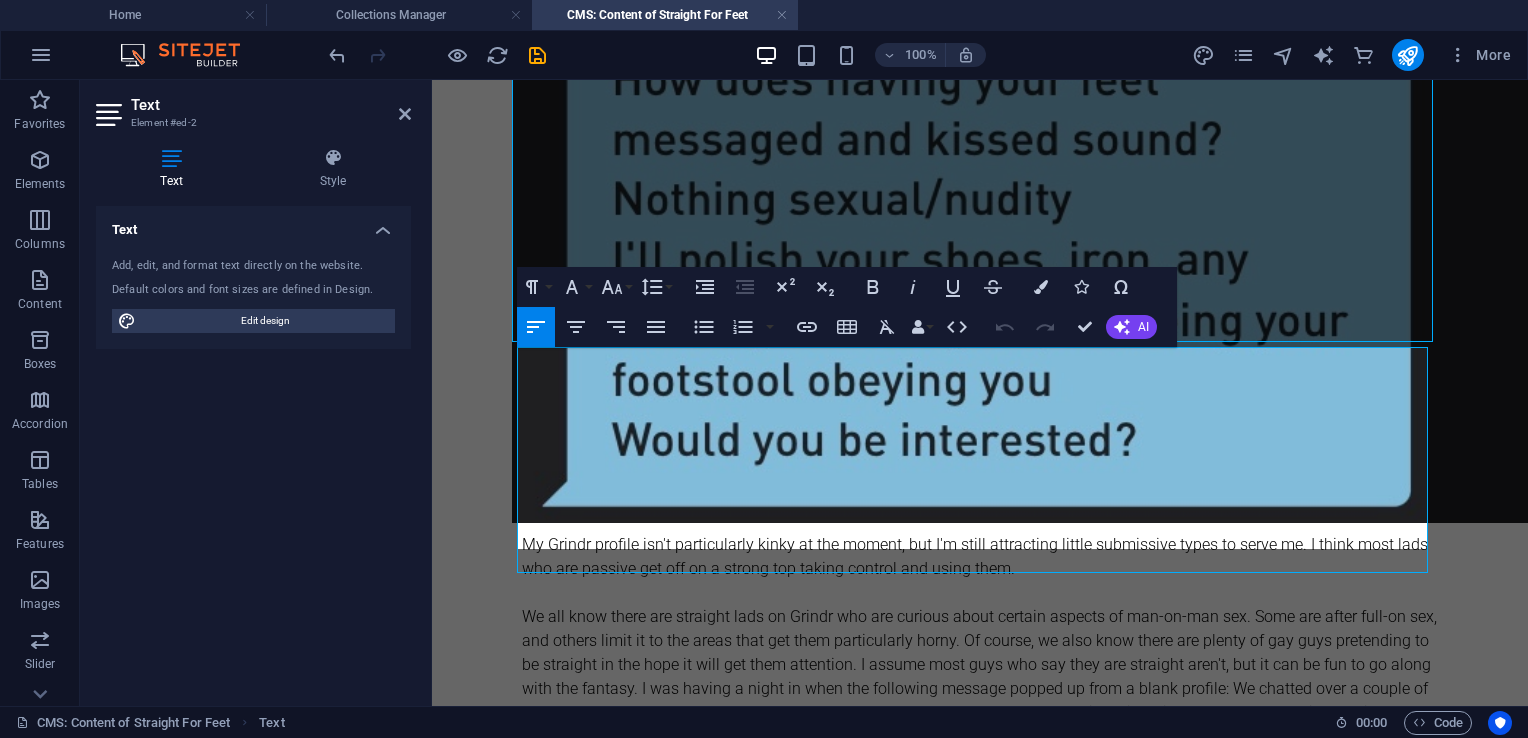 scroll, scrollTop: 651, scrollLeft: 0, axis: vertical 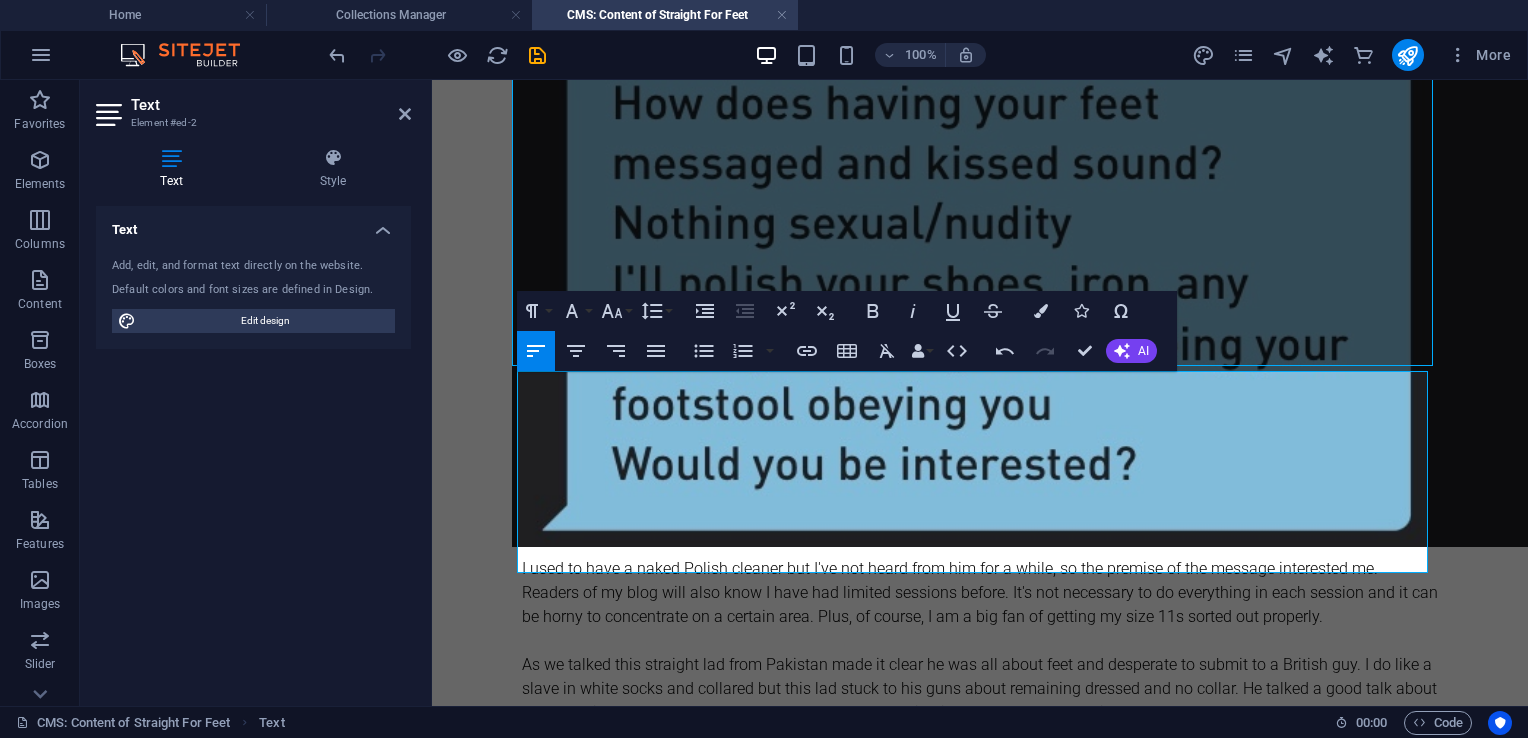 click on "I used to have a naked Polish cleaner but I've not heard from him for a while, so the premise of the message interested me. Readers of my blog will also know I have had limited sessions before. It's not necessary to do everything in each session and it can be horny to concentrate on a certain area. Plus, of course, I am a big fan of getting my size 11s sorted out properly." at bounding box center [980, 593] 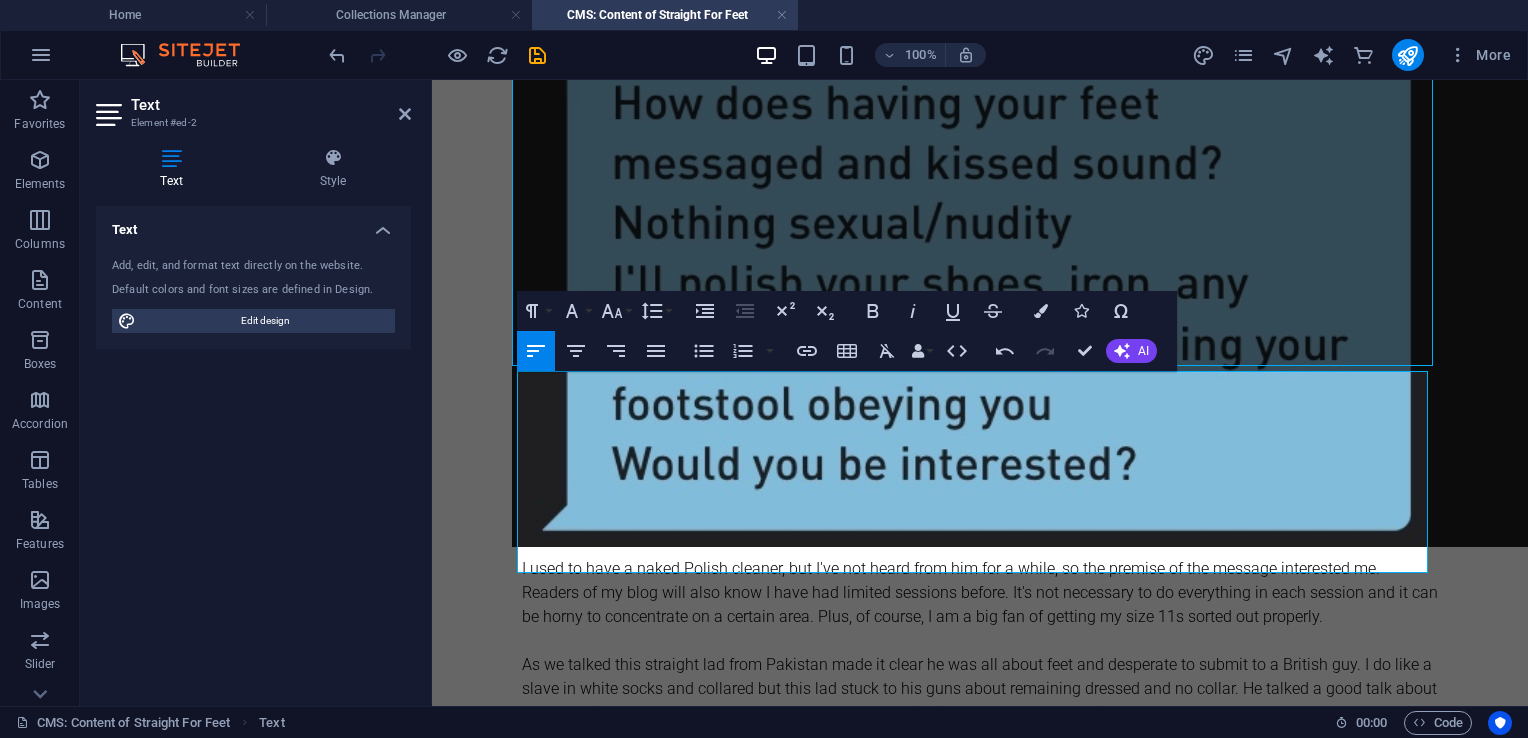 click on "I used to have a naked Polish cleaner, but I've not heard from him for a while, so the premise of the message interested me. Readers of my blog will also know I have had limited sessions before. It's not necessary to do everything in each session and it can be horny to concentrate on a certain area. Plus, of course, I am a big fan of getting my size 11s sorted out properly." at bounding box center [980, 593] 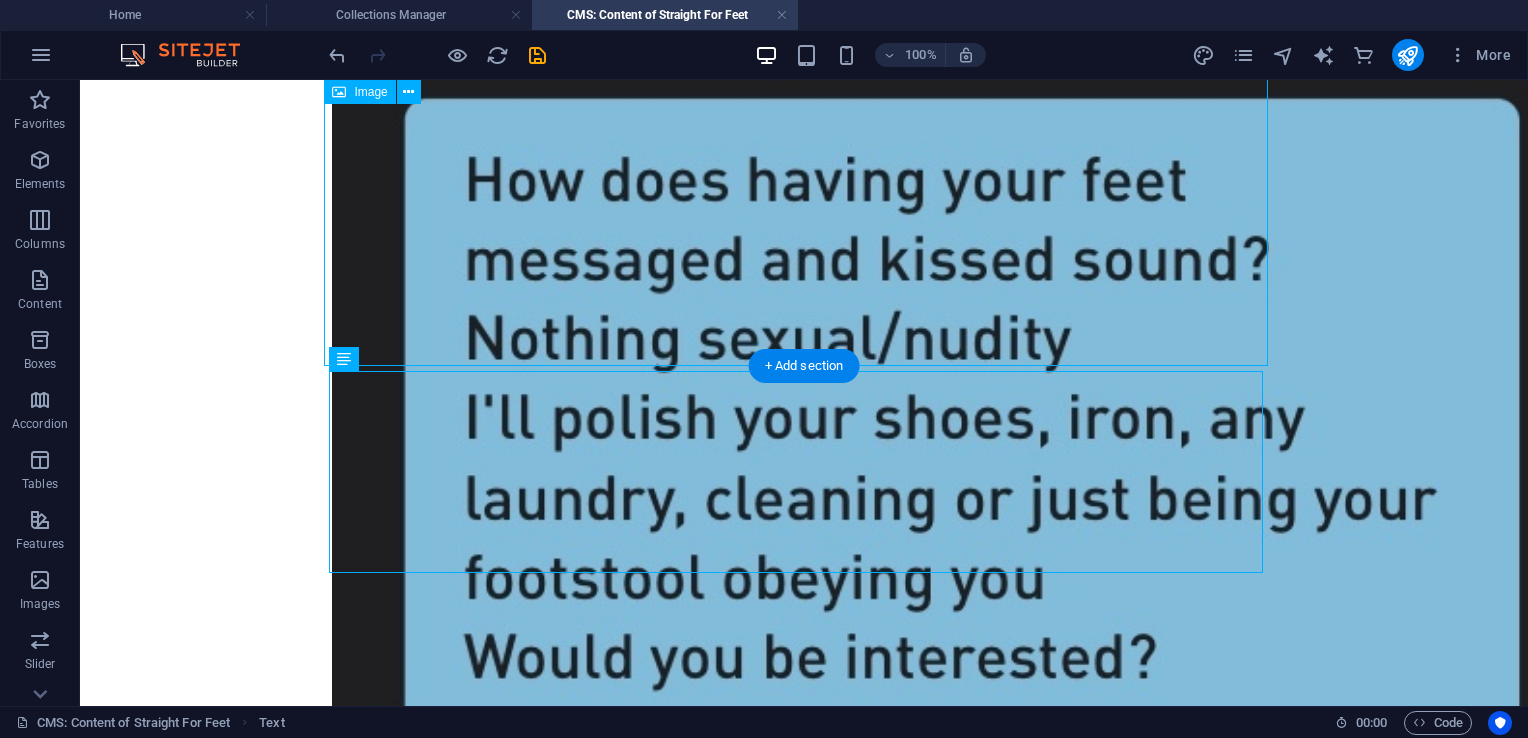 scroll, scrollTop: 665, scrollLeft: 0, axis: vertical 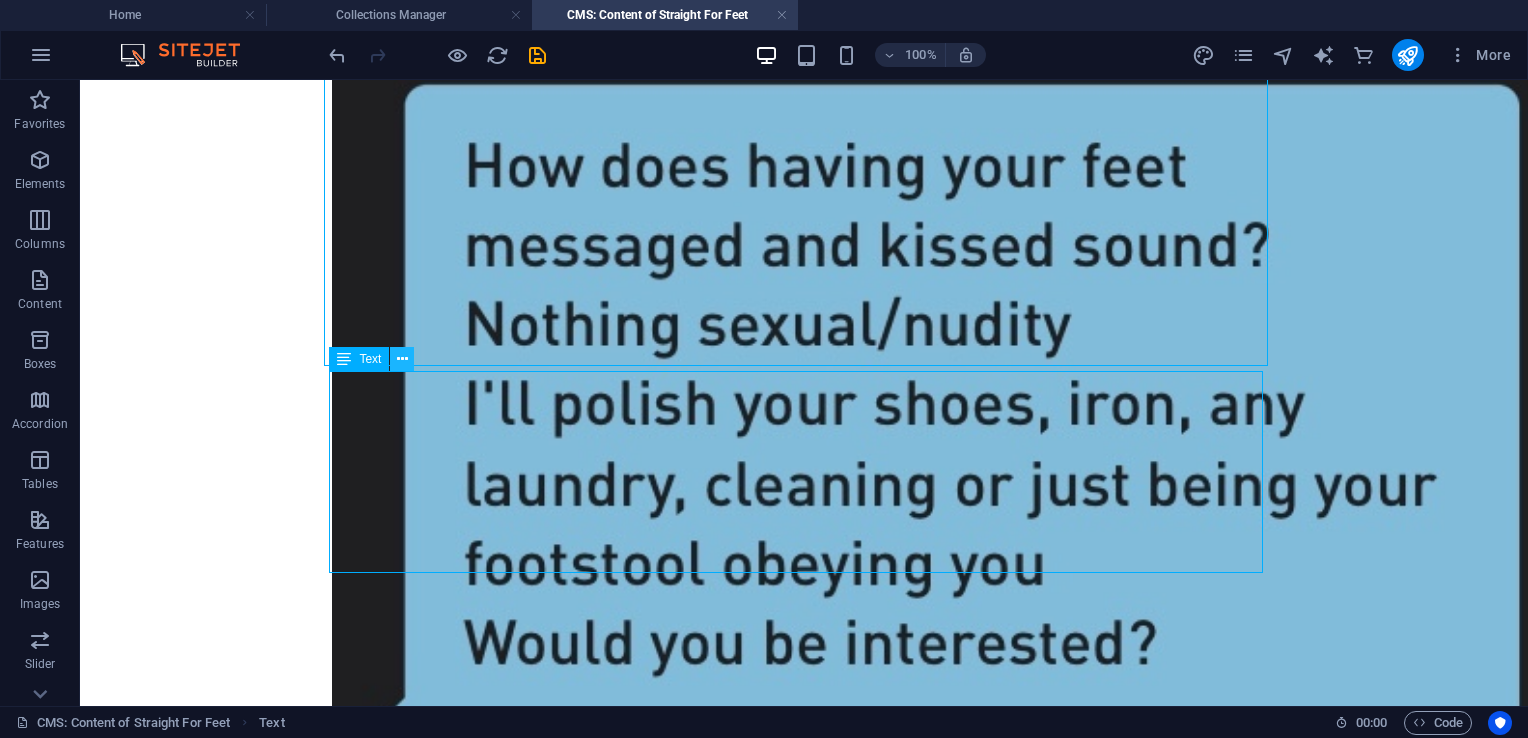 click at bounding box center [402, 359] 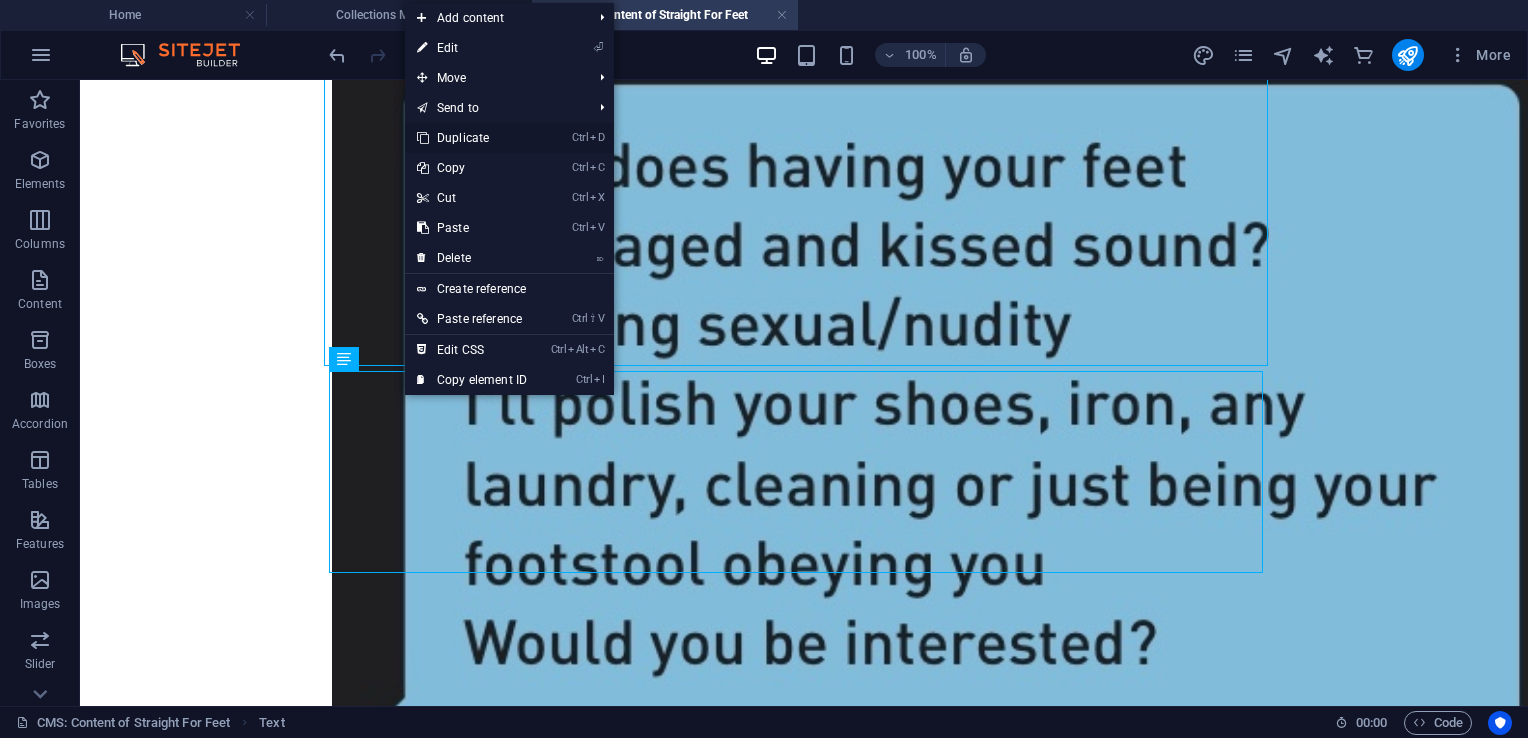 click on "Ctrl D  Duplicate" at bounding box center [472, 138] 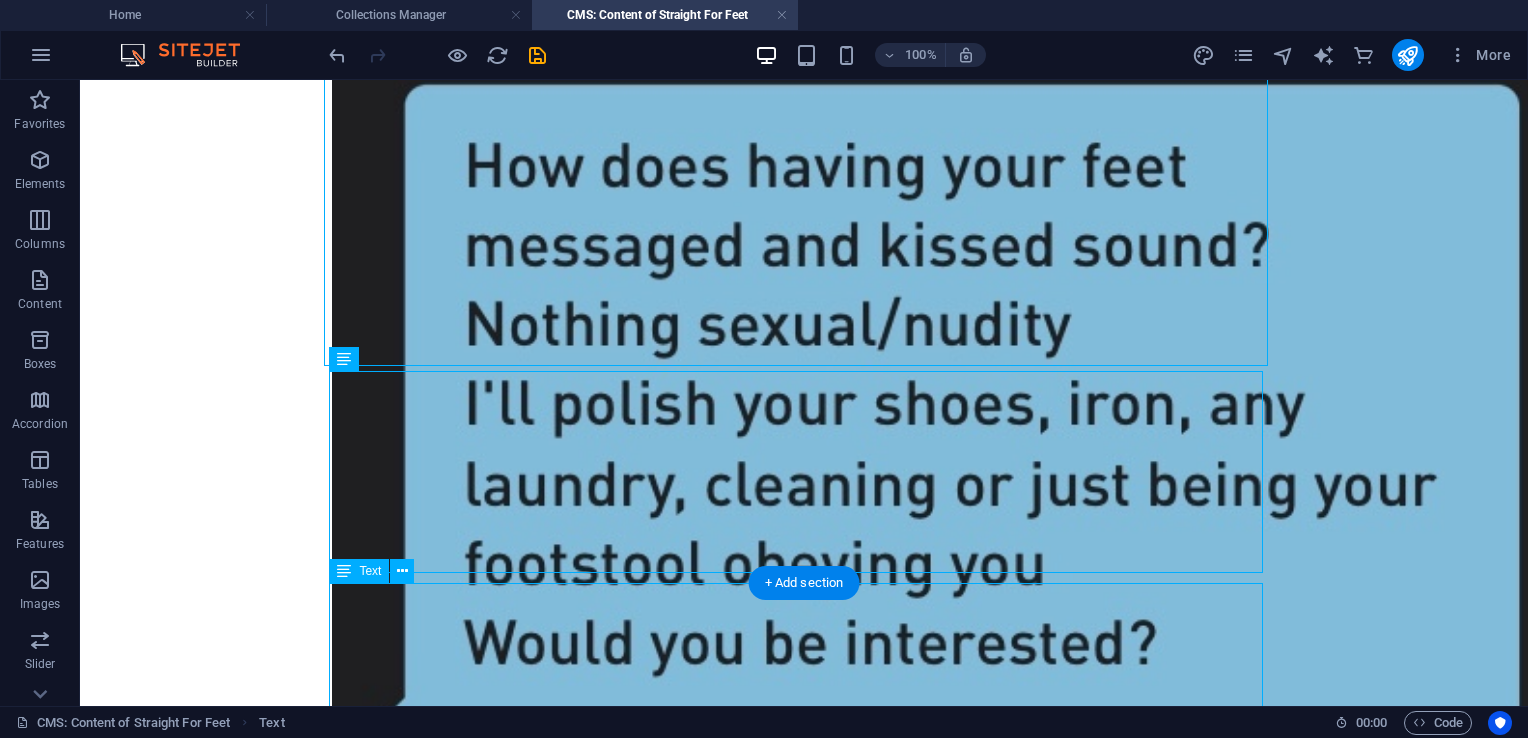 click on "I used to have a naked Polish cleaner, but I've not heard from him for a while, so the premise of the message interested me. Readers of my blog will also know I have had limited sessions before. It's not necessary to do everything in each session, and it can be horny to concentrate on a certain area. Plus, of course, I am a big fan of getting my size 11s sorted out properly. As we talked, this straight lad from Pakistan made it clear he was all about feet and desperate to submit to a British guy. I do like a slave in white socks and collared, but this lad stuck to his guns about remaining dressed and no collar. He talked a good talk about really serving feet and made a good plea to get my toes in his mouth. I was to be his fourth set of feet ever, and only one guy had truly treated him as he needed so far." at bounding box center [804, 1071] 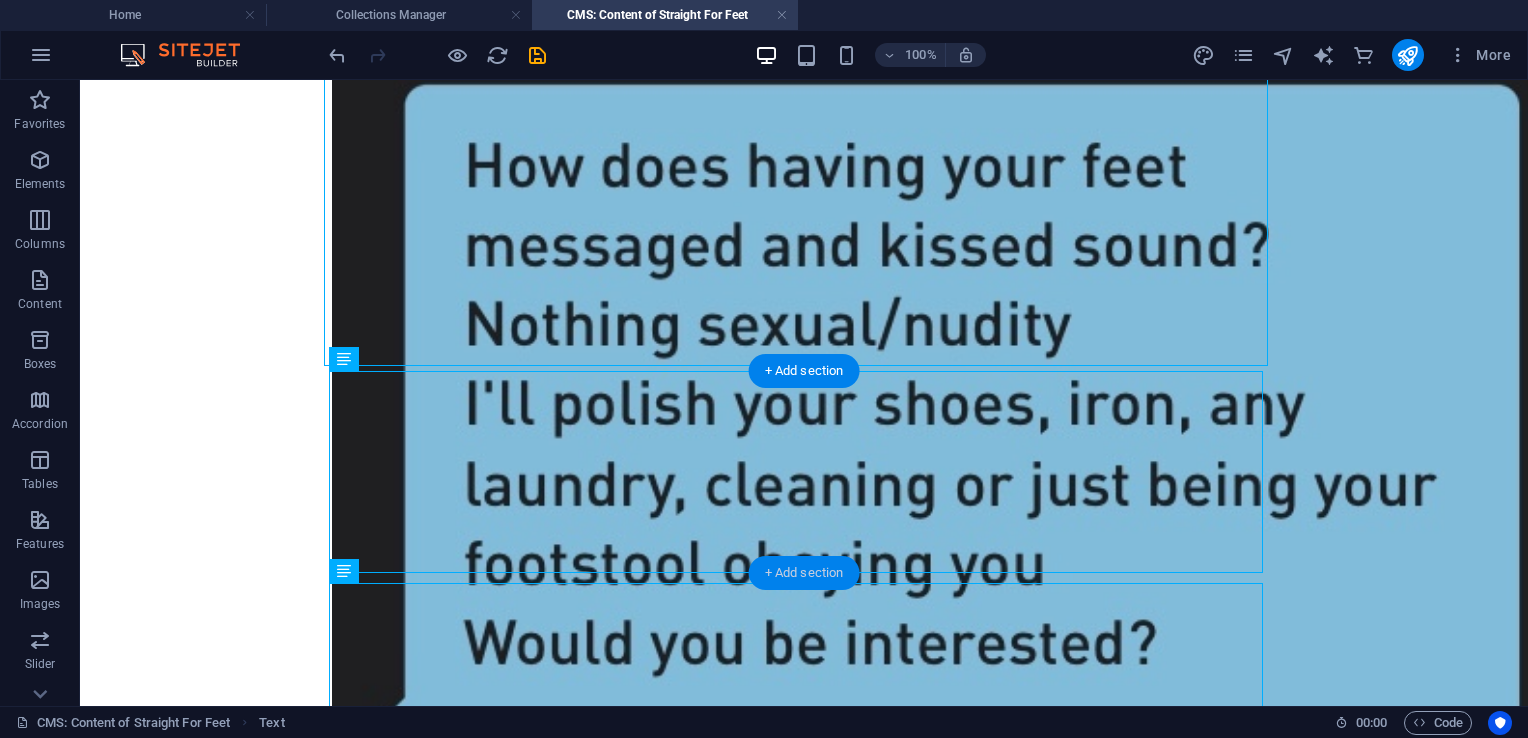 click on "+ Add section" at bounding box center [804, 573] 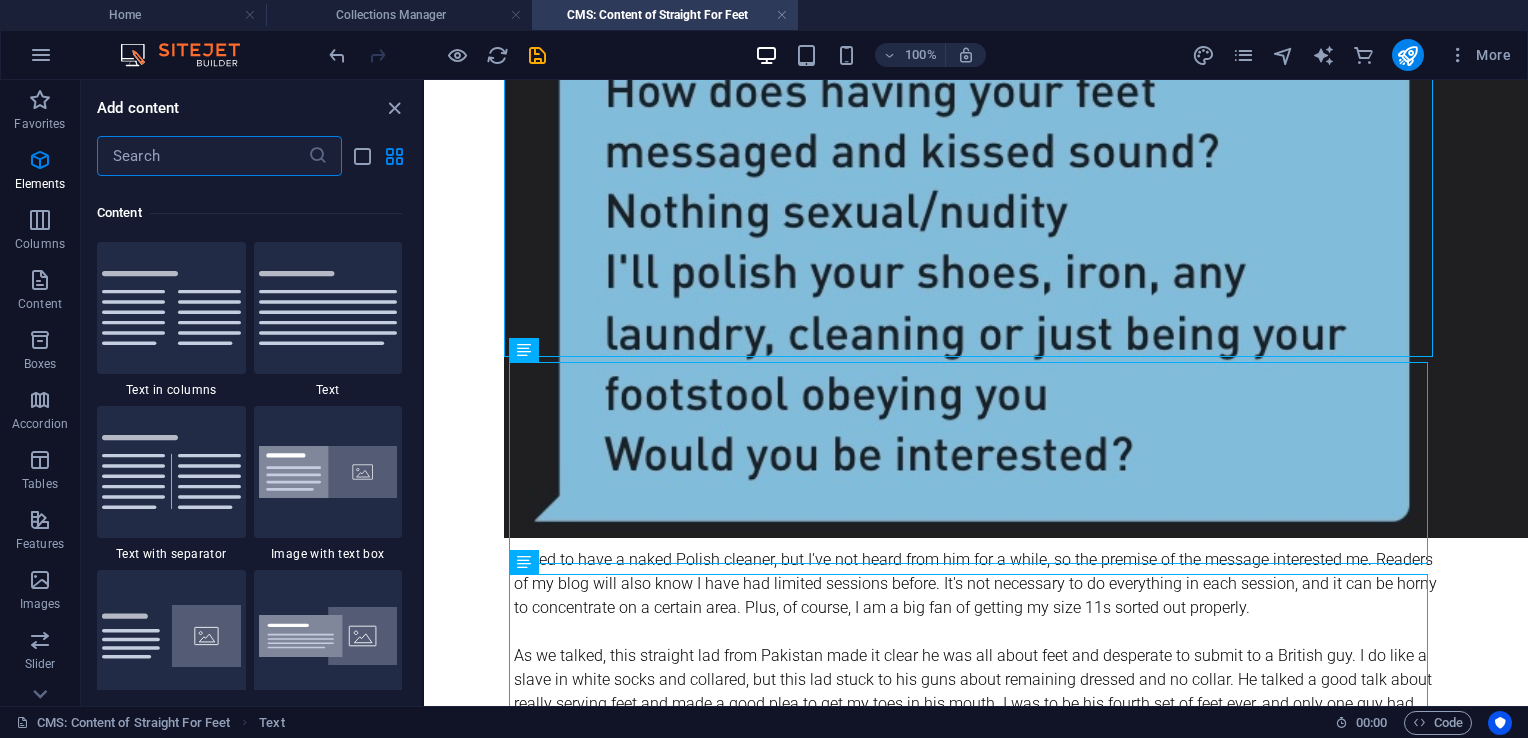 scroll, scrollTop: 3663, scrollLeft: 0, axis: vertical 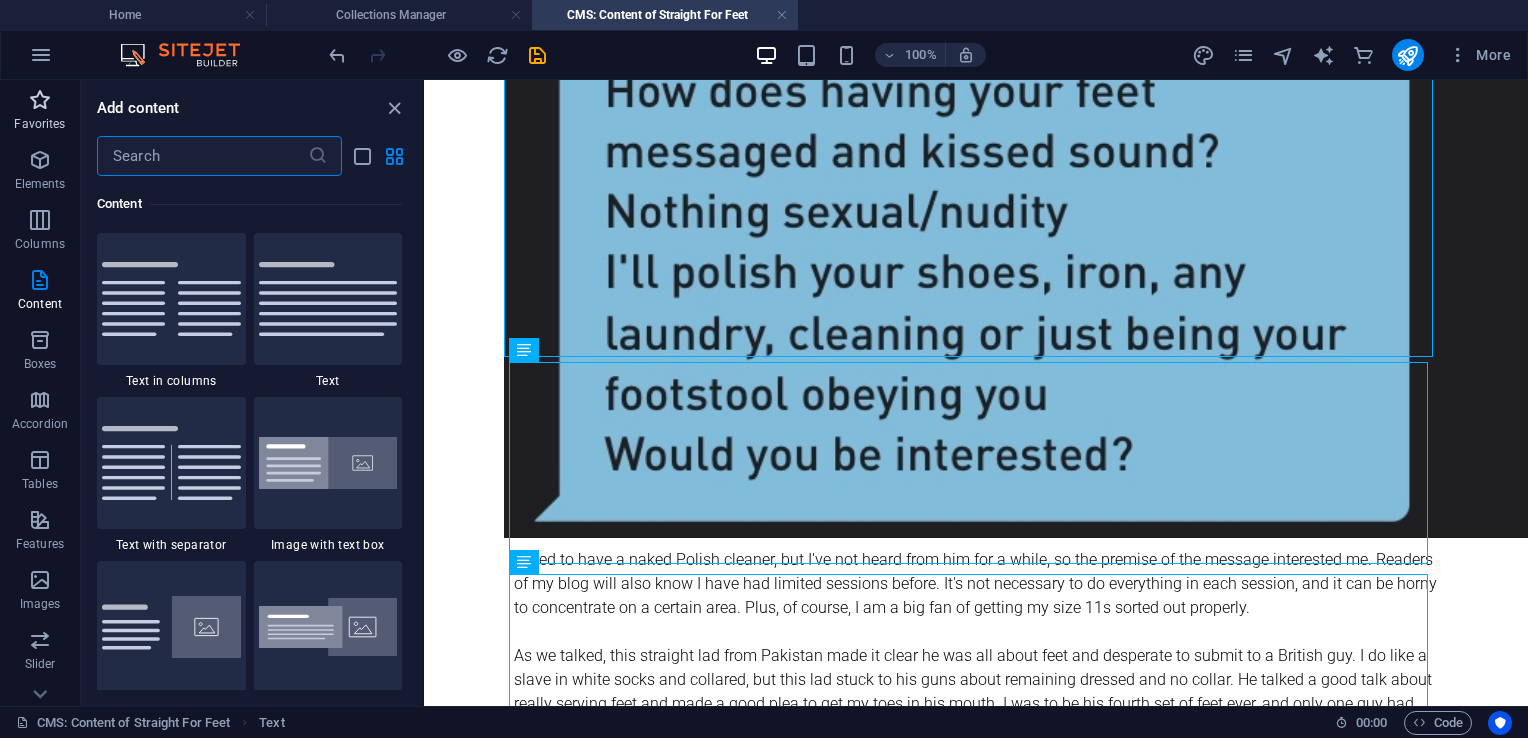 click at bounding box center (40, 100) 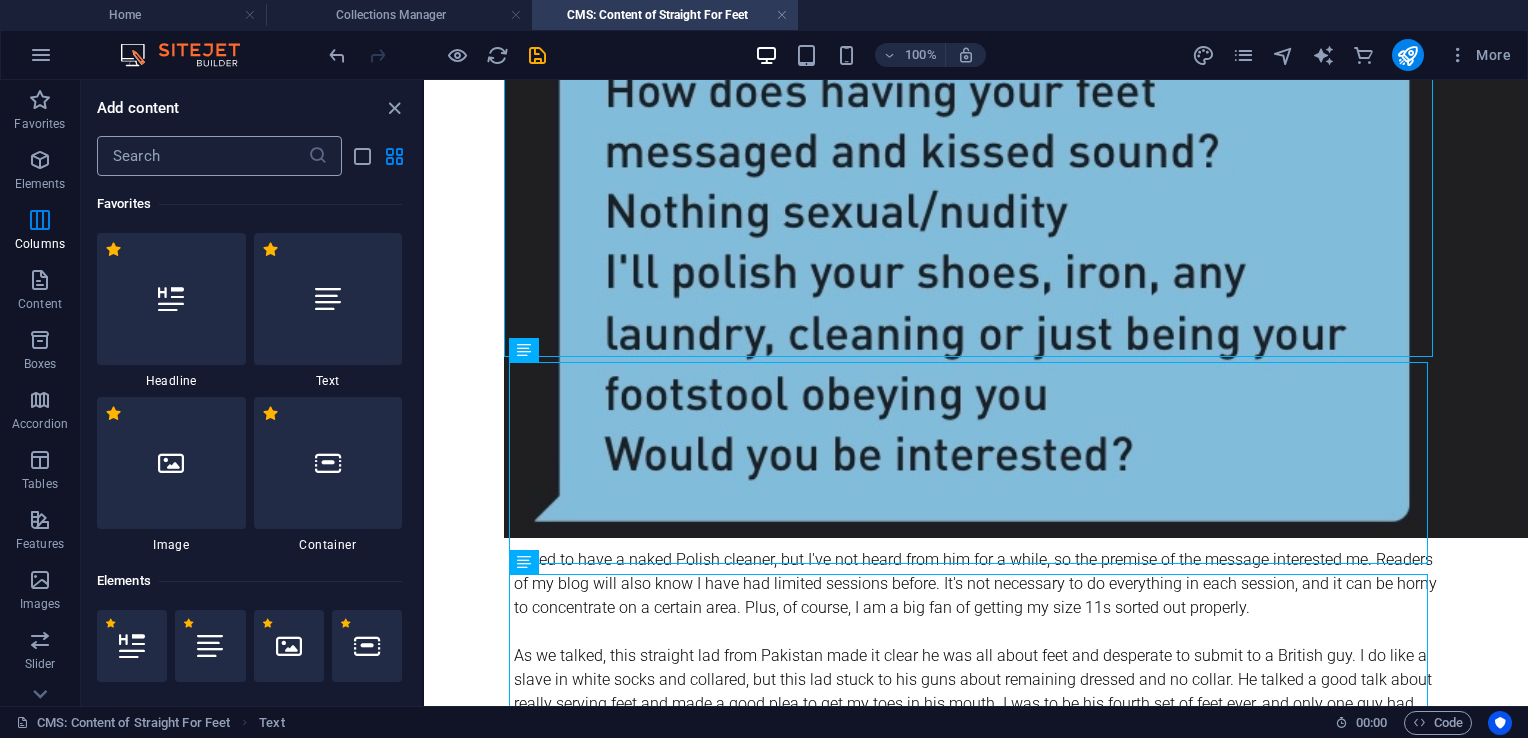 scroll, scrollTop: 0, scrollLeft: 0, axis: both 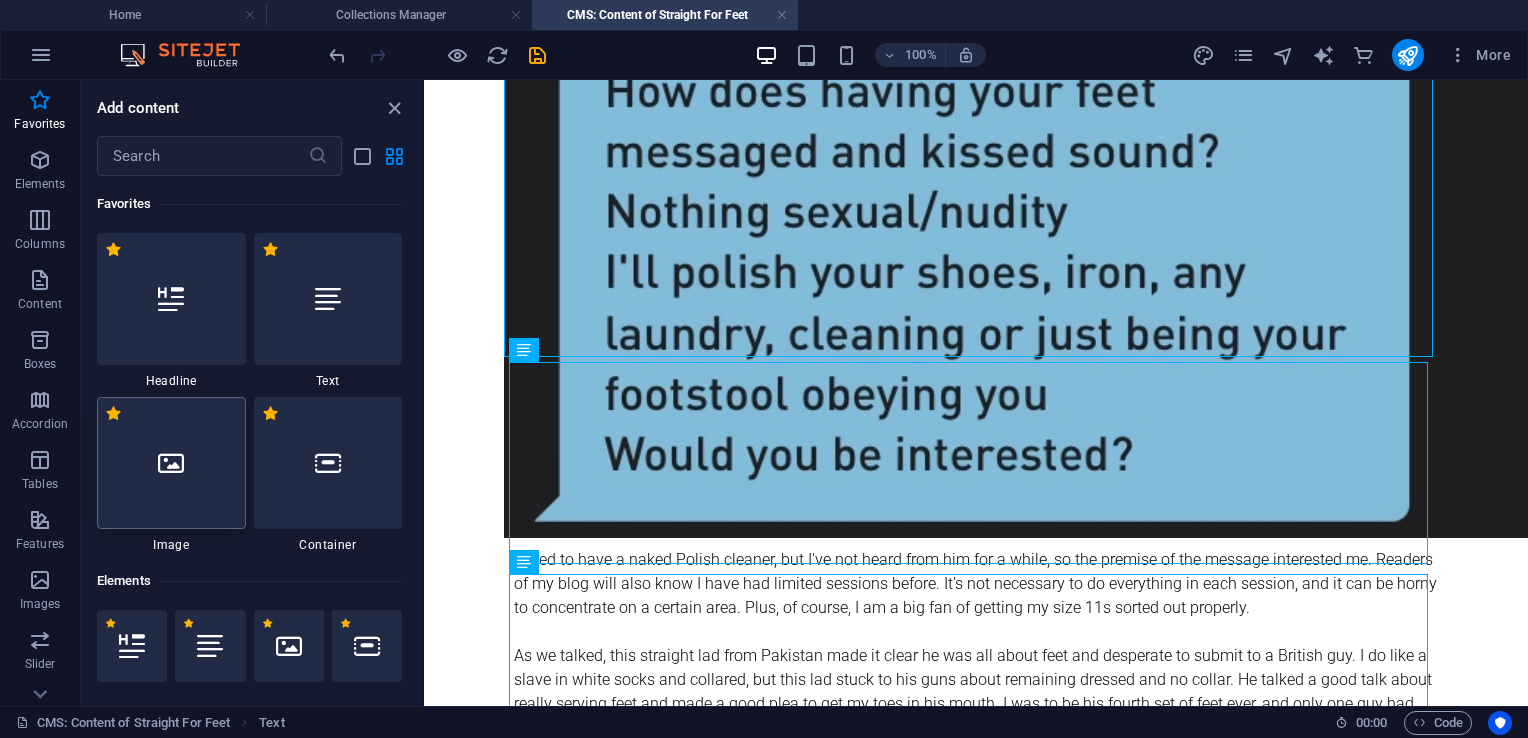 click at bounding box center [171, 463] 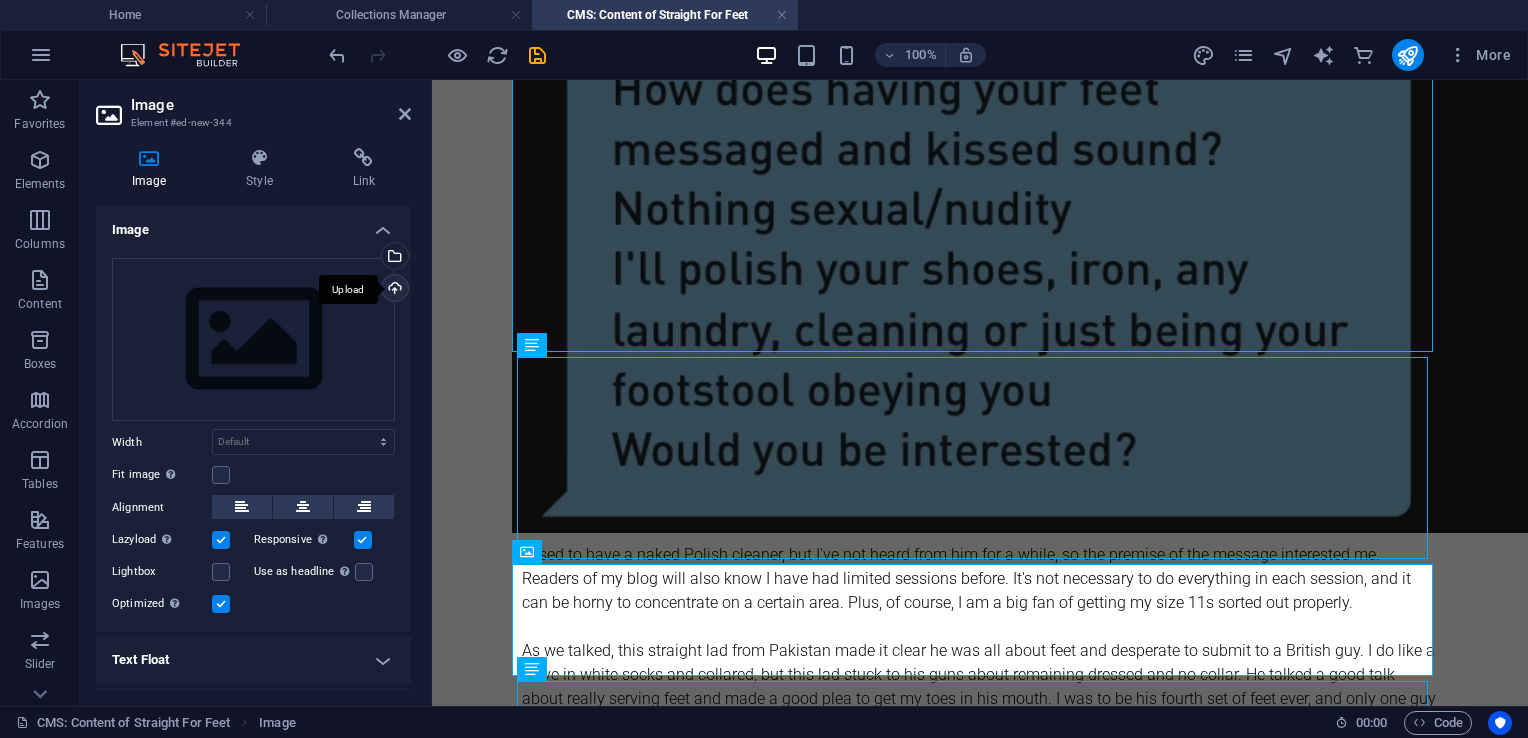 click on "Upload" at bounding box center (393, 290) 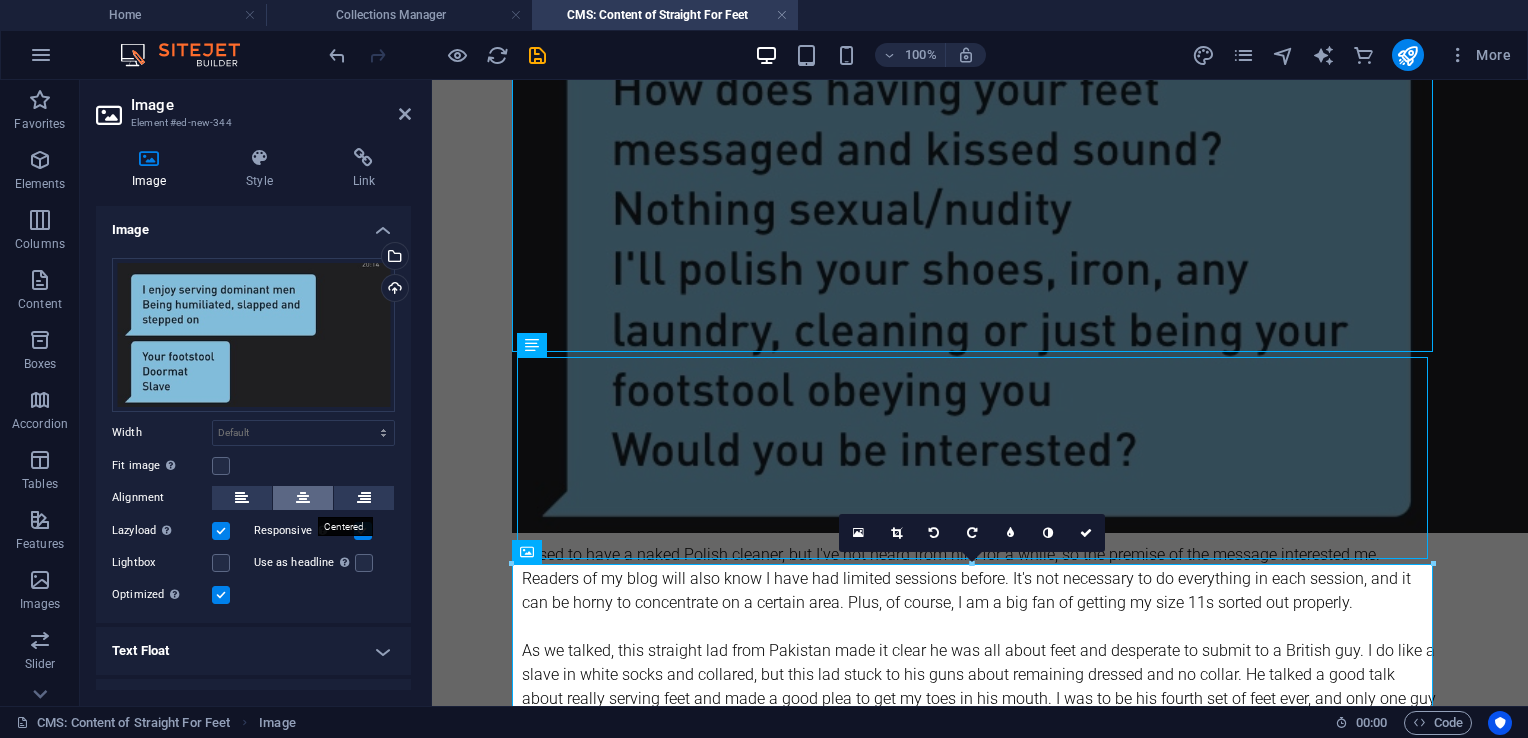 click at bounding box center (303, 498) 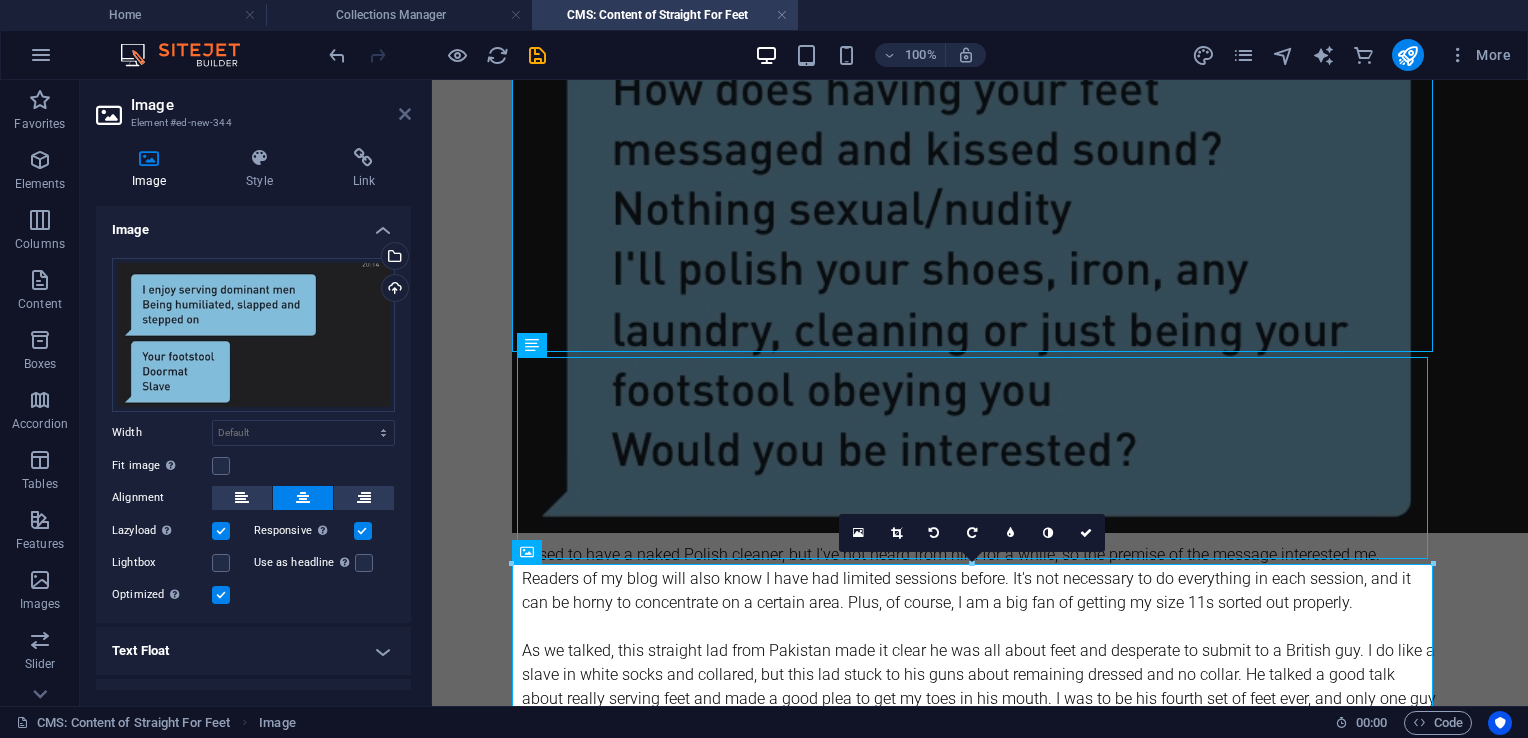 click at bounding box center (405, 114) 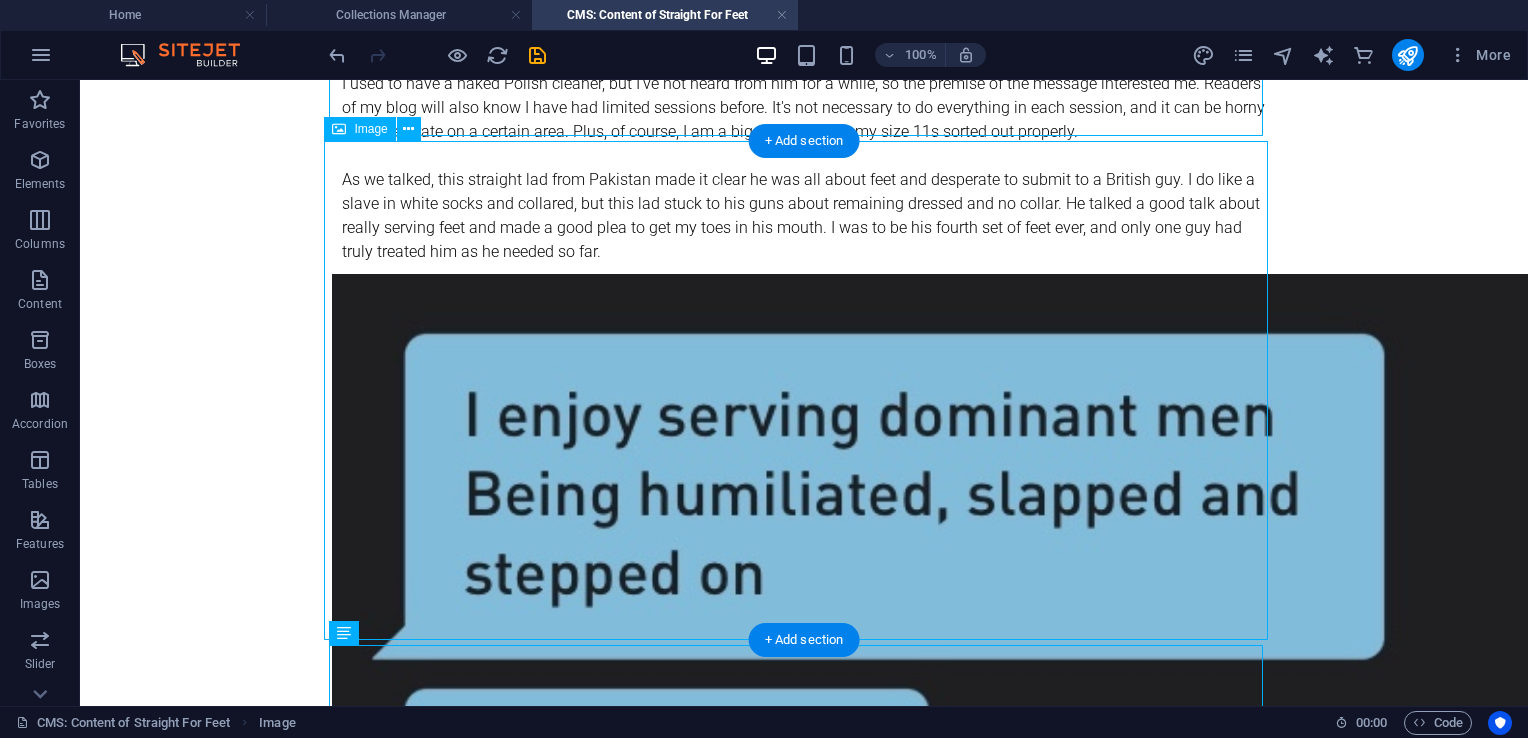scroll, scrollTop: 1376, scrollLeft: 0, axis: vertical 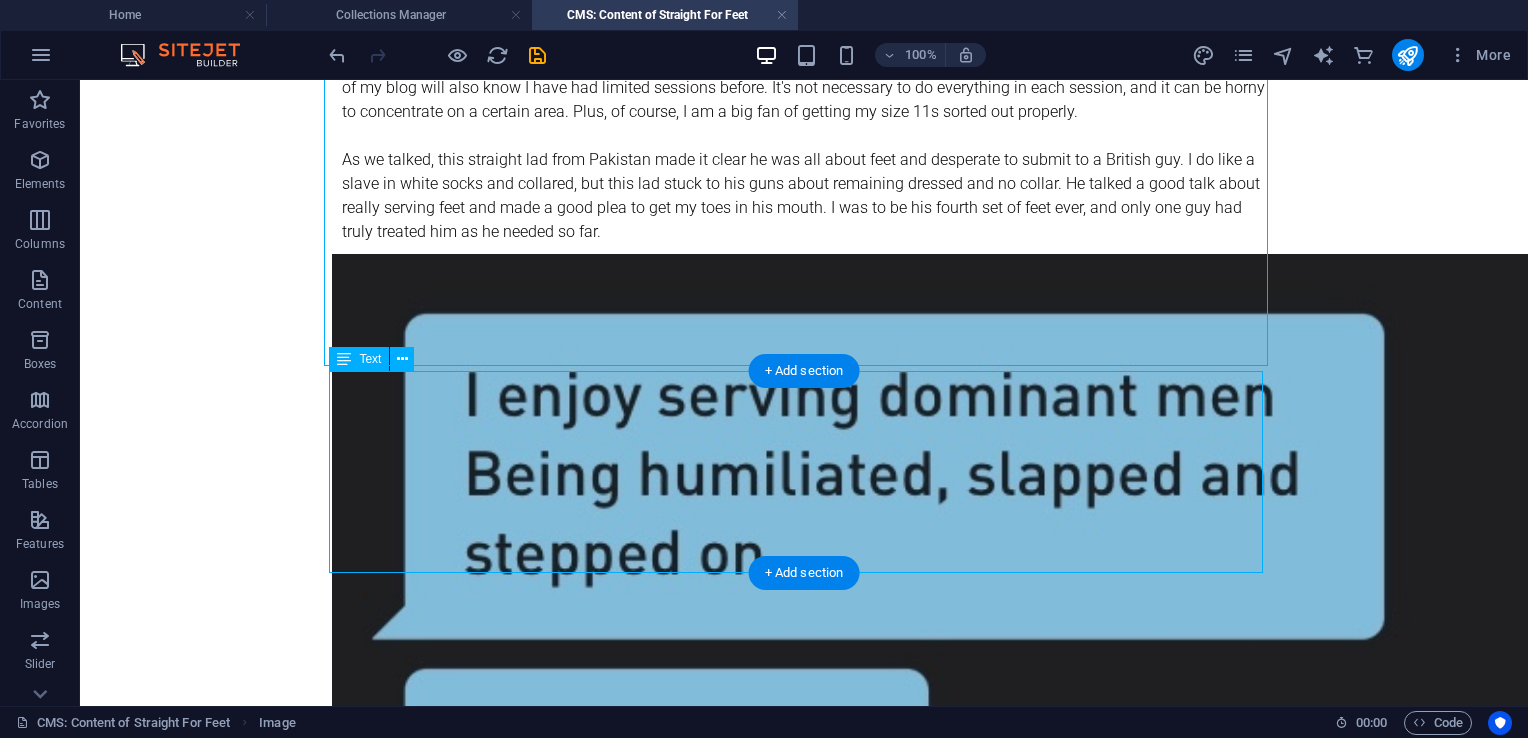 click on "I used to have a naked Polish cleaner, but I've not heard from him for a while, so the premise of the message interested me. Readers of my blog will also know I have had limited sessions before. It's not necessary to do everything in each session, and it can be horny to concentrate on a certain area. Plus, of course, I am a big fan of getting my size 11s sorted out properly. As we talked, this straight lad from Pakistan made it clear he was all about feet and desperate to submit to a British guy. I do like a slave in white socks and collared, but this lad stuck to his guns about remaining dressed and no collar. He talked a good talk about really serving feet and made a good plea to get my toes in his mouth. I was to be his fourth set of feet ever, and only one guy had truly treated him as he needed so far." at bounding box center (804, 1124) 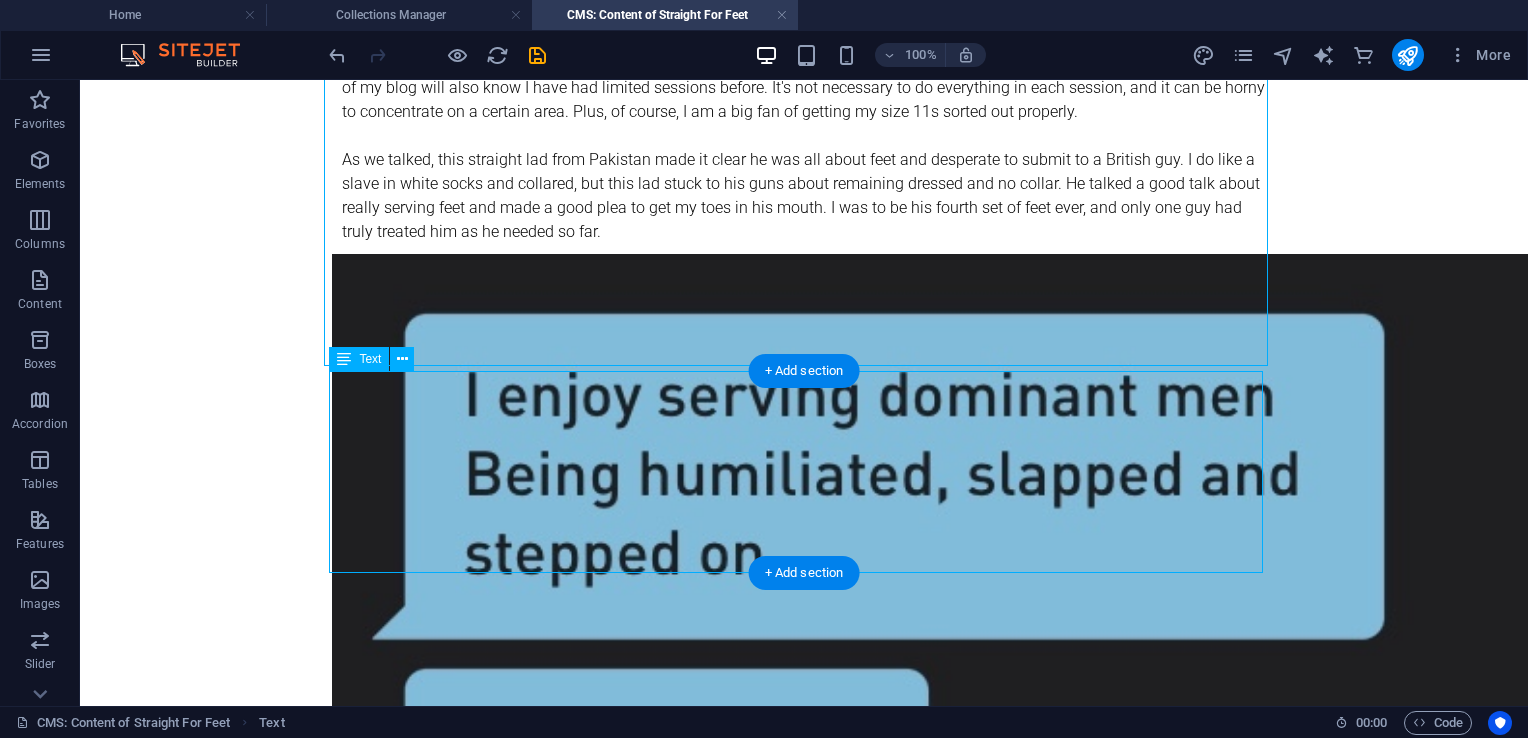 click on "I used to have a naked Polish cleaner, but I've not heard from him for a while, so the premise of the message interested me. Readers of my blog will also know I have had limited sessions before. It's not necessary to do everything in each session, and it can be horny to concentrate on a certain area. Plus, of course, I am a big fan of getting my size 11s sorted out properly. As we talked, this straight lad from Pakistan made it clear he was all about feet and desperate to submit to a British guy. I do like a slave in white socks and collared, but this lad stuck to his guns about remaining dressed and no collar. He talked a good talk about really serving feet and made a good plea to get my toes in his mouth. I was to be his fourth set of feet ever, and only one guy had truly treated him as he needed so far." at bounding box center (804, 1124) 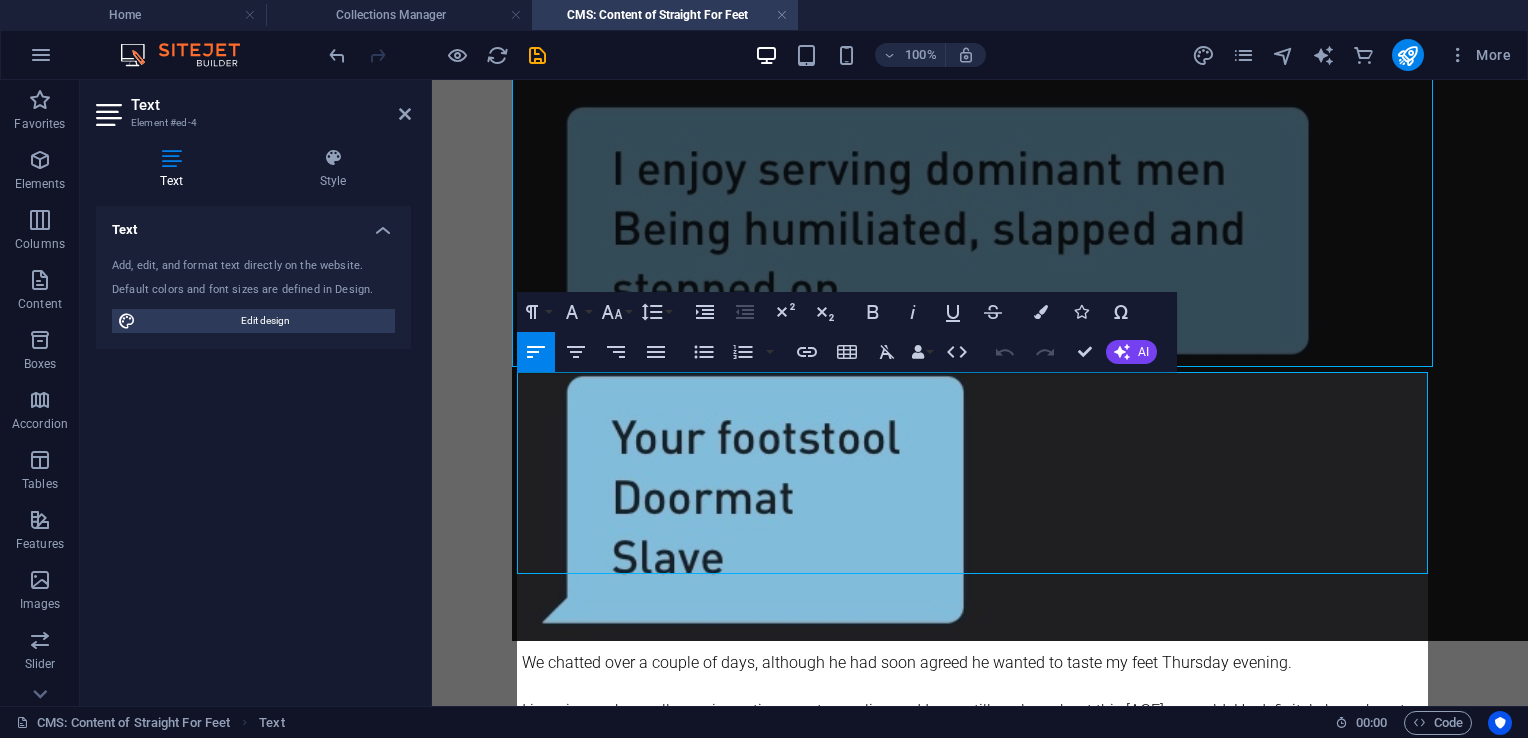 scroll, scrollTop: 150415, scrollLeft: 2, axis: both 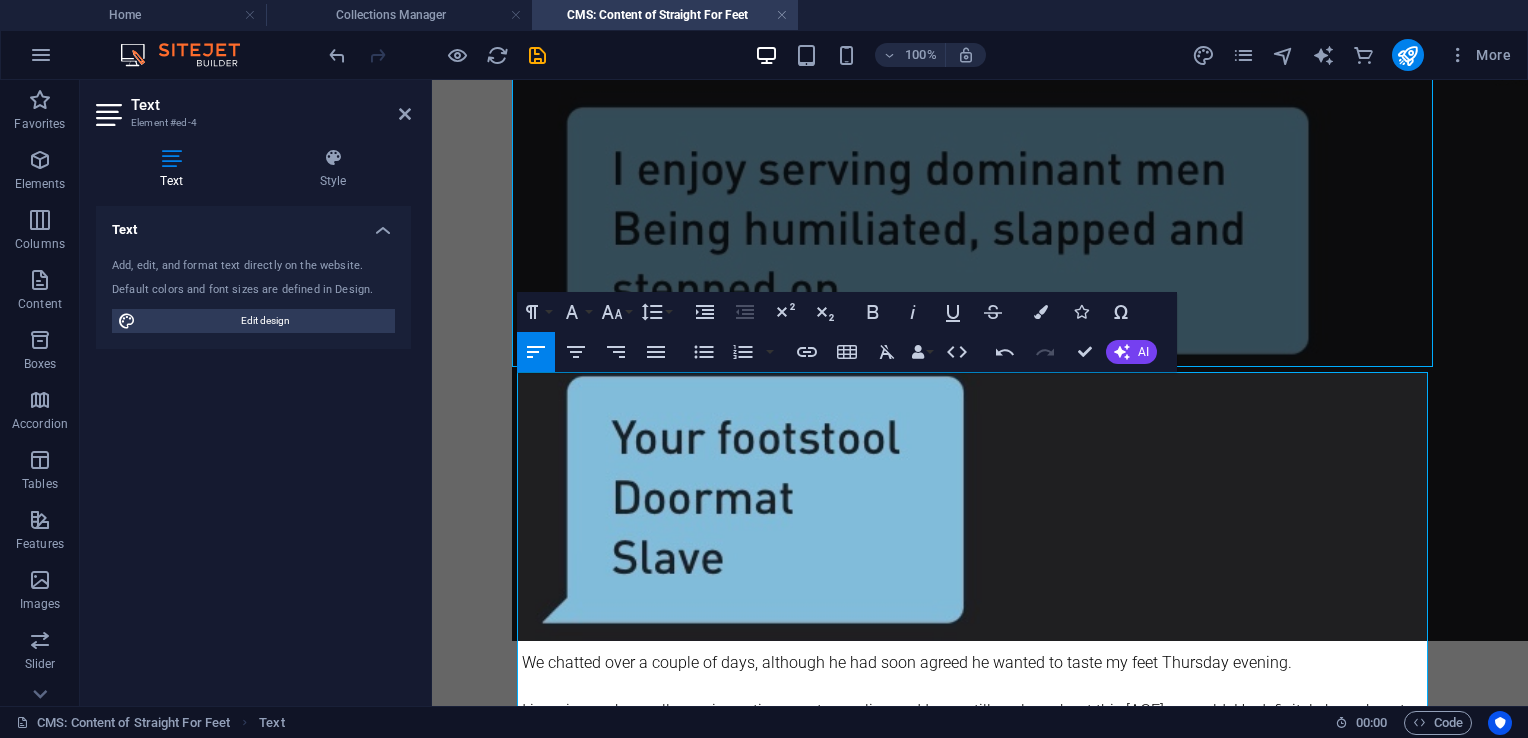 type 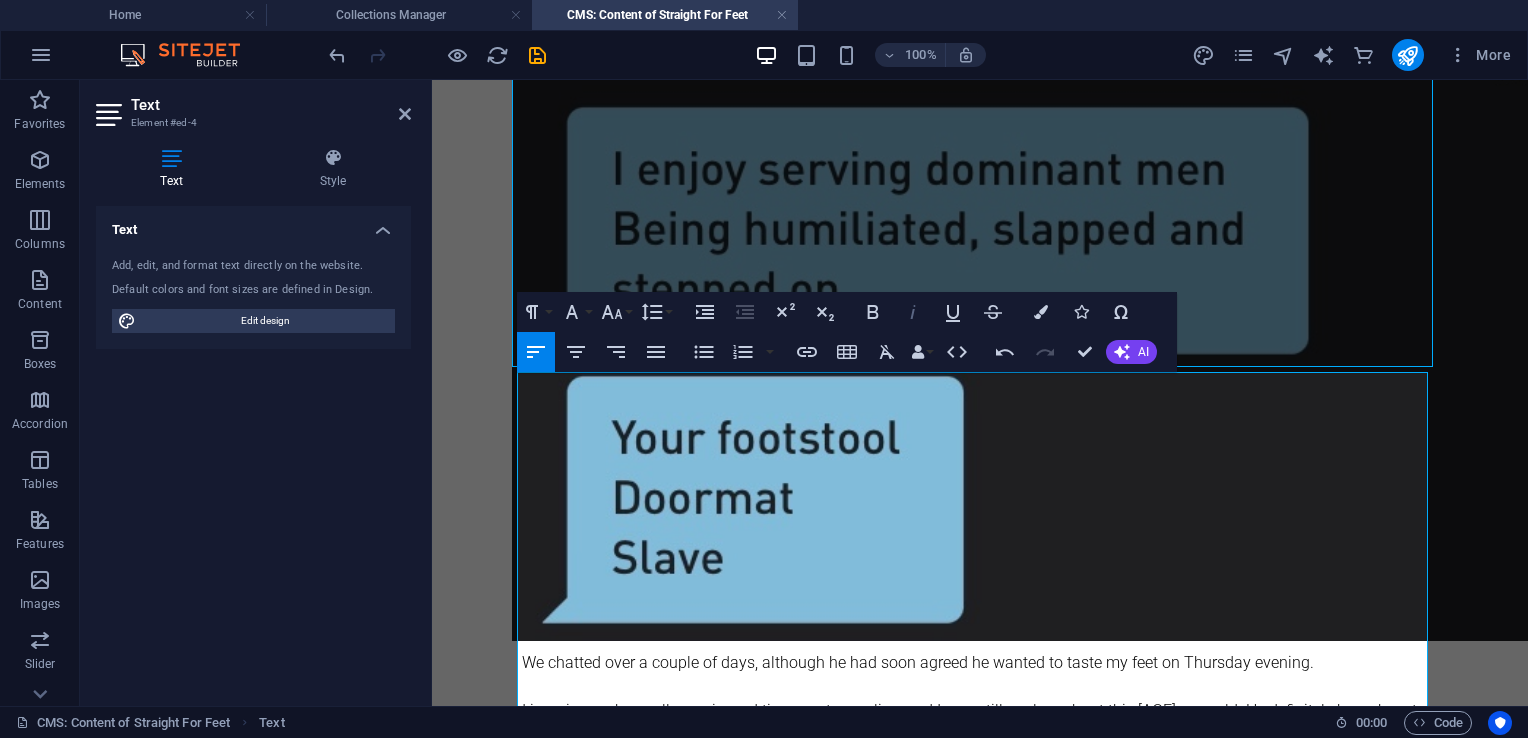 scroll, scrollTop: 1400, scrollLeft: 0, axis: vertical 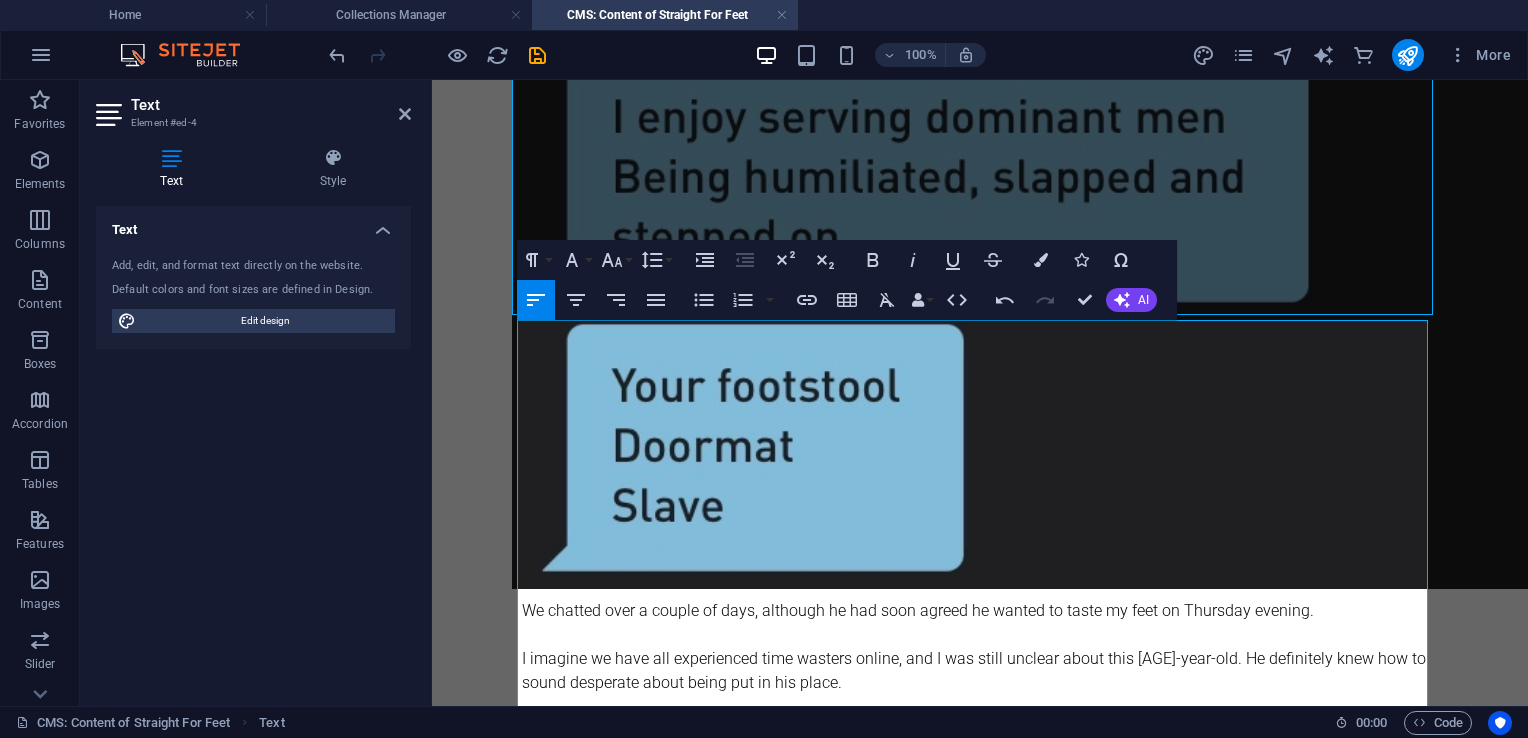 click on "I imagine we have all experienced time wasters online, and I was still unclear about this [AGE]-year-old. He definitely knew how to sound desperate about being put in his place." at bounding box center [980, 671] 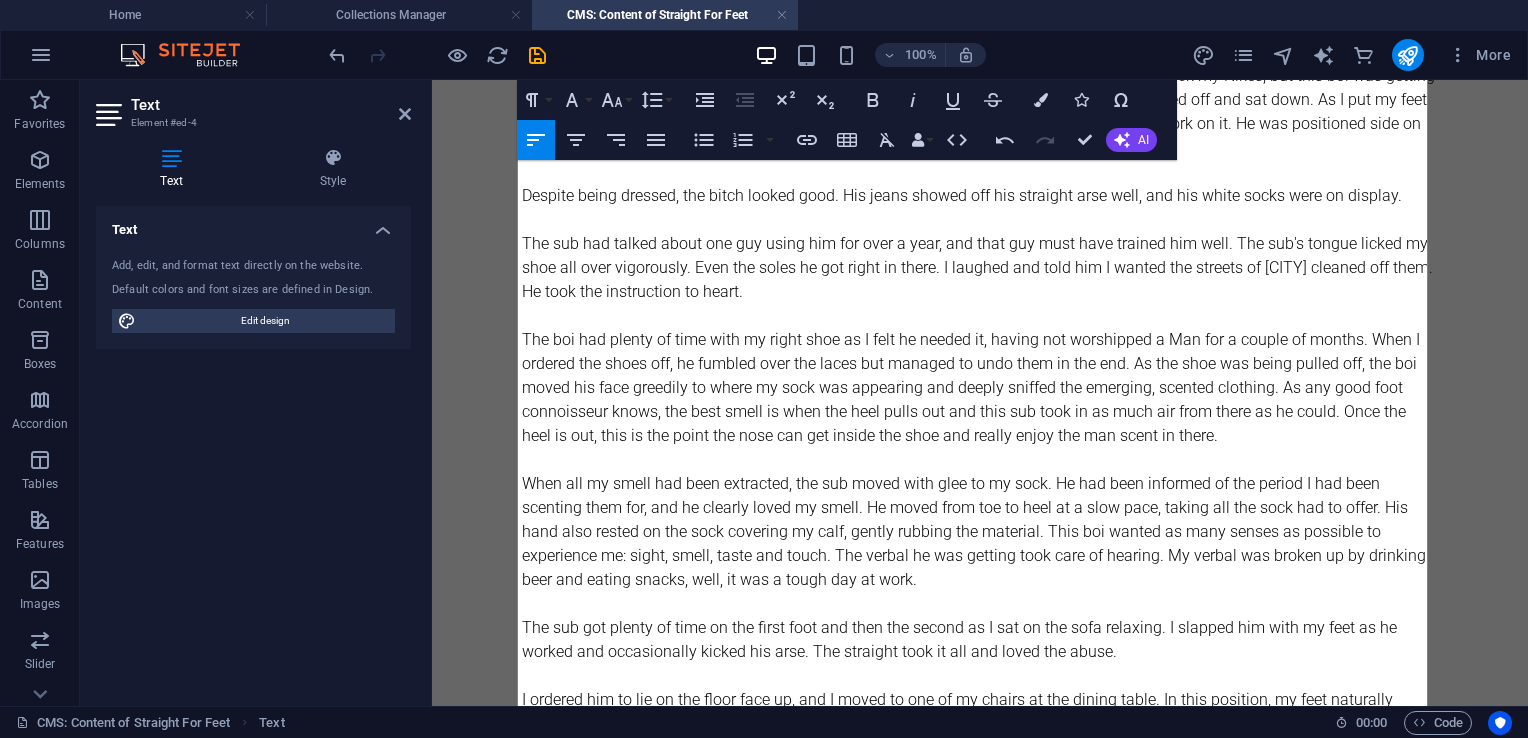 scroll, scrollTop: 2055, scrollLeft: 0, axis: vertical 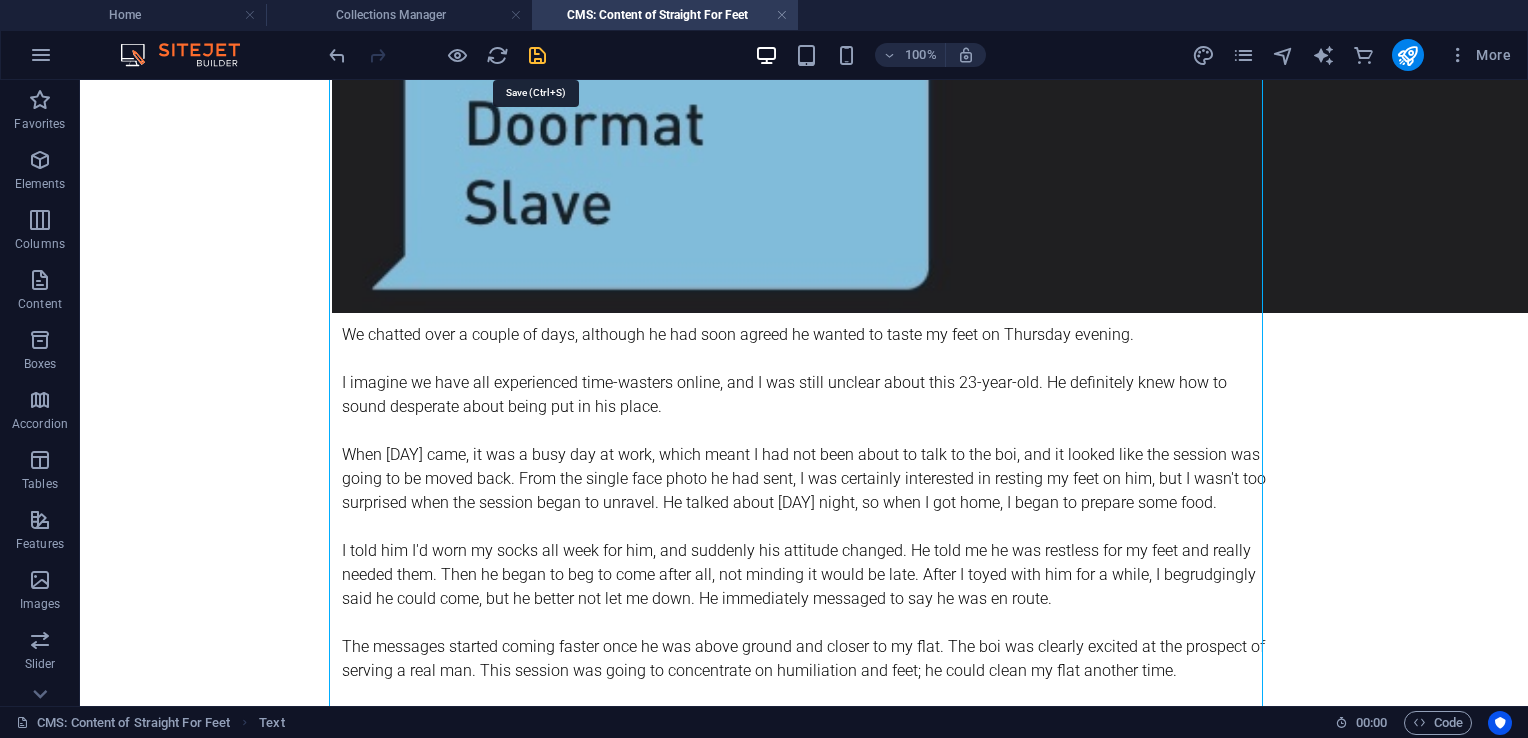 click at bounding box center [537, 55] 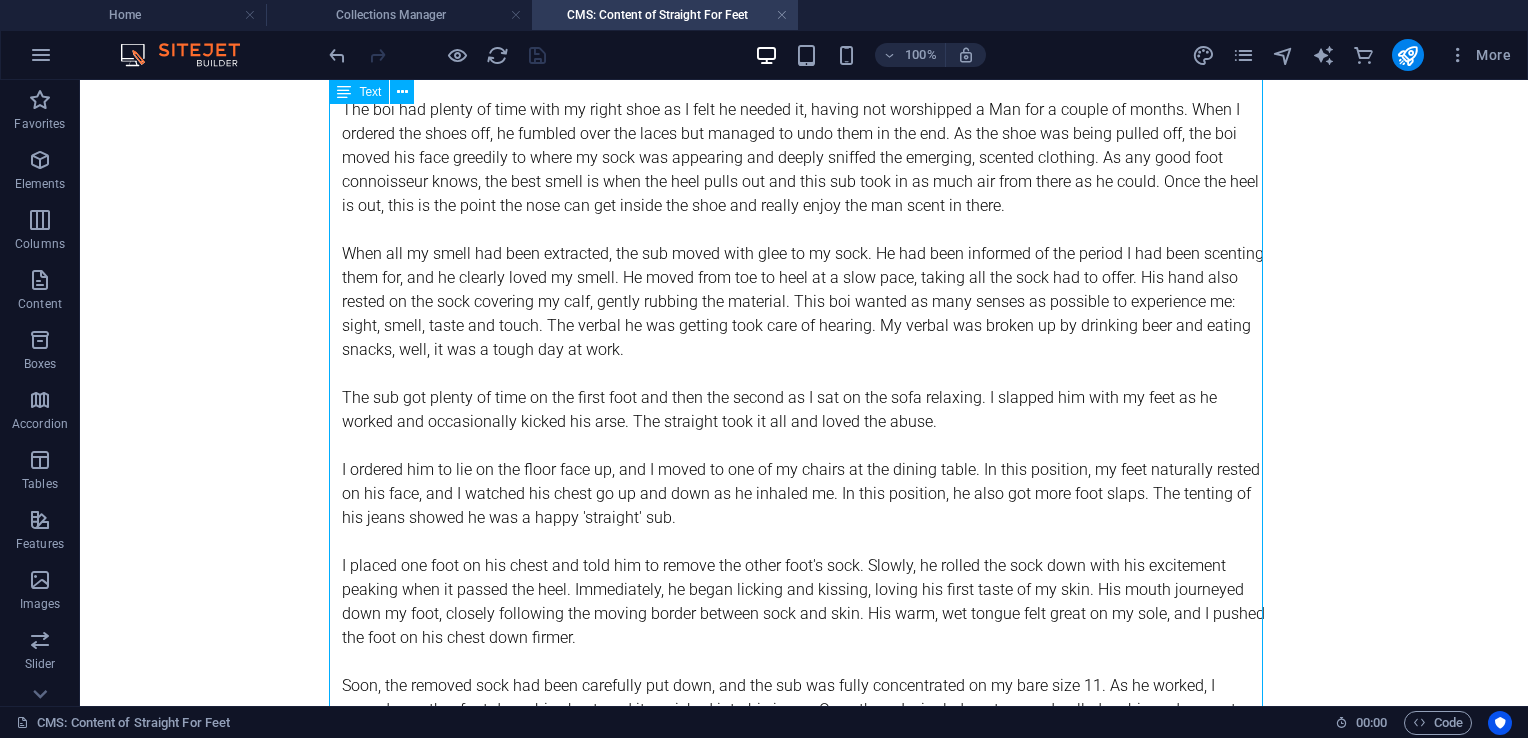 scroll, scrollTop: 3704, scrollLeft: 0, axis: vertical 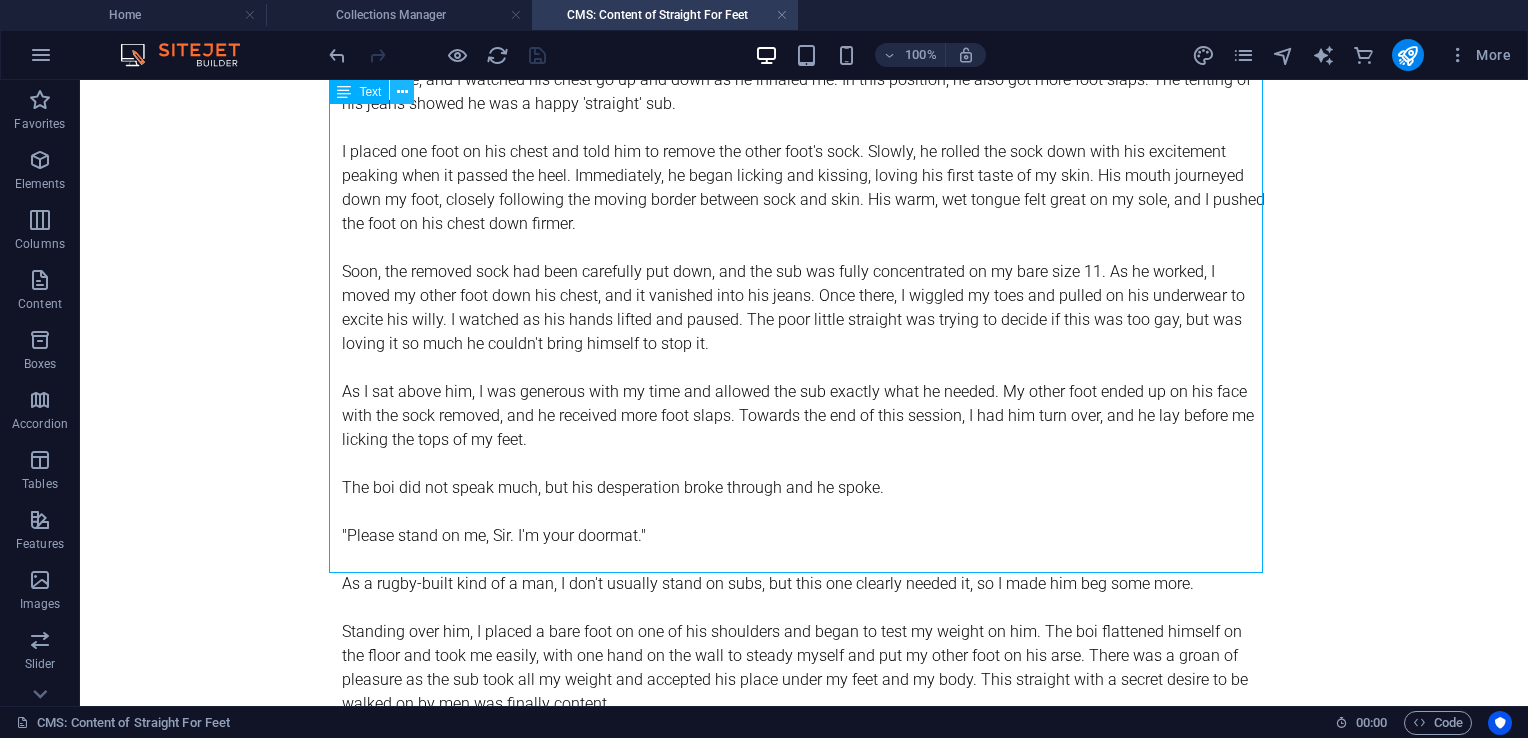 click at bounding box center [402, 92] 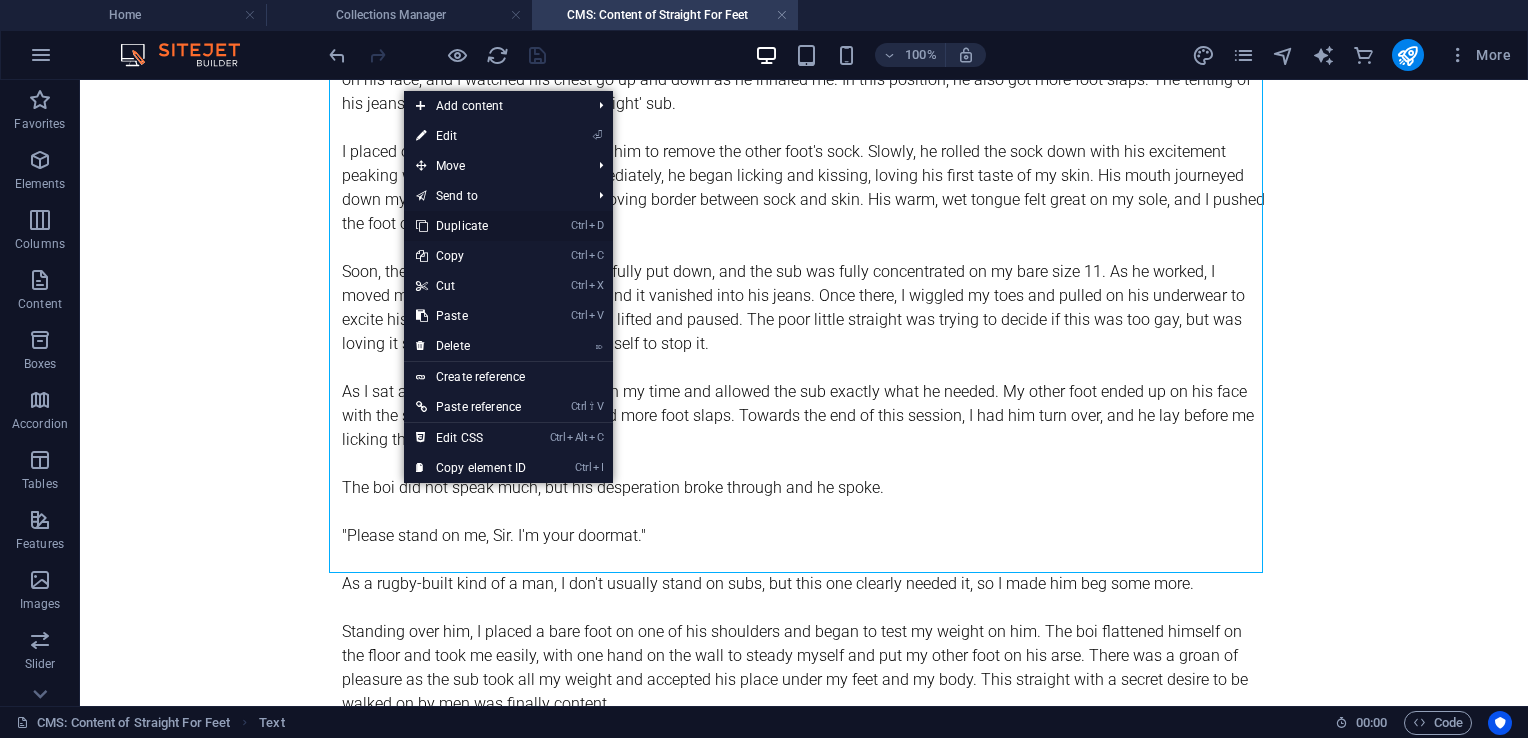 click on "Ctrl D  Duplicate" at bounding box center [471, 226] 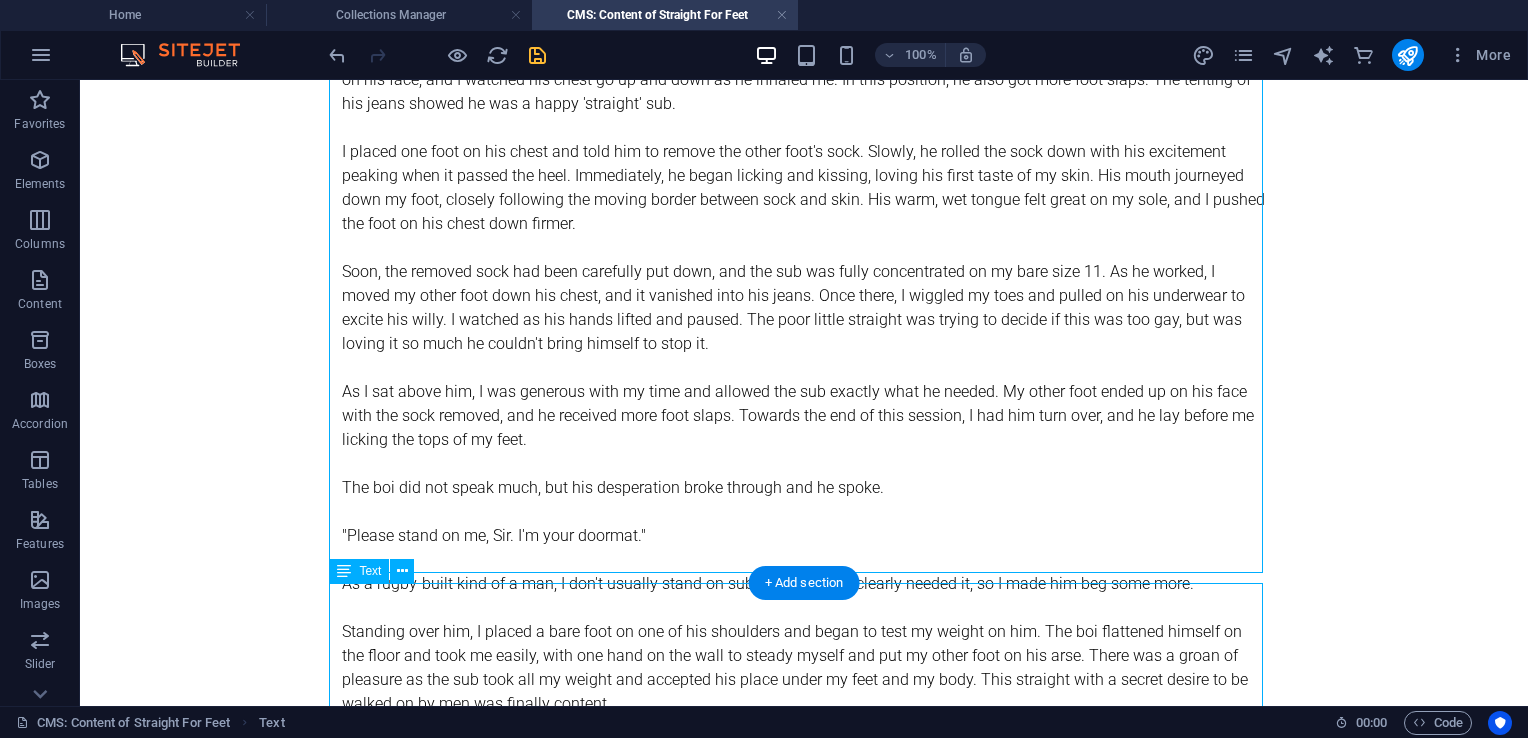 click on "We chatted over a couple of days, although he had soon agreed he wanted to taste my feet on Thursday evening. I imagine we have all experienced time-wasters online, and I was still unclear about this 23-year-old. He definitely knew how to sound desperate about being put in his place. When Thursday came, it was a busy day at work, which meant I had not been about to talk to the boi, and it looked like the session was going to be moved back. From the single face photo he had sent, I was certainly interested in resting my feet on him, but I wasn't too surprised when the session began to unravel. He talked about Monday night, so when I got home, I began to prepare some food. The messages started coming faster once he was above ground and closer to my flat. The boi was clearly excited at the prospect of serving a real man. This session was going to concentrate on humiliation and feet; he could clean my flat another time. The boi did not speak much, but his desperation broke through and he spoke." at bounding box center [804, 2464] 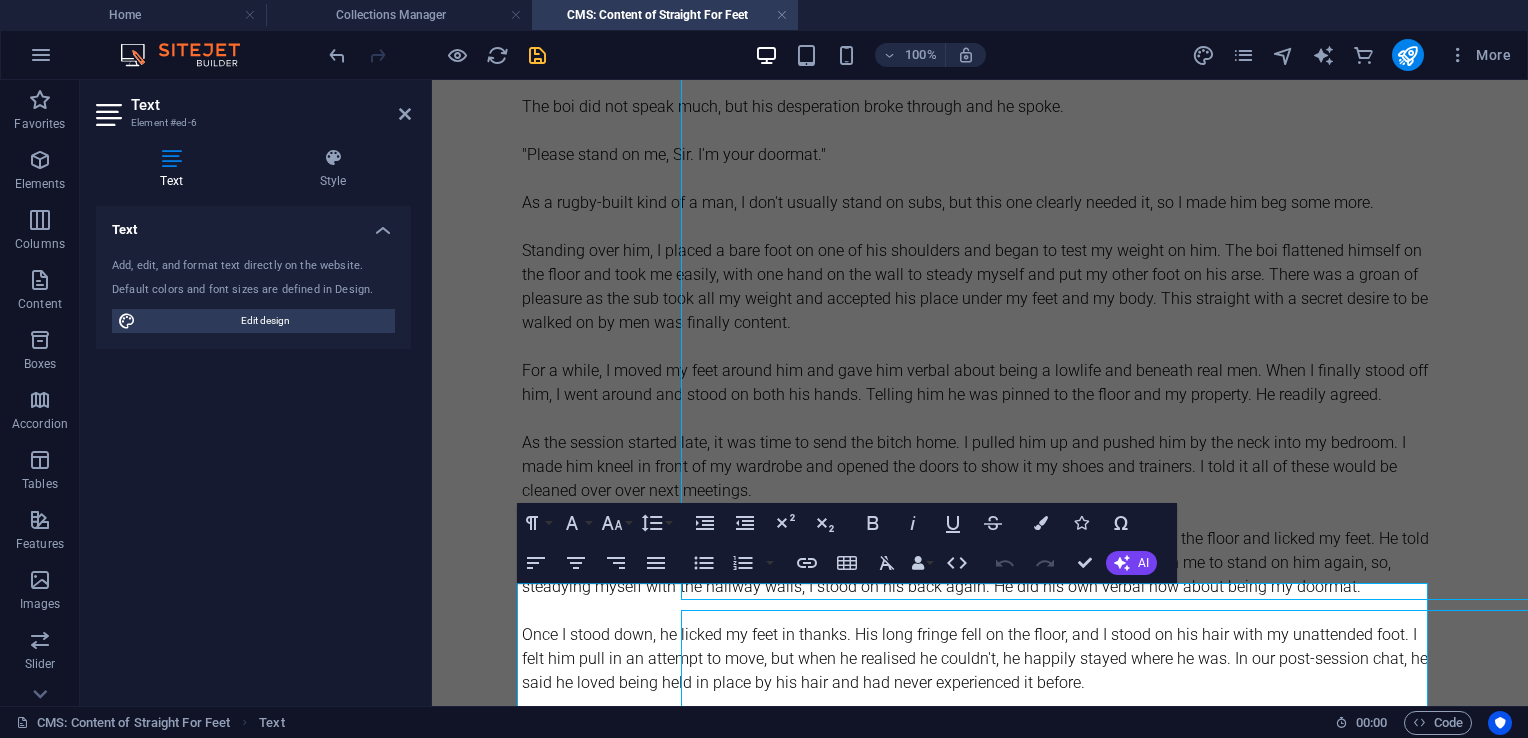 scroll, scrollTop: 3677, scrollLeft: 0, axis: vertical 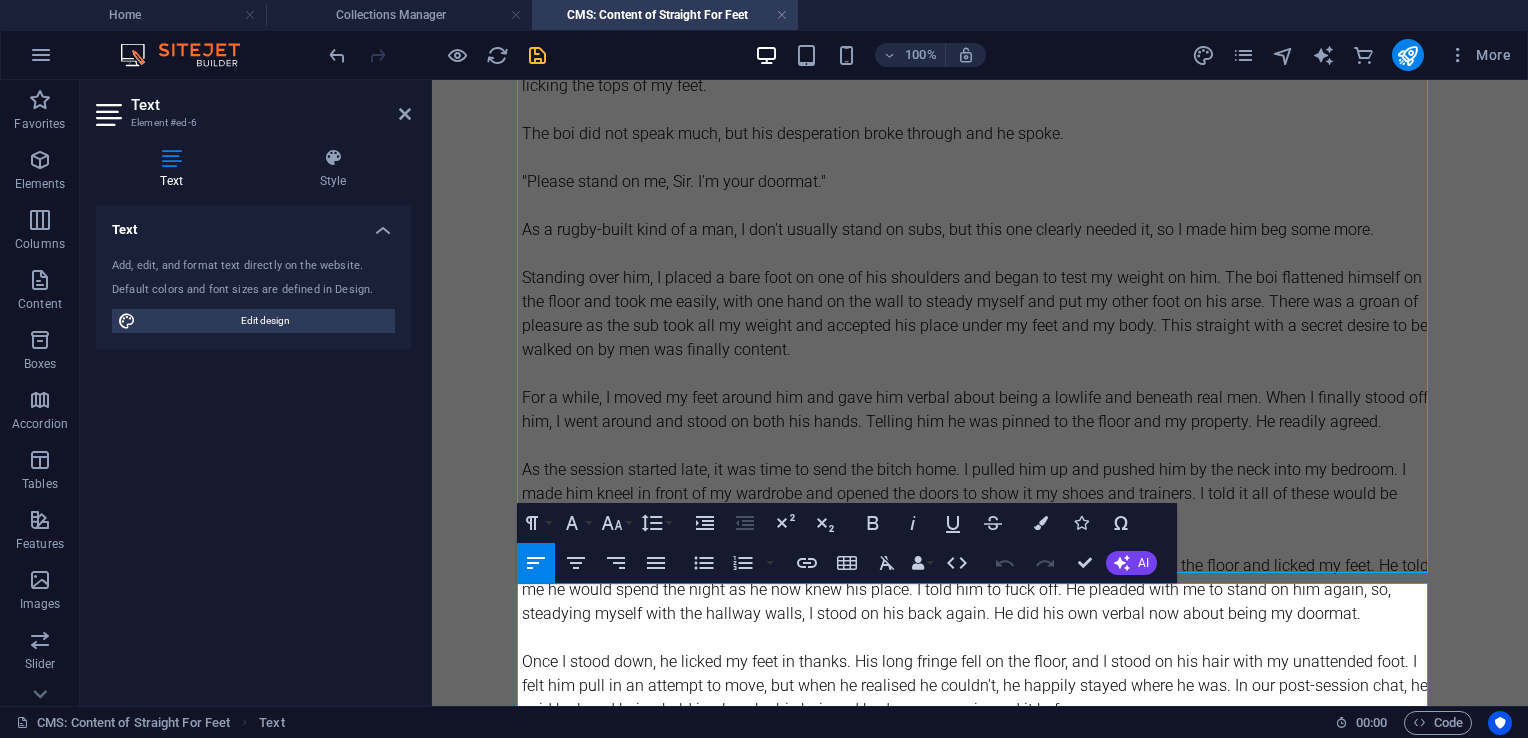 click on "We chatted over a couple of days, although he had soon agreed he wanted to taste my feet on Thursday evening." at bounding box center (980, 874) 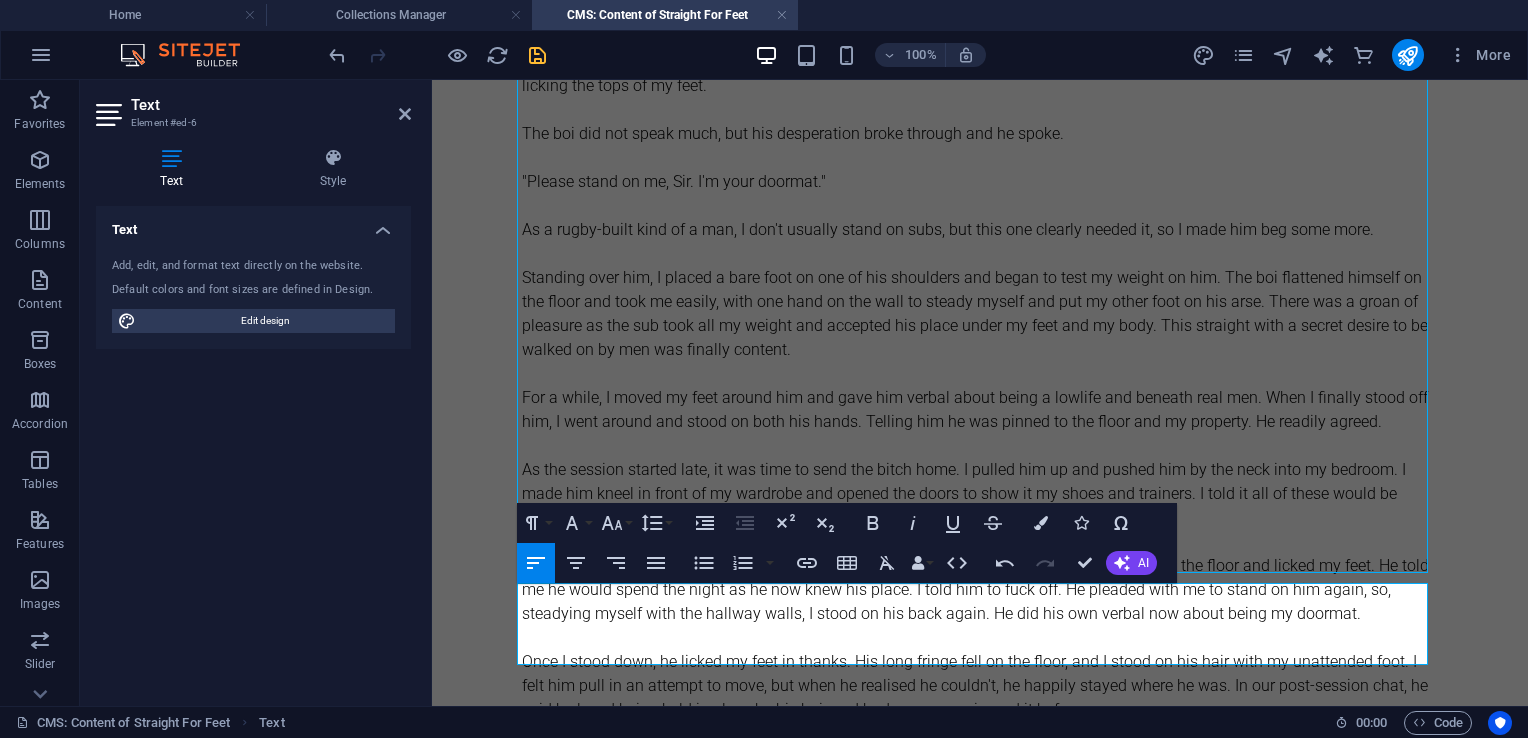 scroll, scrollTop: 4546, scrollLeft: 2, axis: both 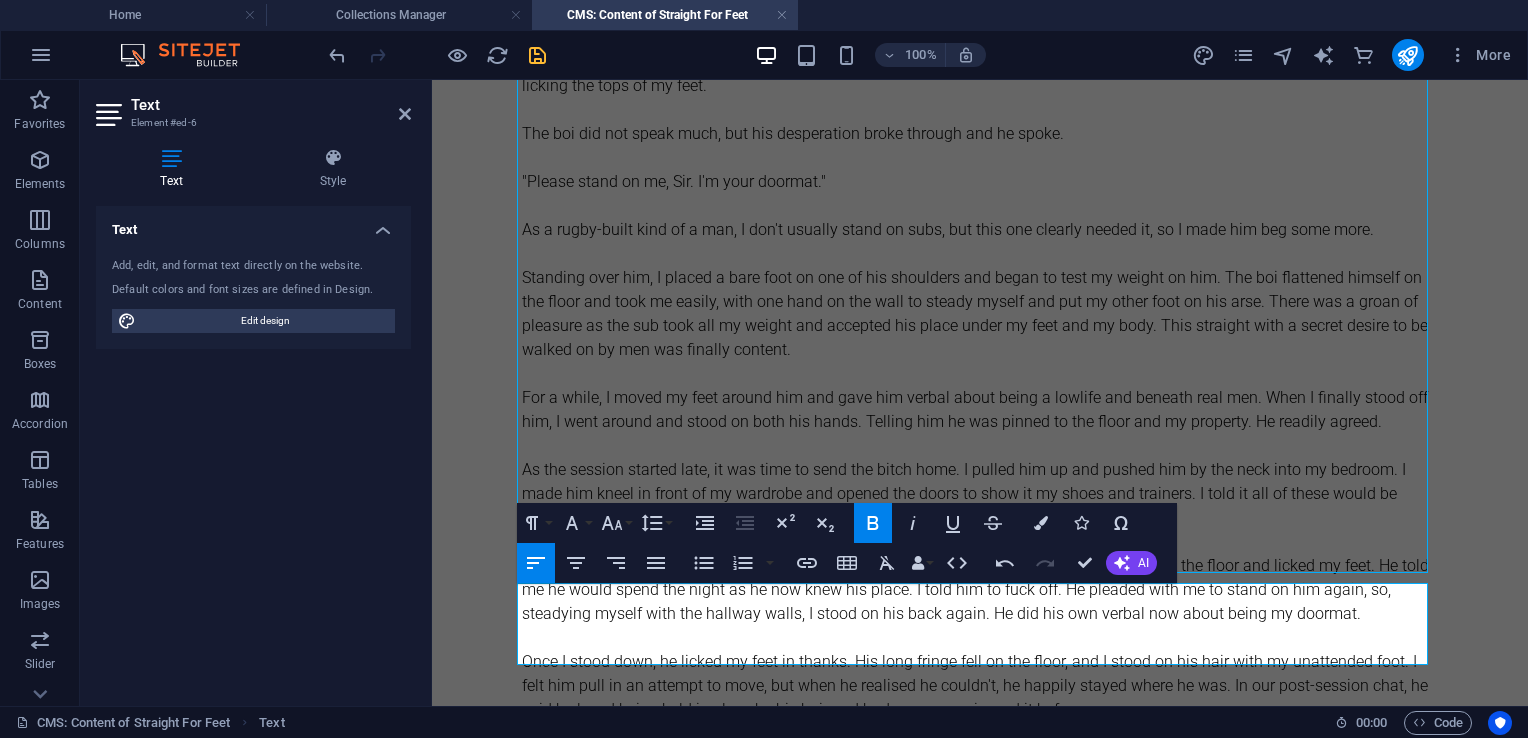 type 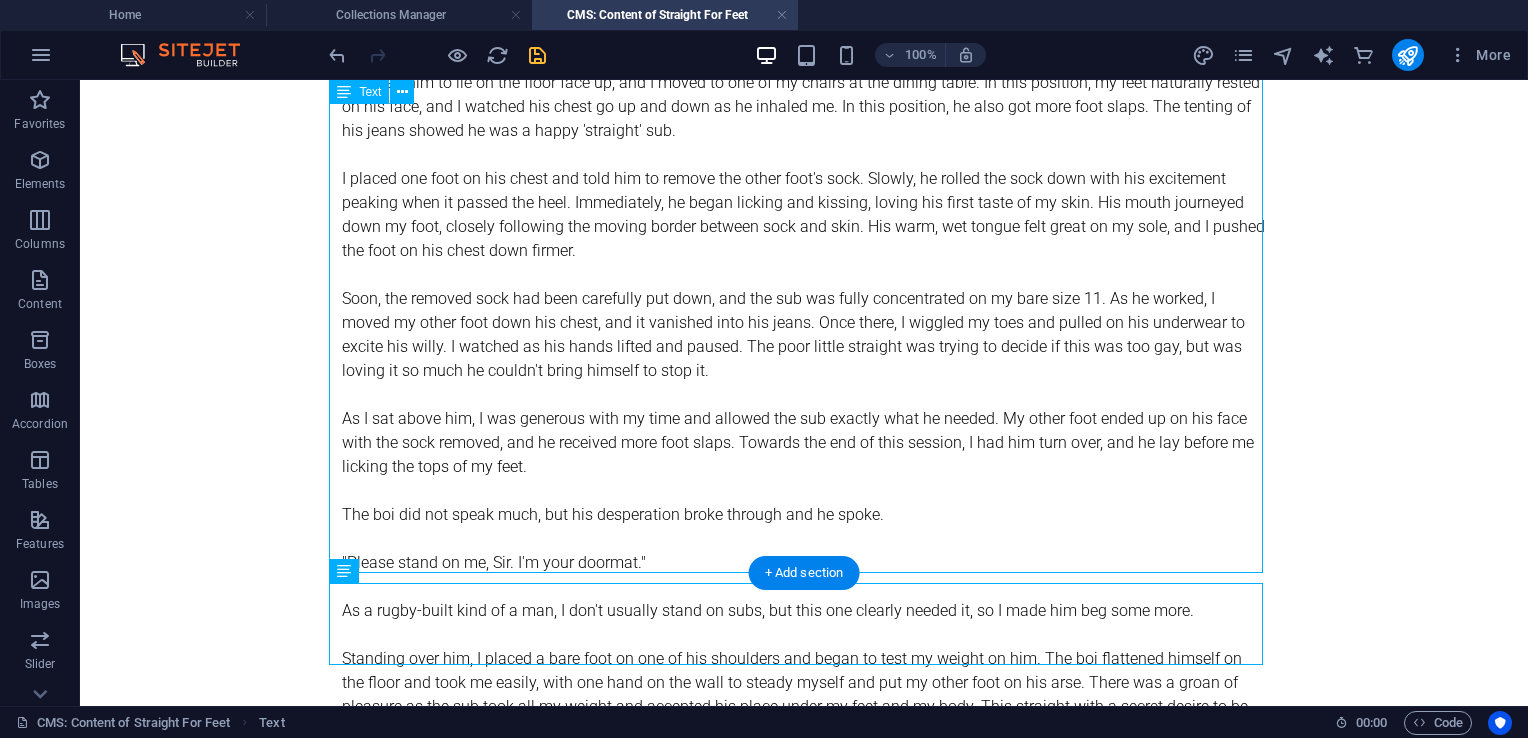 scroll, scrollTop: 3704, scrollLeft: 0, axis: vertical 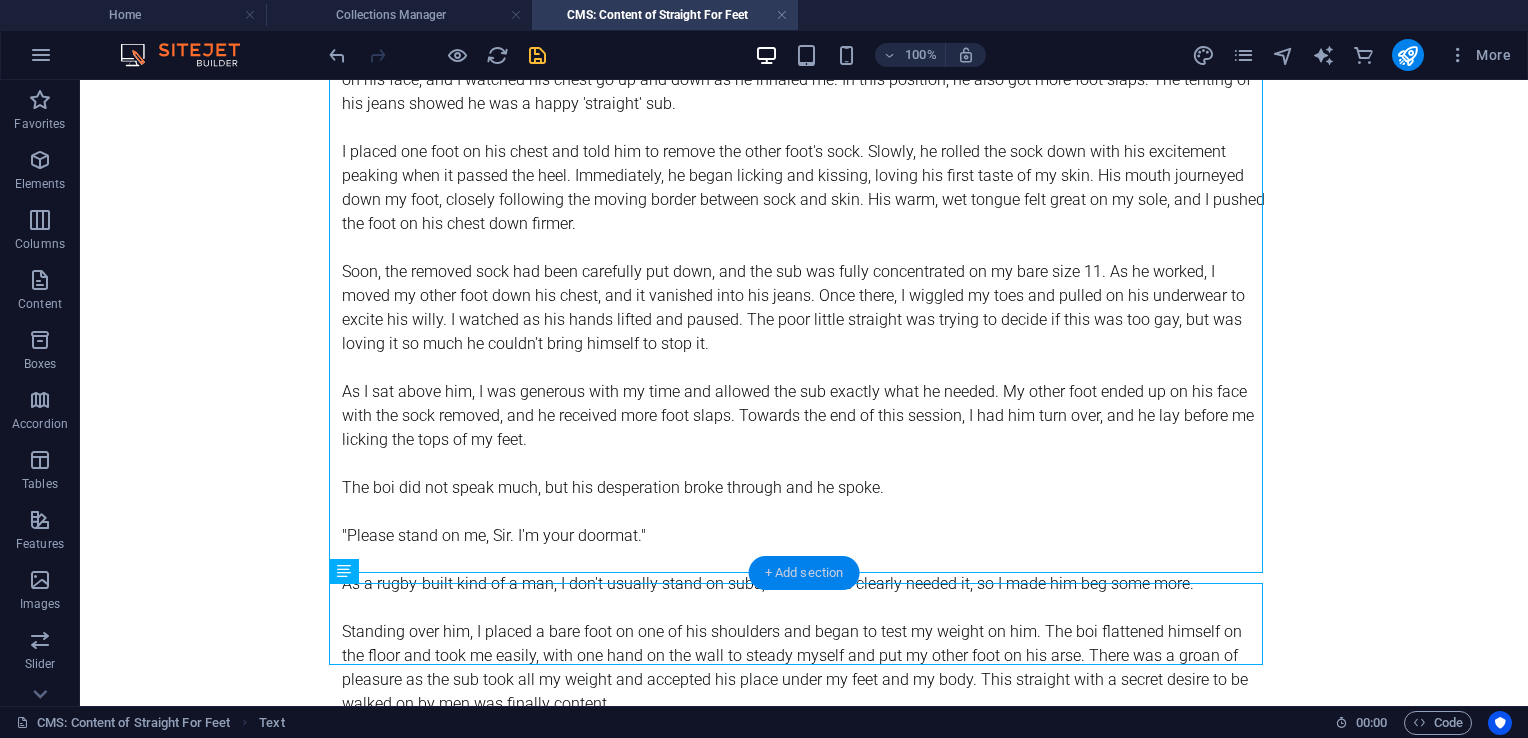 click on "+ Add section" at bounding box center [804, 573] 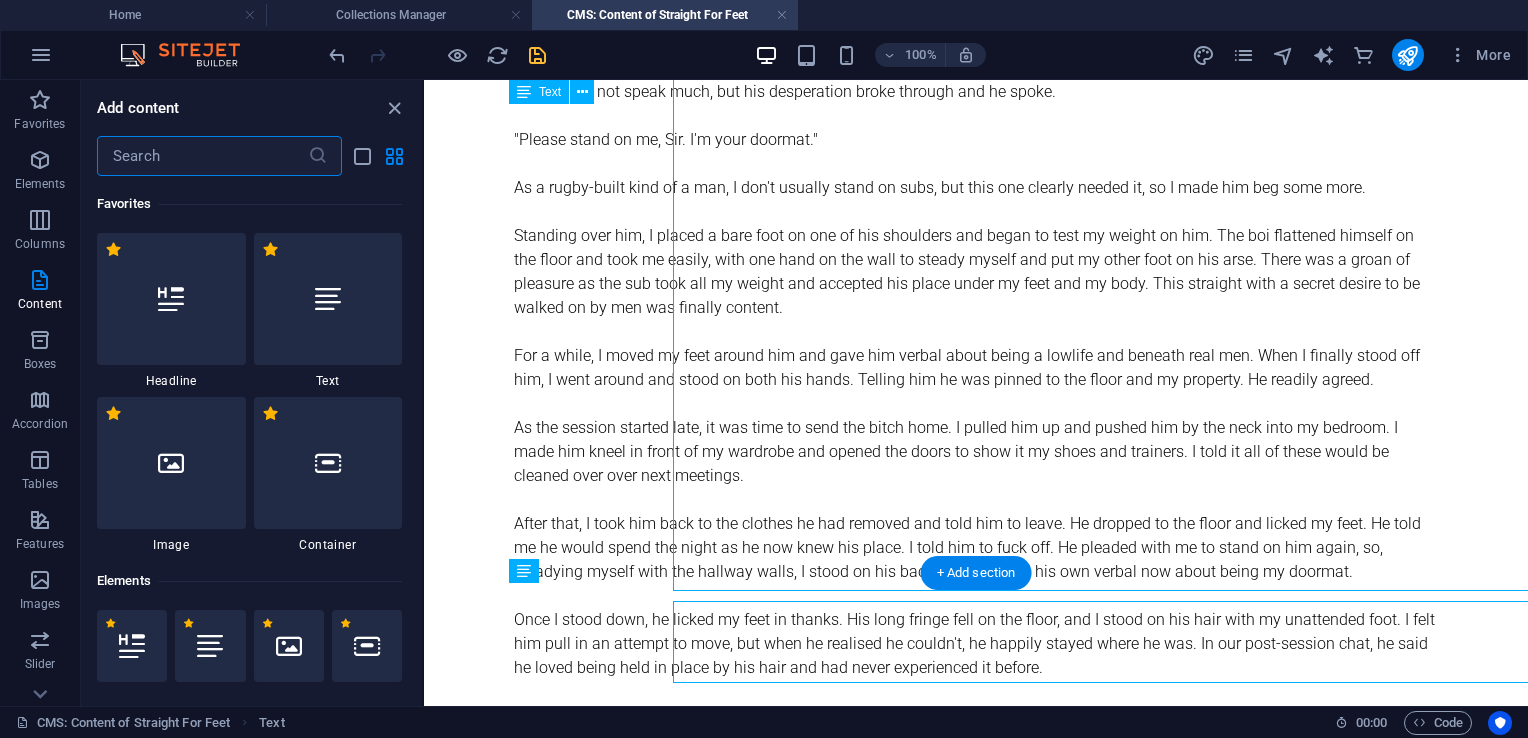 scroll, scrollTop: 3686, scrollLeft: 0, axis: vertical 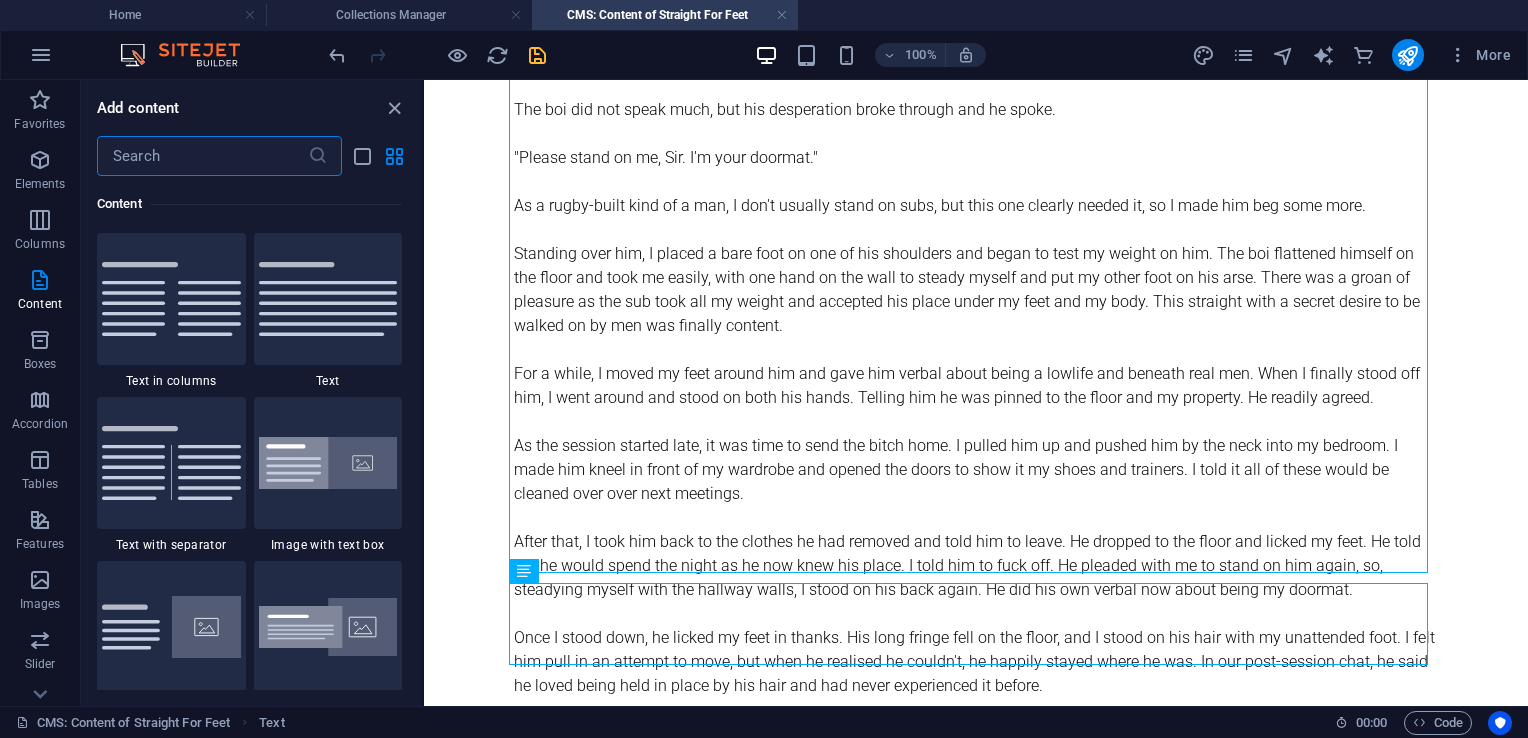 click at bounding box center [202, 156] 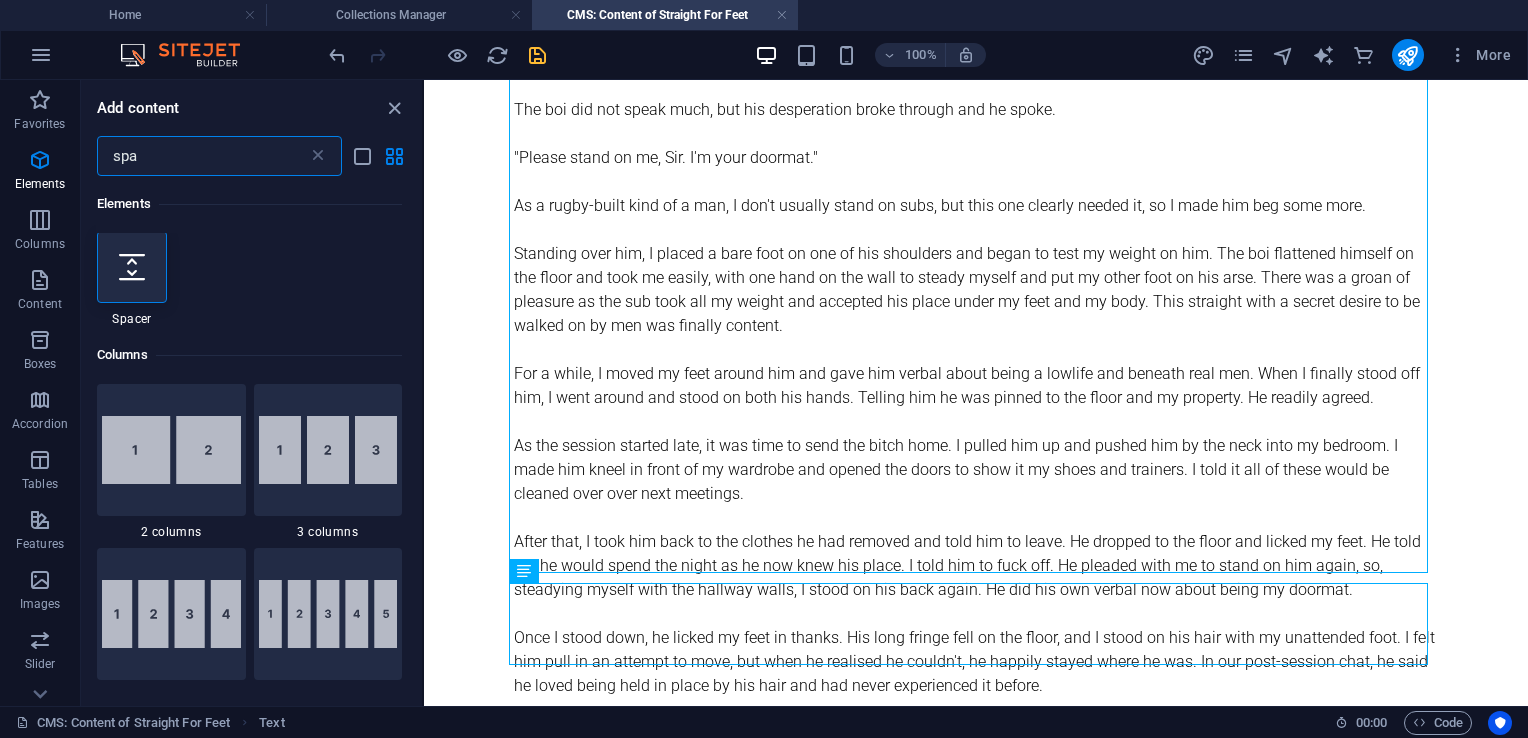 scroll, scrollTop: 0, scrollLeft: 0, axis: both 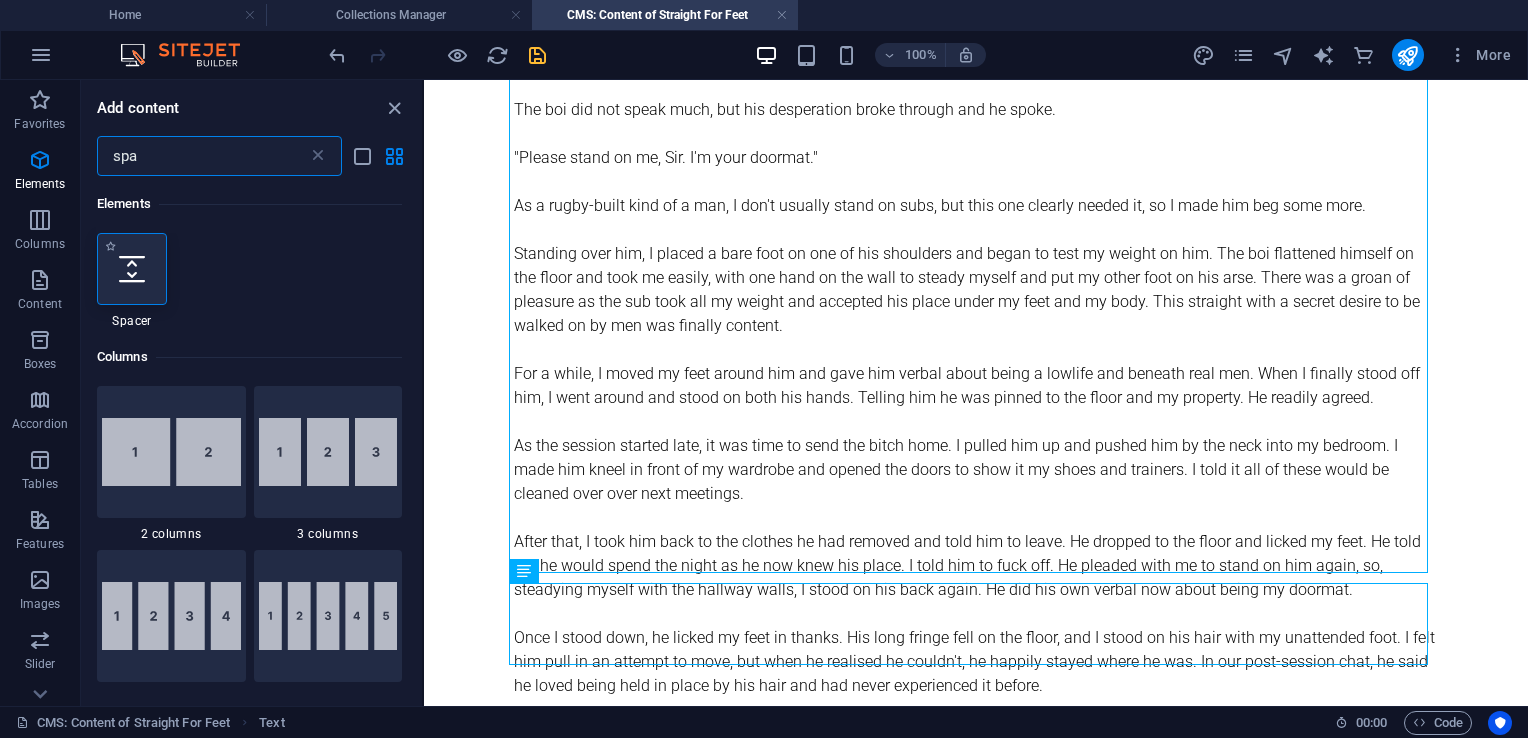 type on "spa" 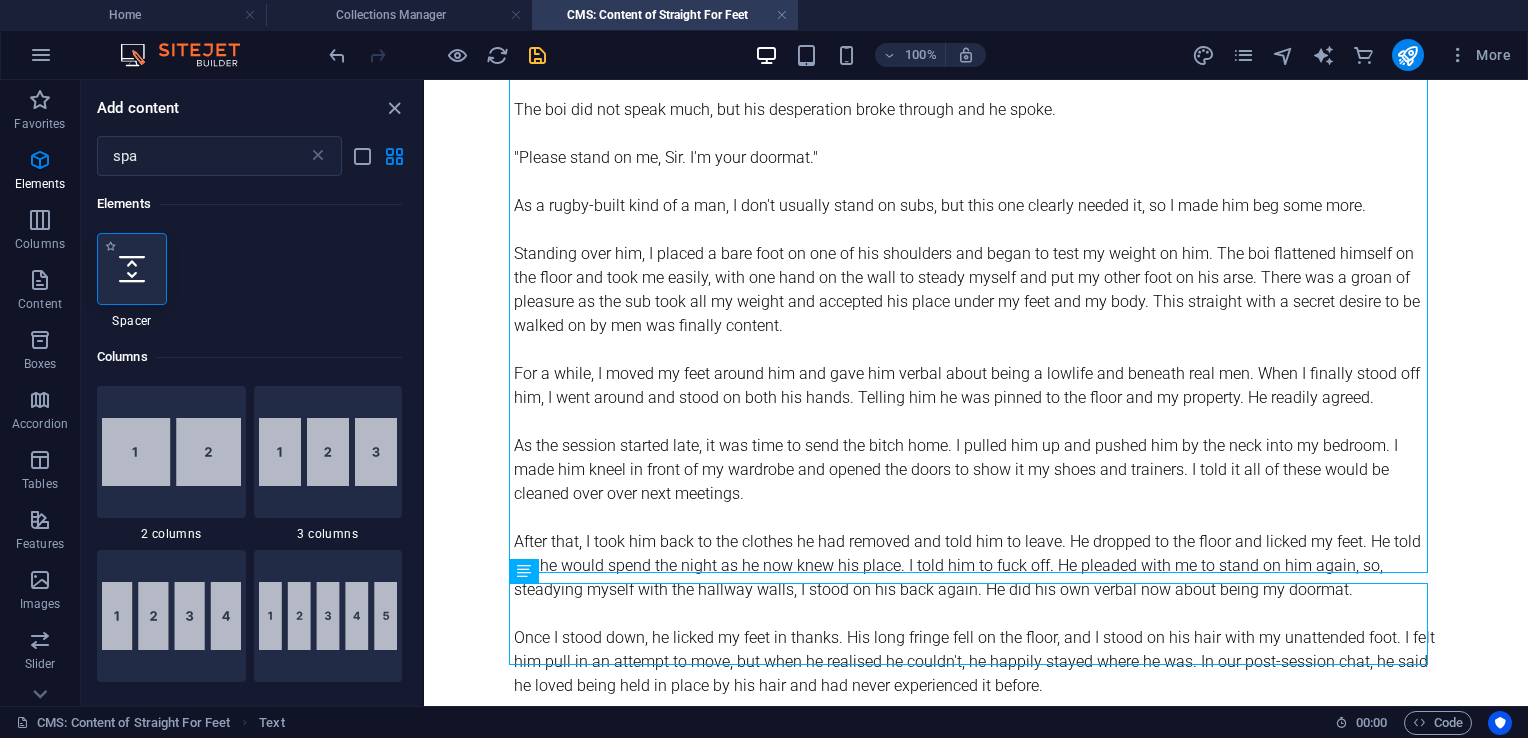 click at bounding box center (132, 269) 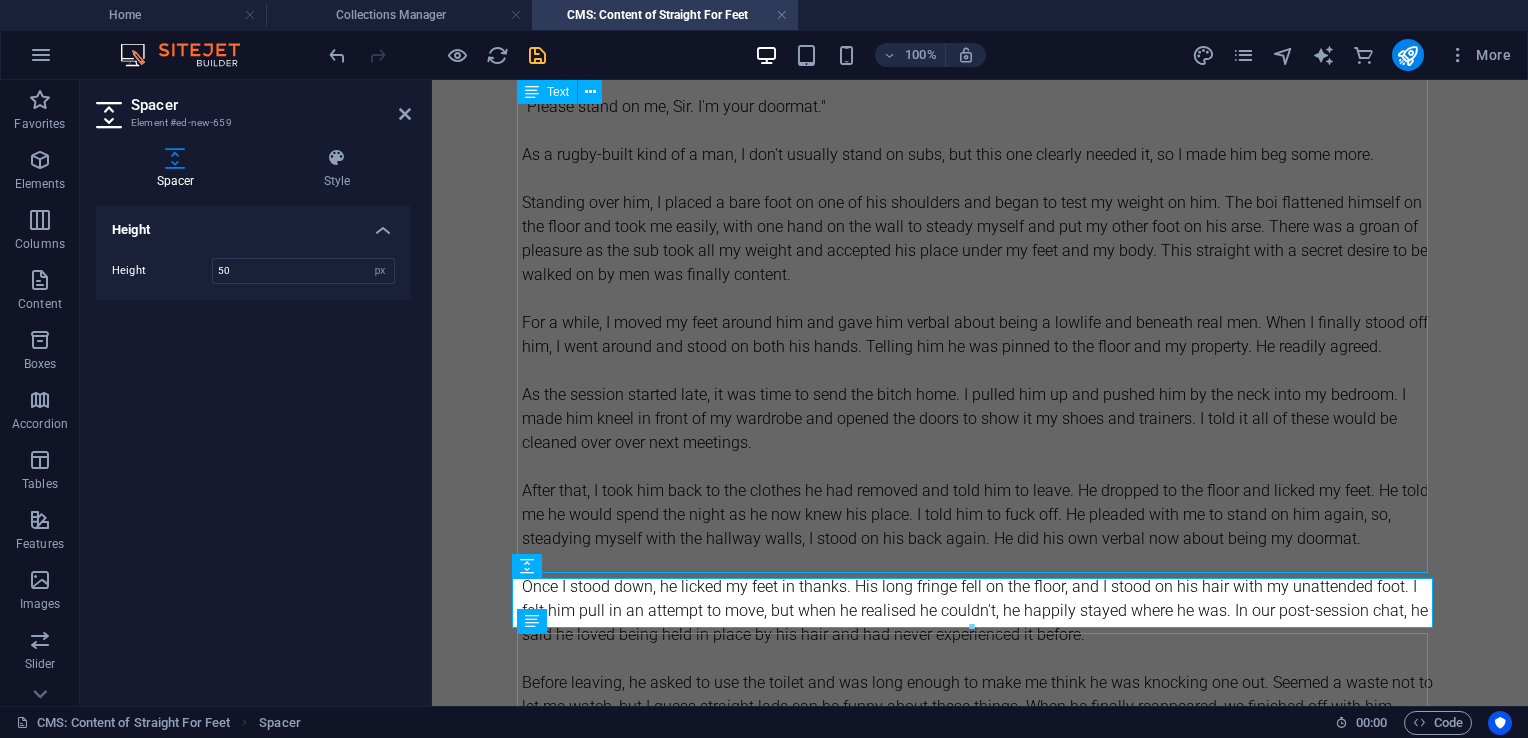 scroll, scrollTop: 3819, scrollLeft: 0, axis: vertical 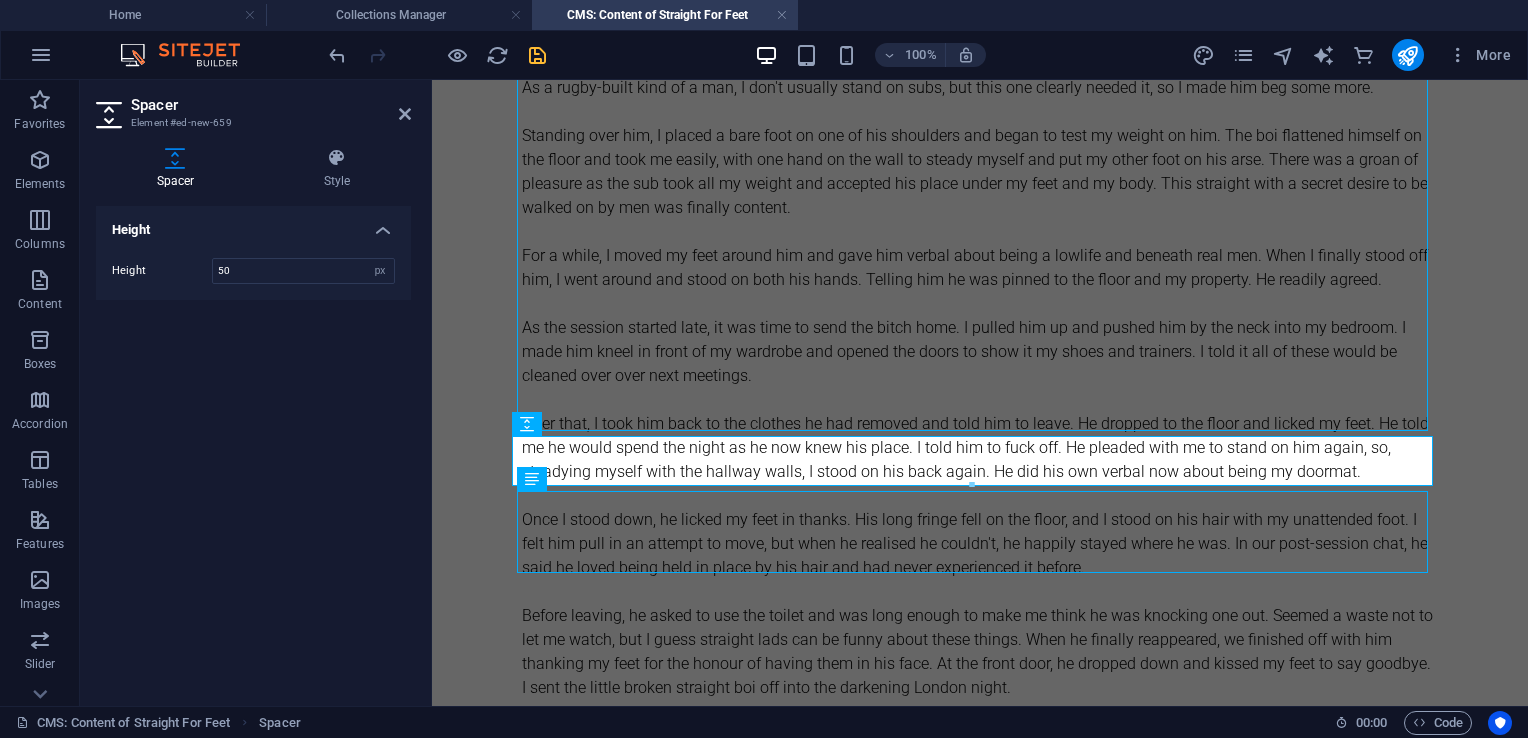 click on "My Grindr profile isn't particularly kinky at the moment, but I'm still attracting little submissive types to serve me. I think most lads who are passive get off on a strong top taking control and using them. We all know there are straight lads on Grindr who are curious about certain aspects of man-on-man sex. Some are after full-on sex, and others limit it to the areas that get them particularly horny. Of course, we also know there are plenty of gay guys pretending to be straight in the hope it will get them attention. I assume most guys who say they are straight aren't, but it can be fun to go along with the fantasy. I was having a night in when the following message popped up from a blank profile: We chatted over a couple of days, although he had soon agreed he wanted to taste my feet on Thursday evening. I imagine we have all experienced time-wasters online, and I was still unclear about this 23-year-old. He definitely knew how to sound desperate about being put in his place. UPDATE:" at bounding box center (980, -1380) 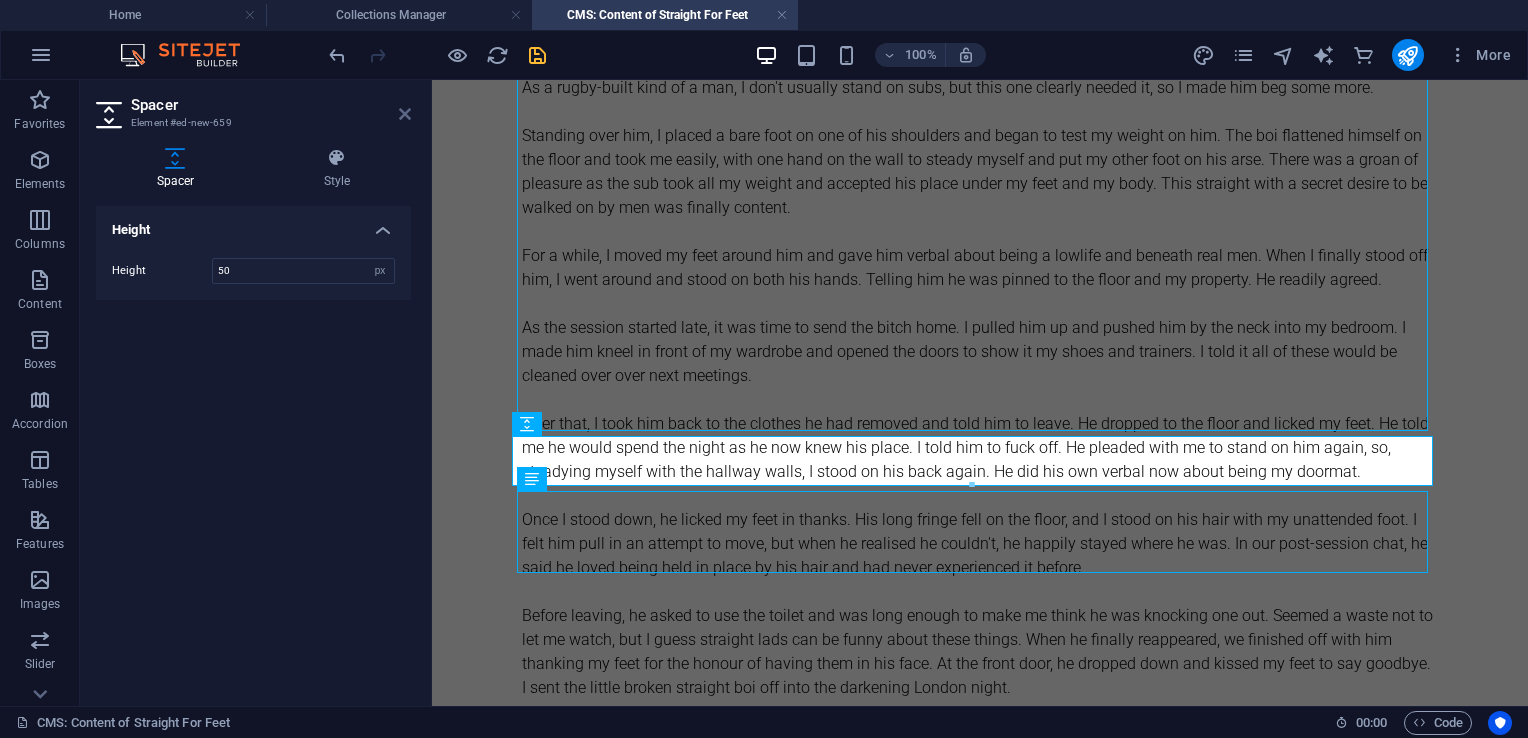 click at bounding box center (405, 114) 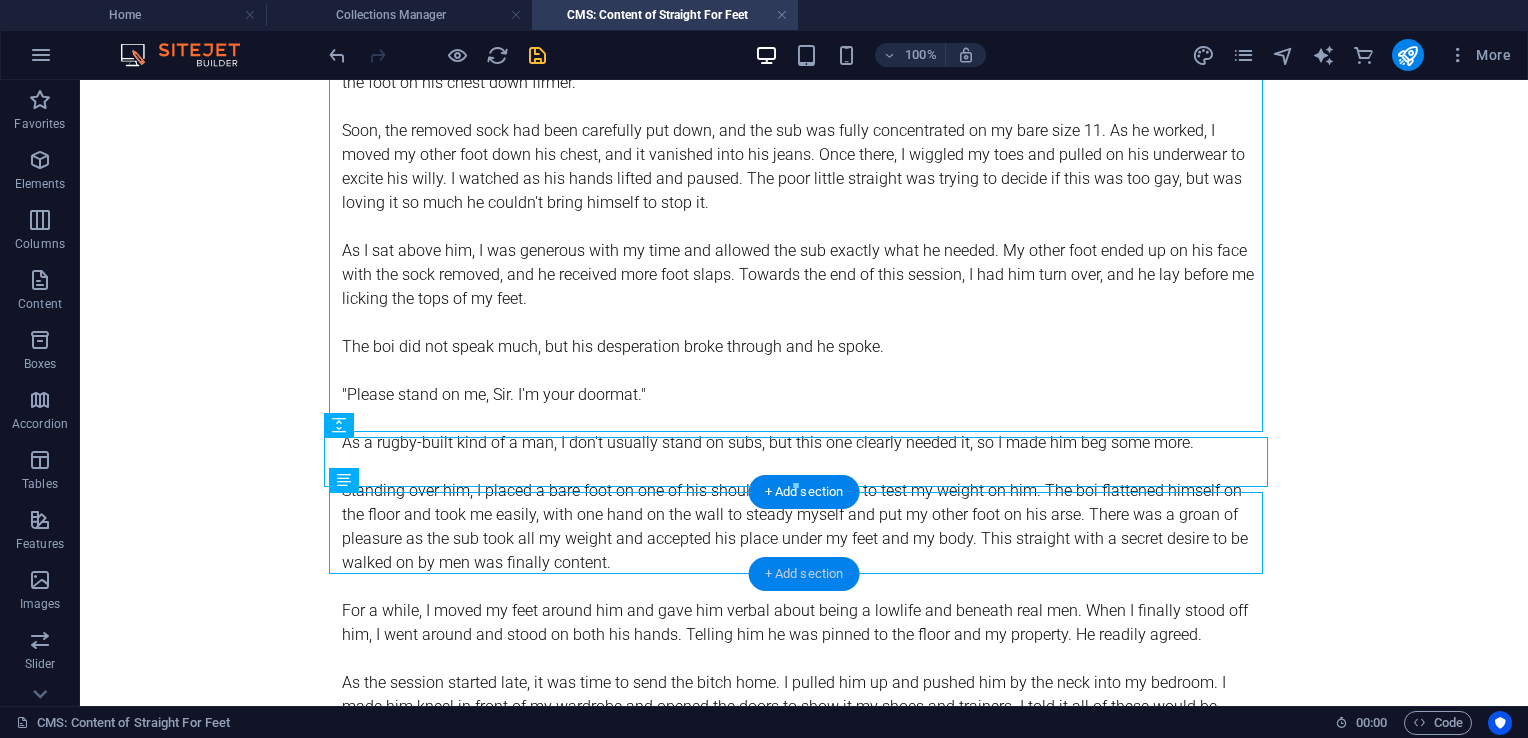 click on "+ Add section" at bounding box center (804, 574) 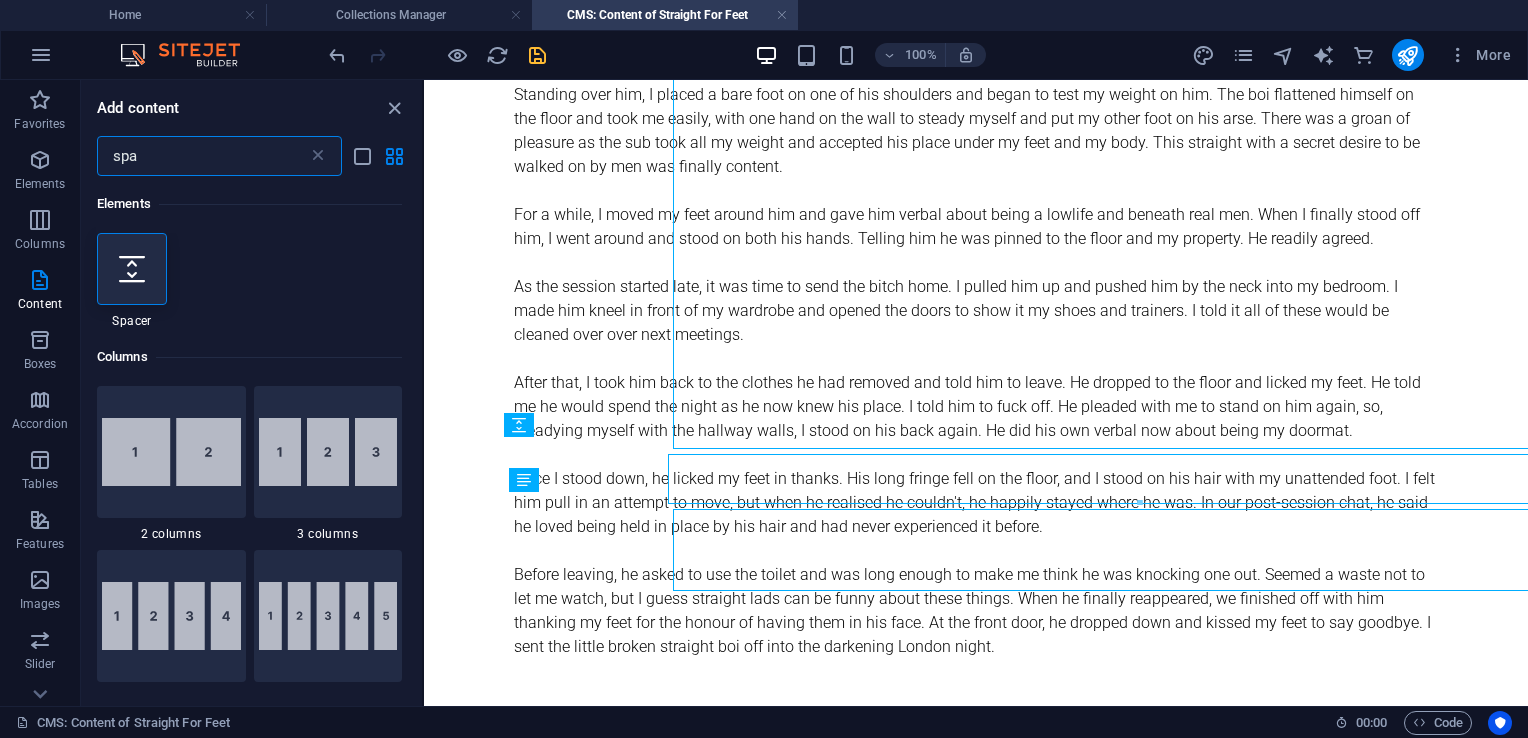 scroll, scrollTop: 3828, scrollLeft: 0, axis: vertical 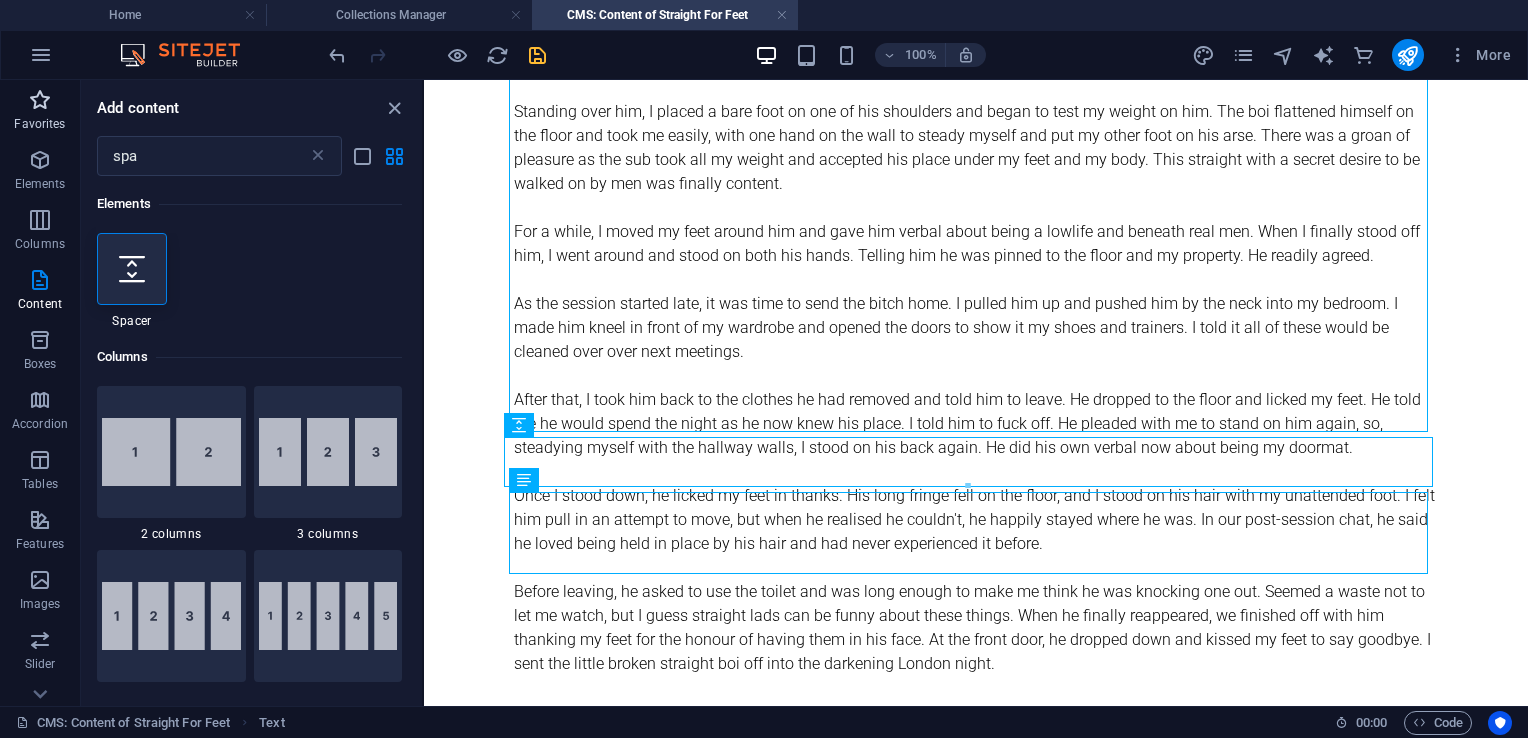 click on "Favorites" at bounding box center [39, 124] 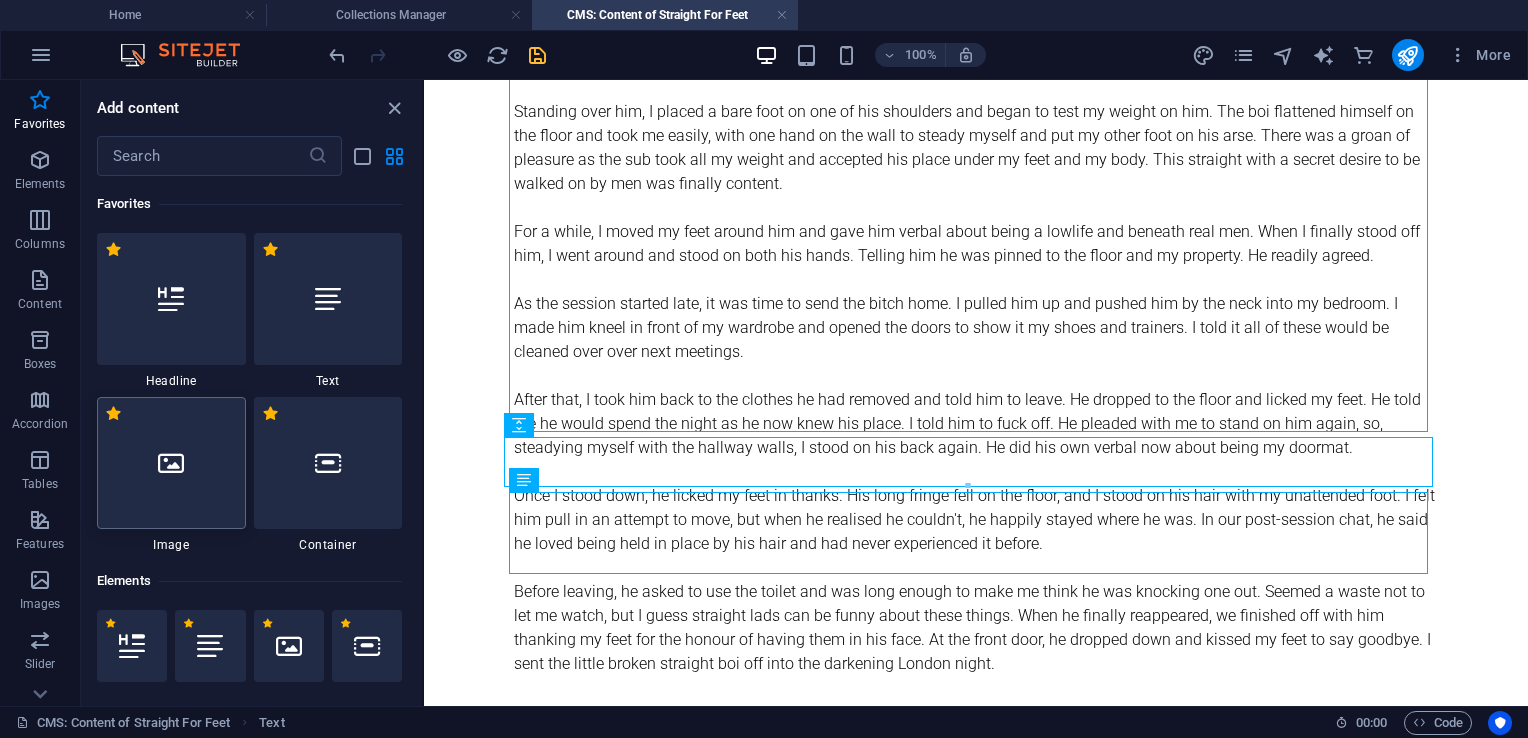click at bounding box center [171, 463] 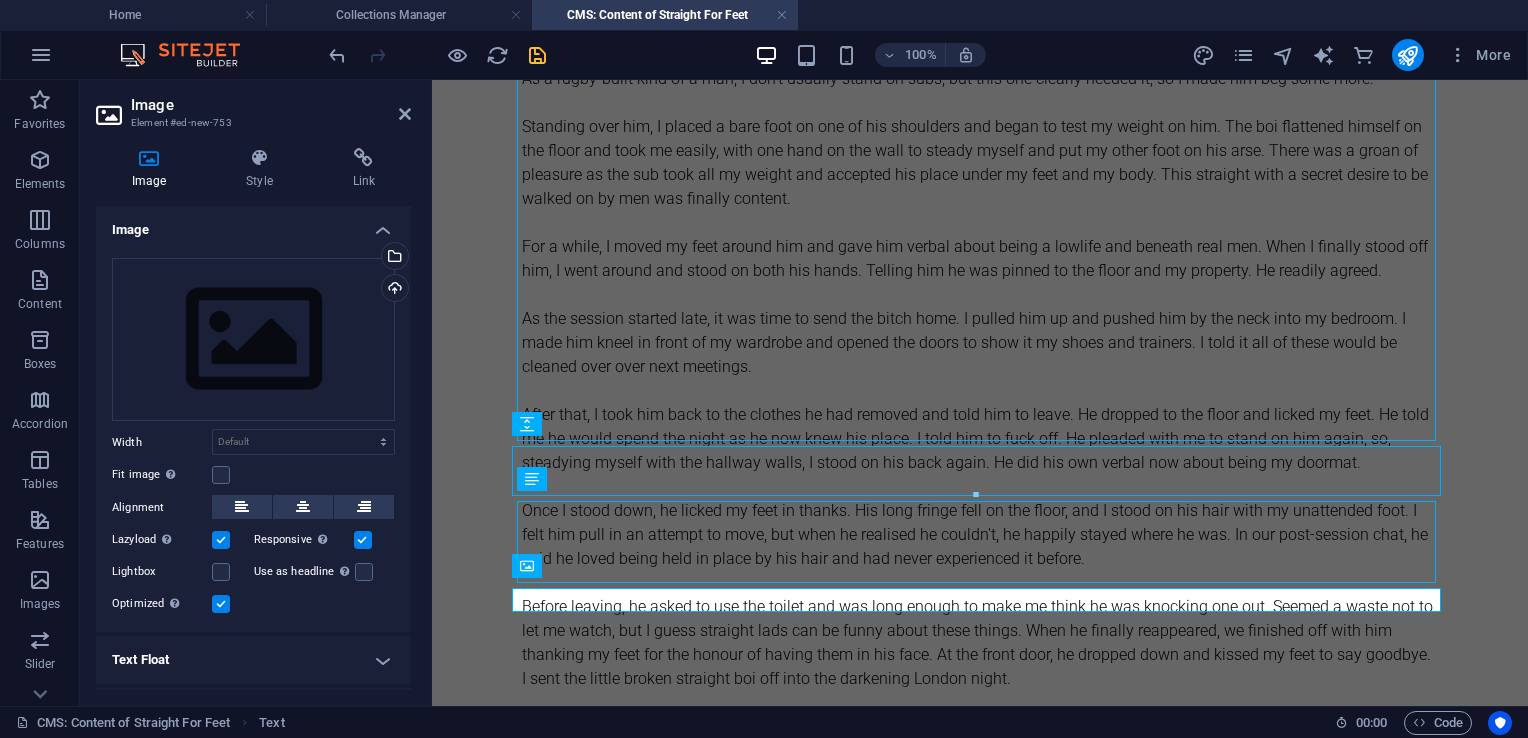 scroll, scrollTop: 3819, scrollLeft: 0, axis: vertical 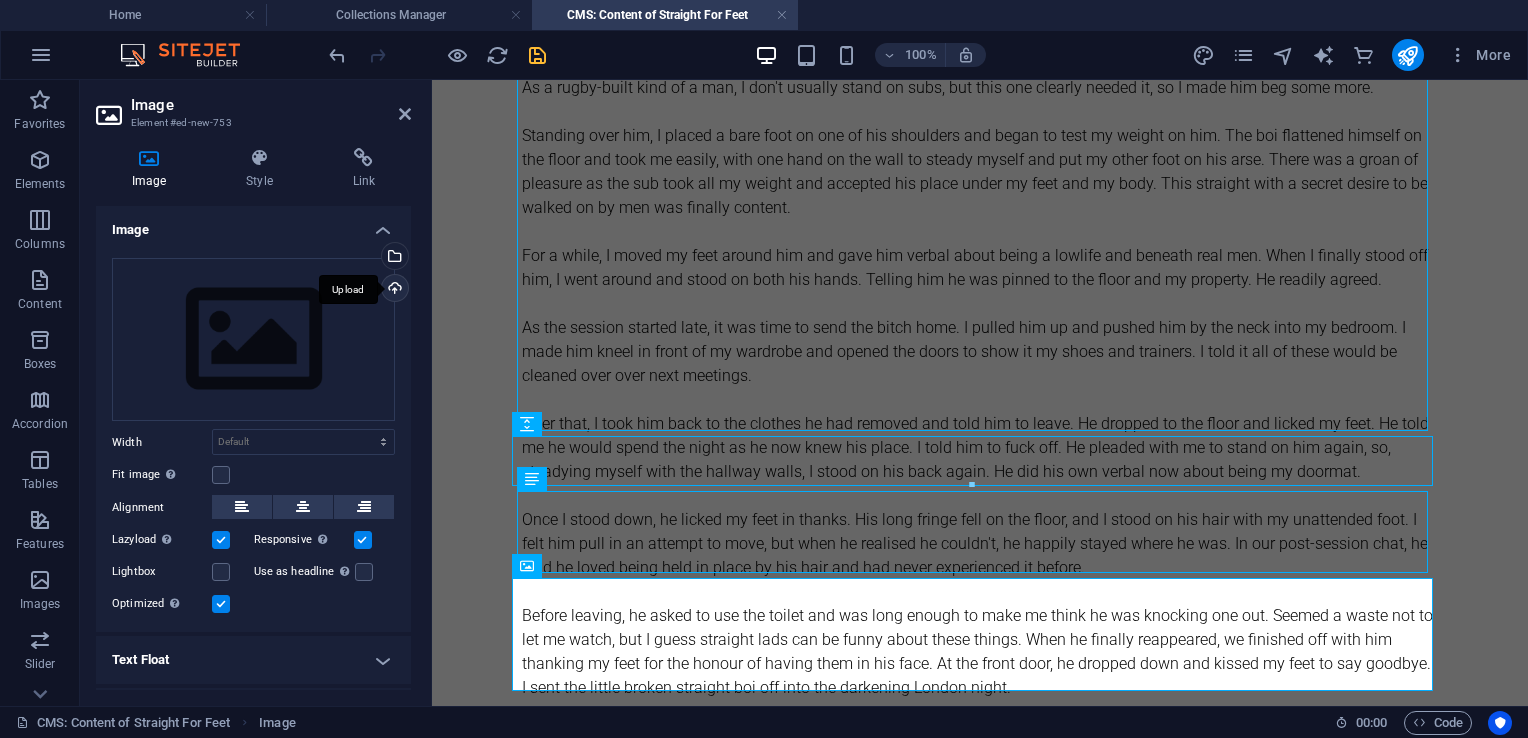 click on "Upload" at bounding box center (393, 290) 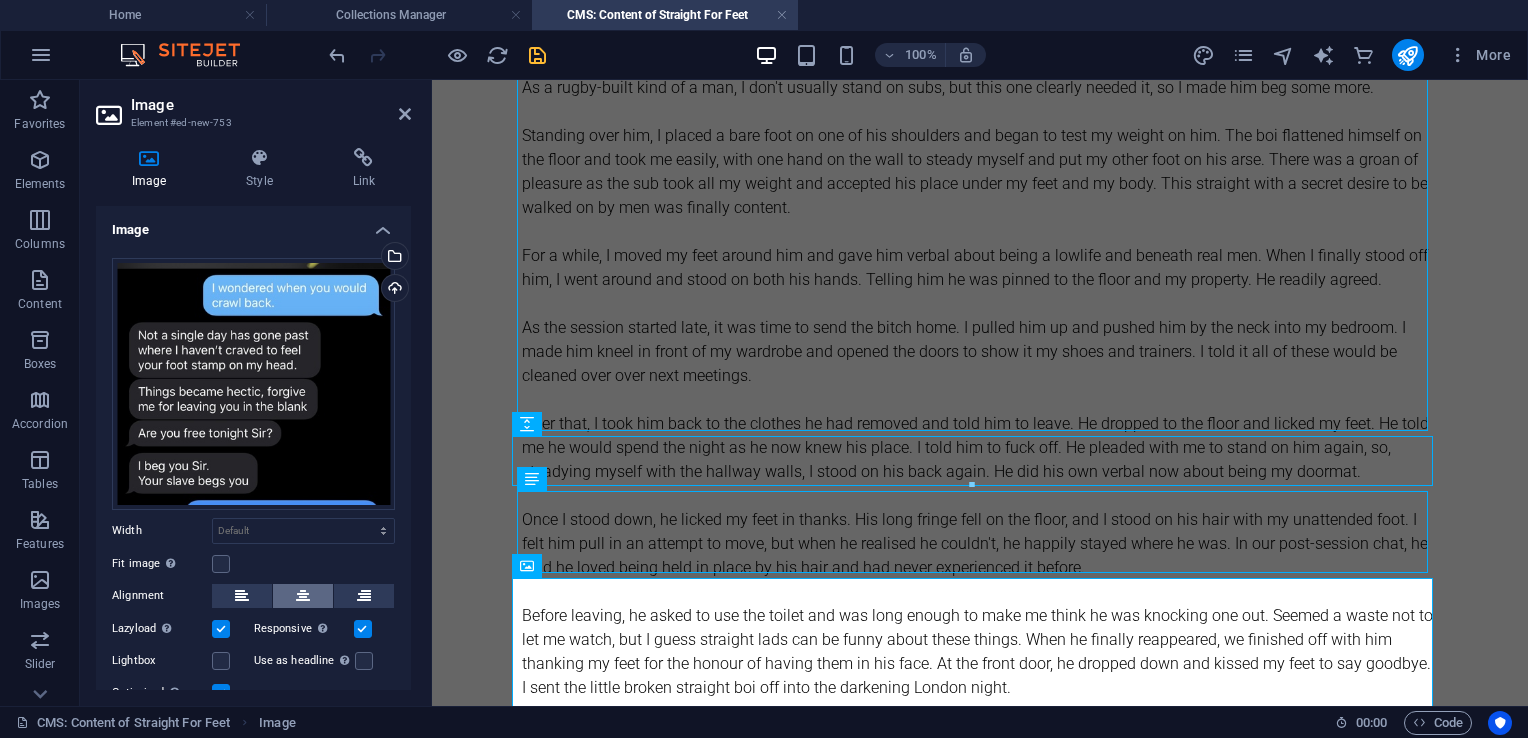 click on "Drag files here, click to choose files or select files from Files or our free stock photos & videos Select files from the file manager, stock photos, or upload file(s) Upload Width Default auto px rem % em vh vw Fit image Automatically fit image to a fixed width and height Height Default auto px Alignment Lazyload Loading images after the page loads improves page speed. Responsive Automatically load retina image and smartphone optimized sizes. Lightbox Use as headline The image will be wrapped in an H1 headline tag. Useful for giving alternative text the weight of an H1 headline, e.g. for the logo. Leave unchecked if uncertain. Optimized Images are compressed to improve page speed. Position Direction Custom X offset 50 px rem % vh vw Y offset 50 px rem % vh vw" at bounding box center [253, 481] 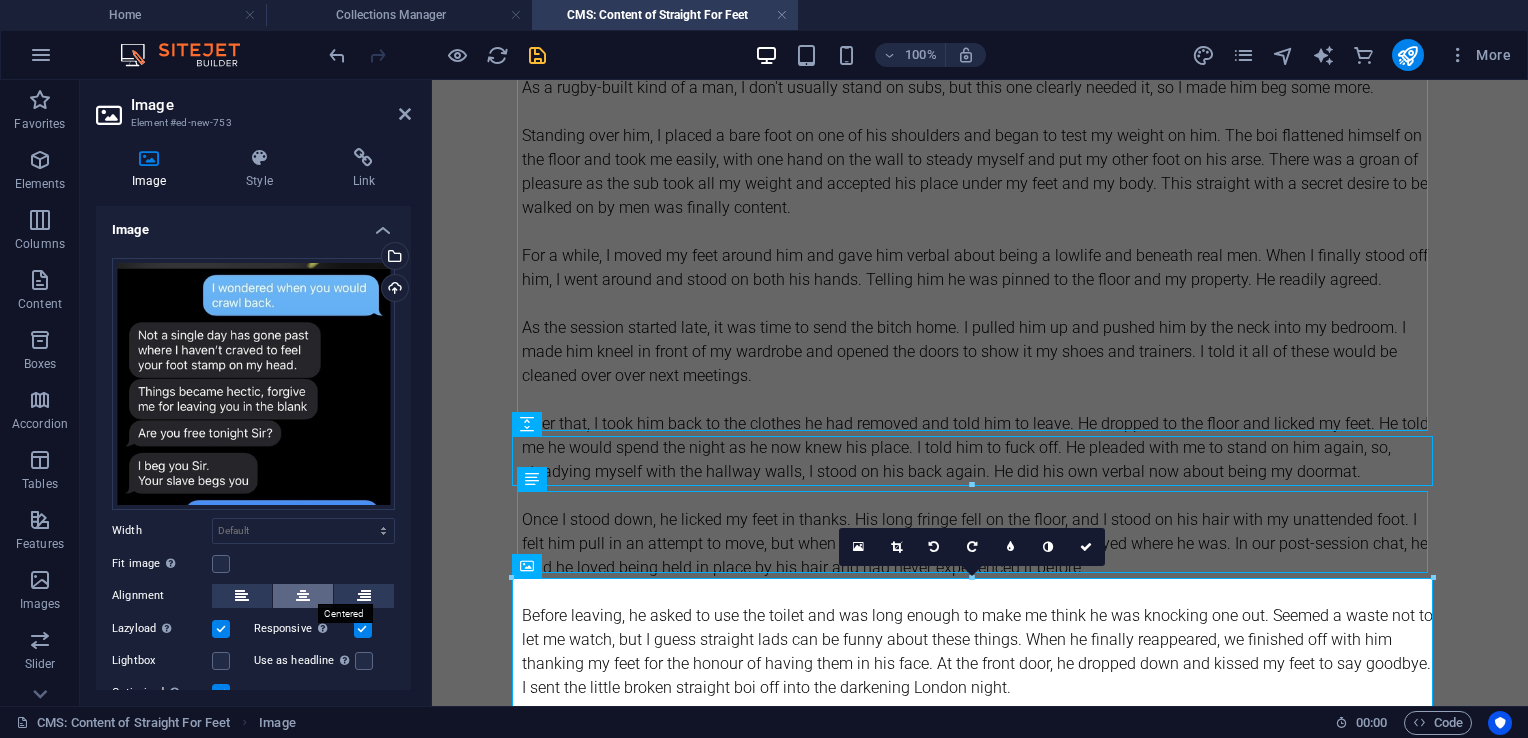 click at bounding box center (303, 596) 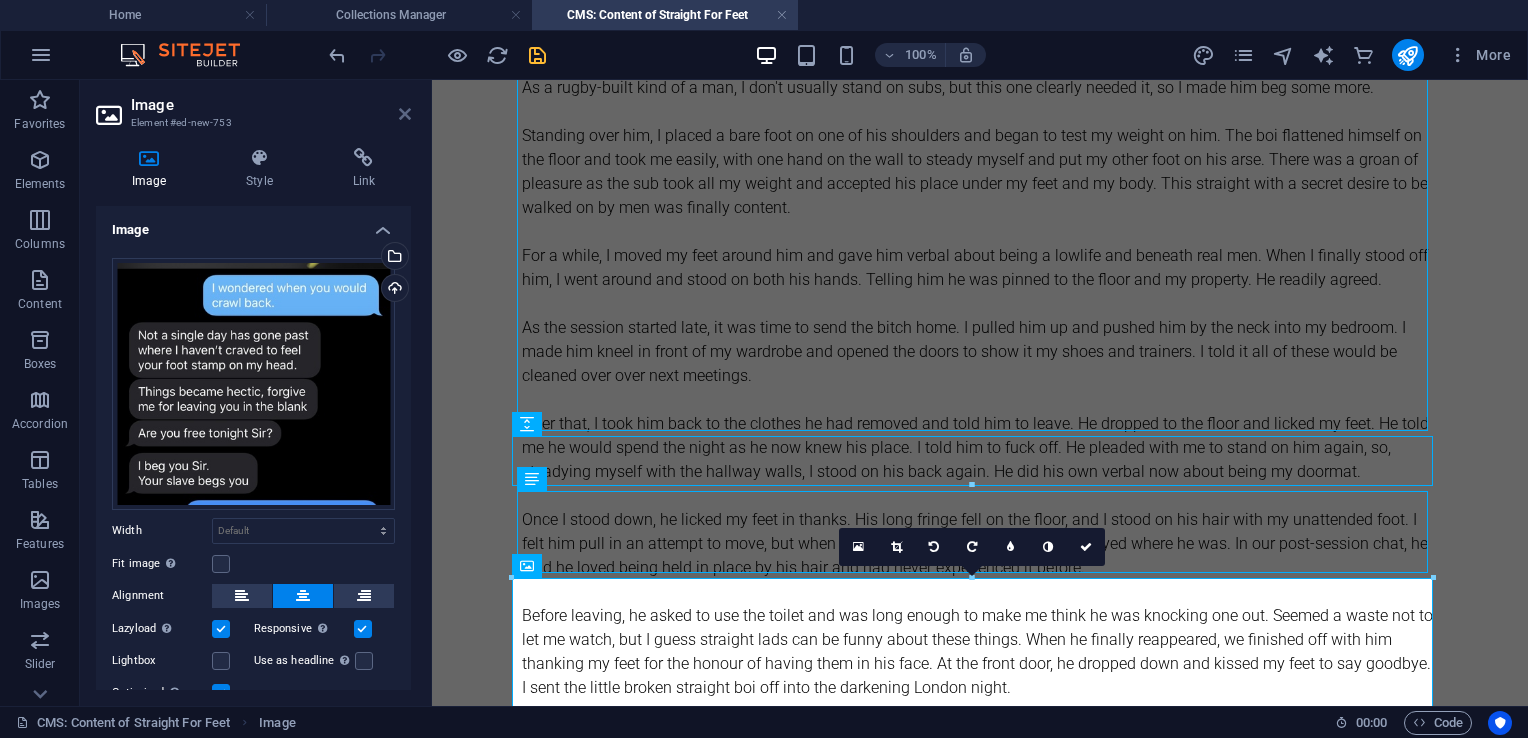 click at bounding box center (405, 114) 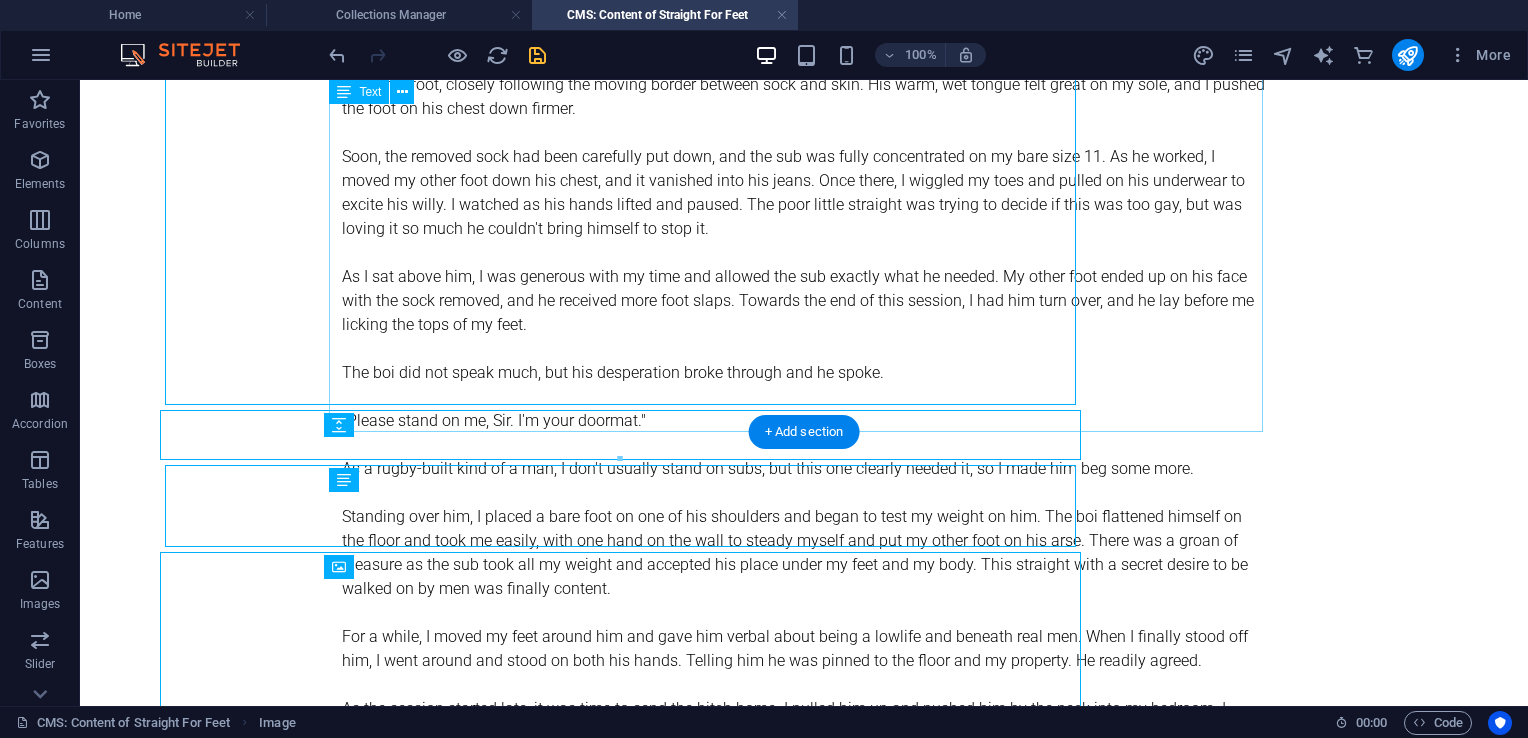 scroll, scrollTop: 3845, scrollLeft: 0, axis: vertical 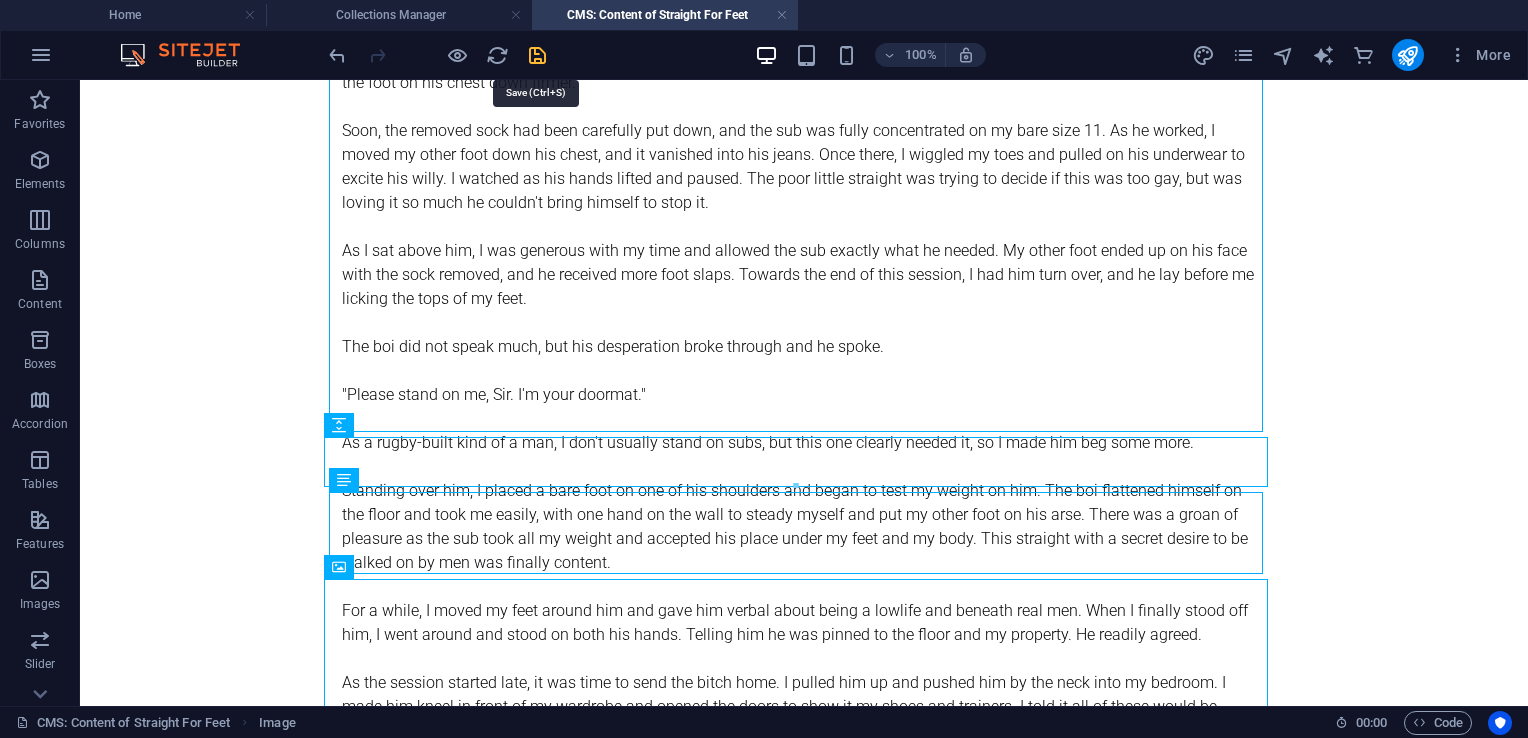 click at bounding box center (537, 55) 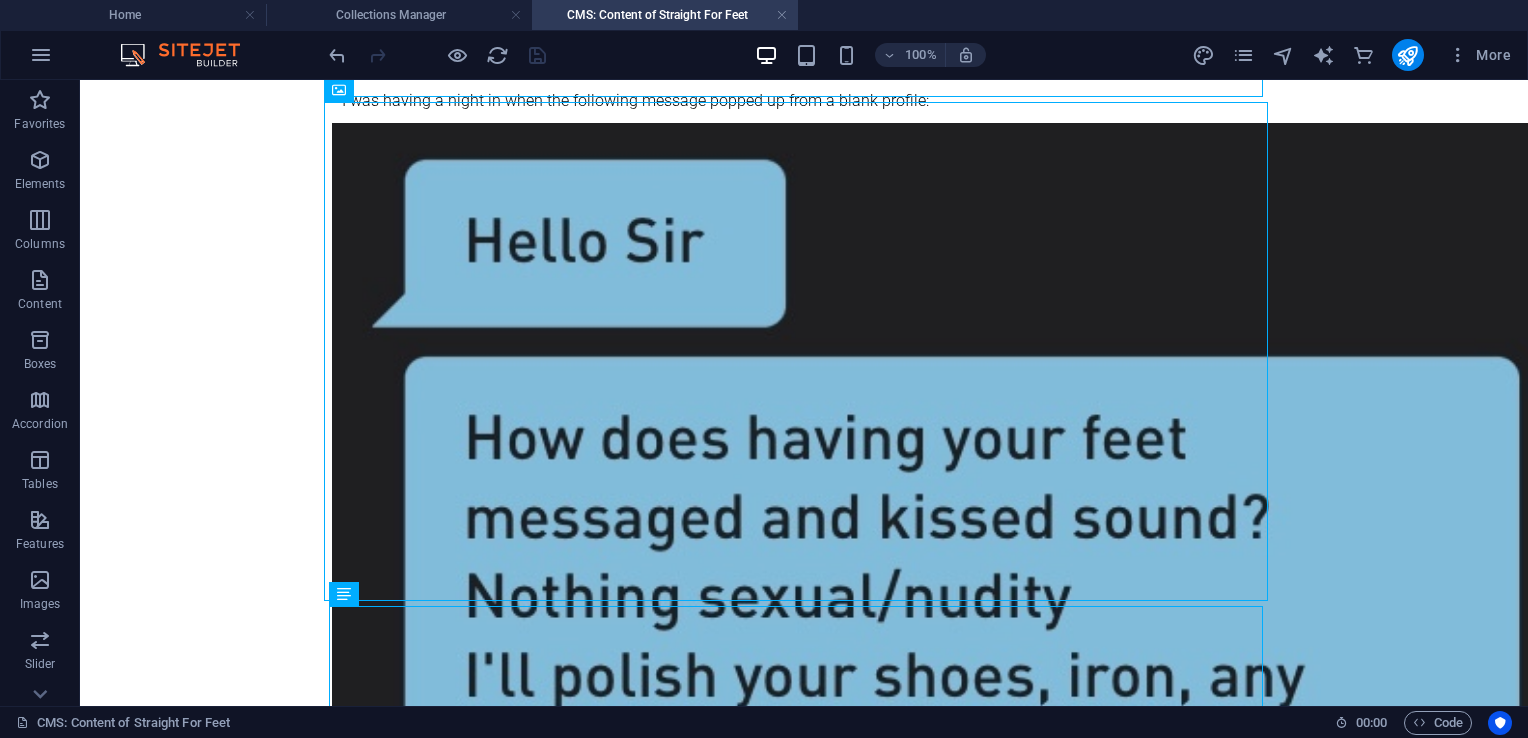 scroll, scrollTop: 0, scrollLeft: 0, axis: both 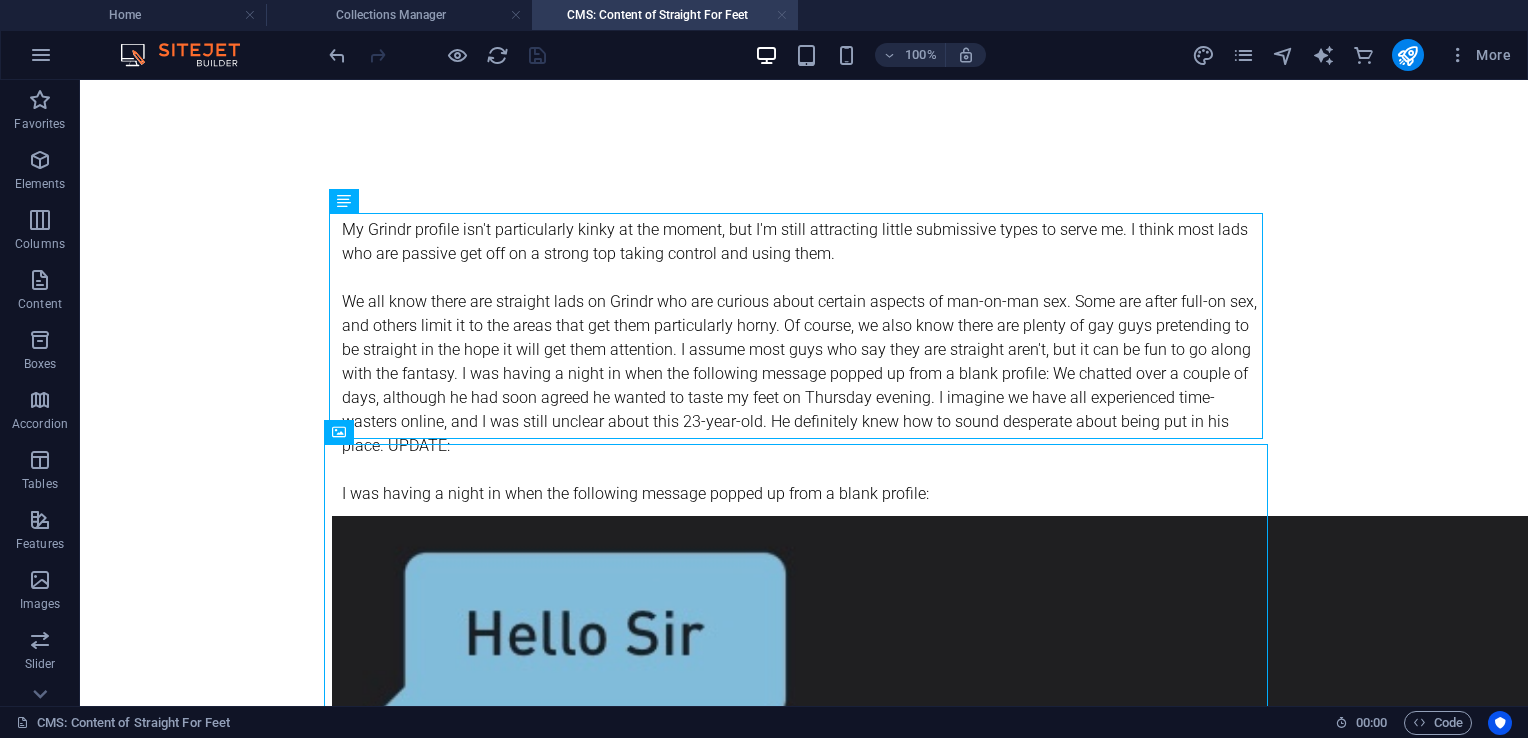click at bounding box center (782, 15) 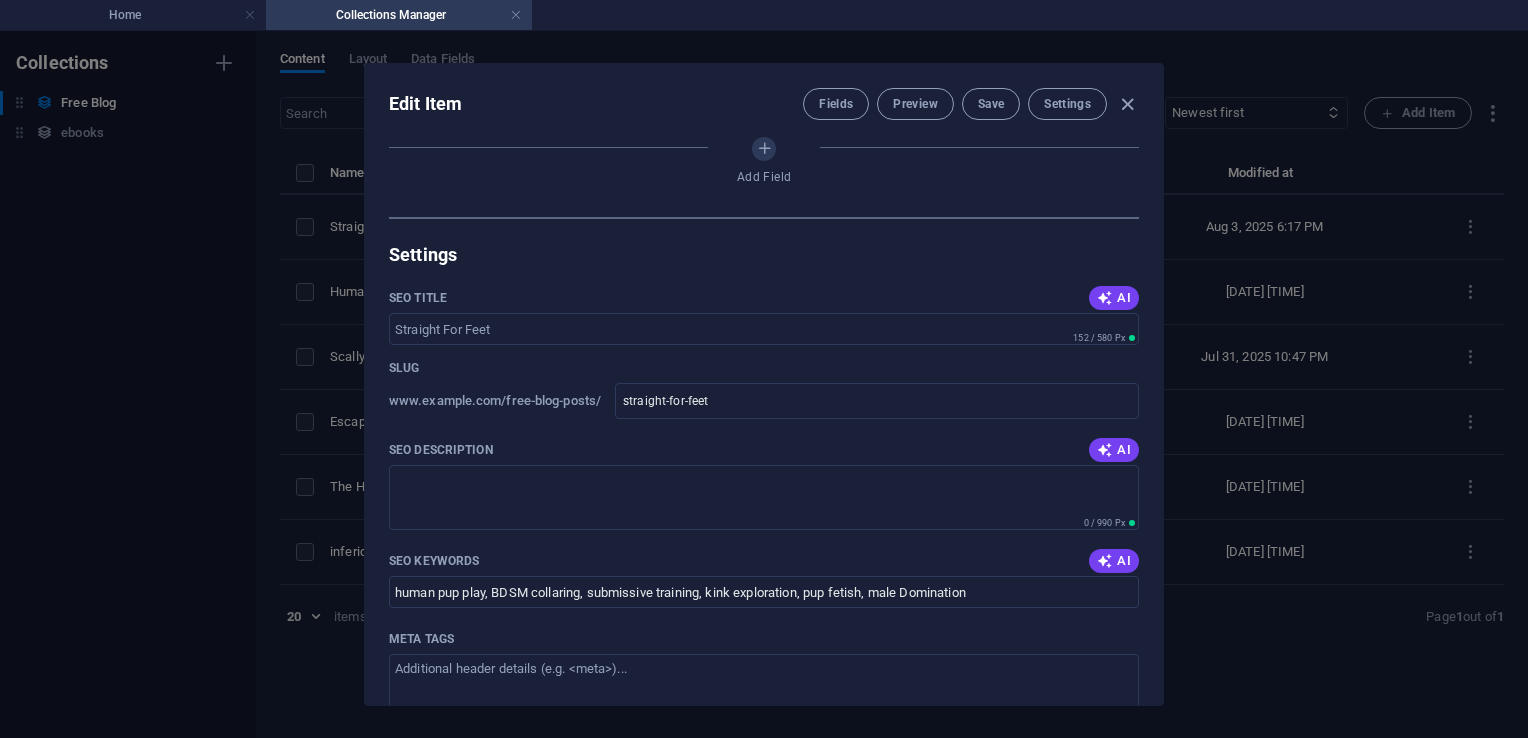 scroll, scrollTop: 1151, scrollLeft: 0, axis: vertical 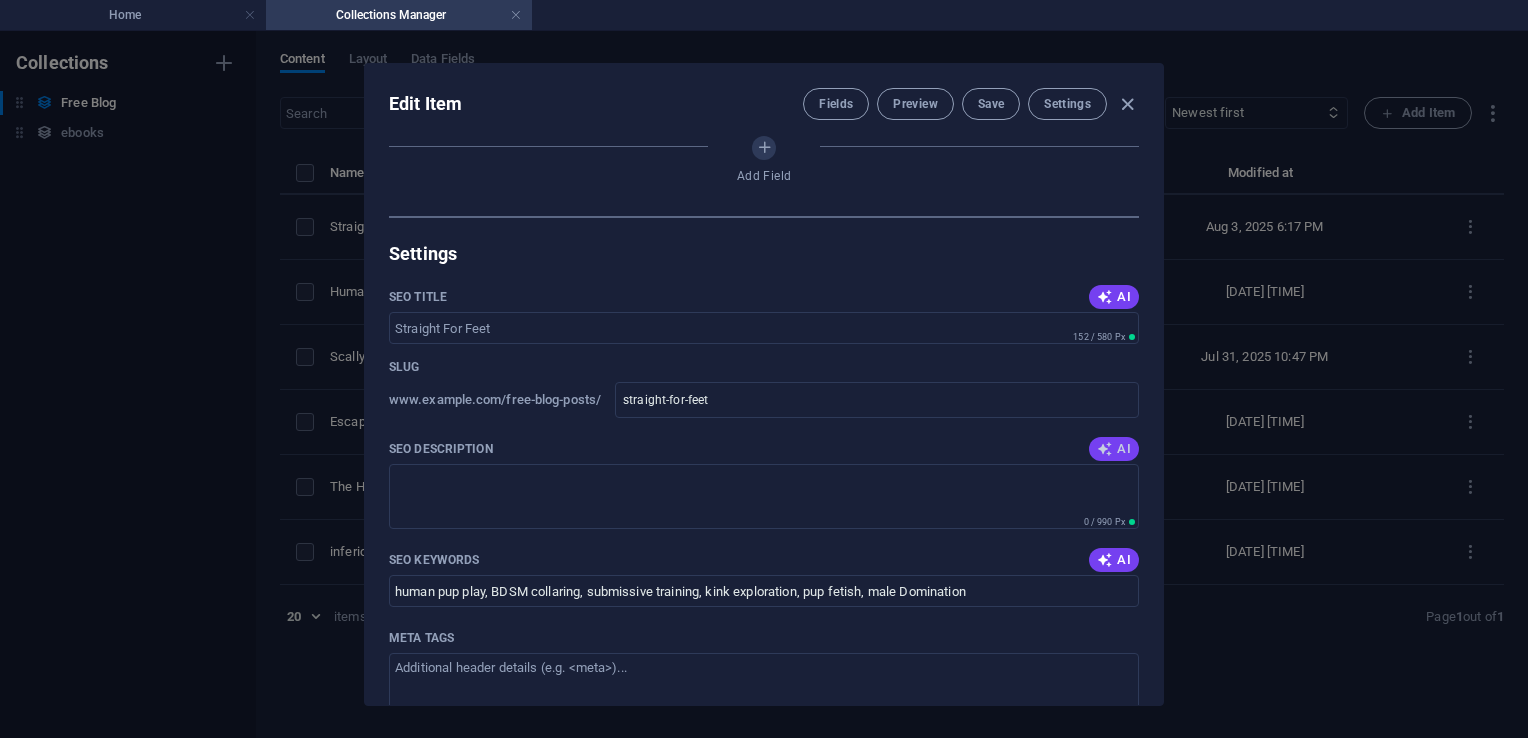 click on "AI" at bounding box center (1114, 449) 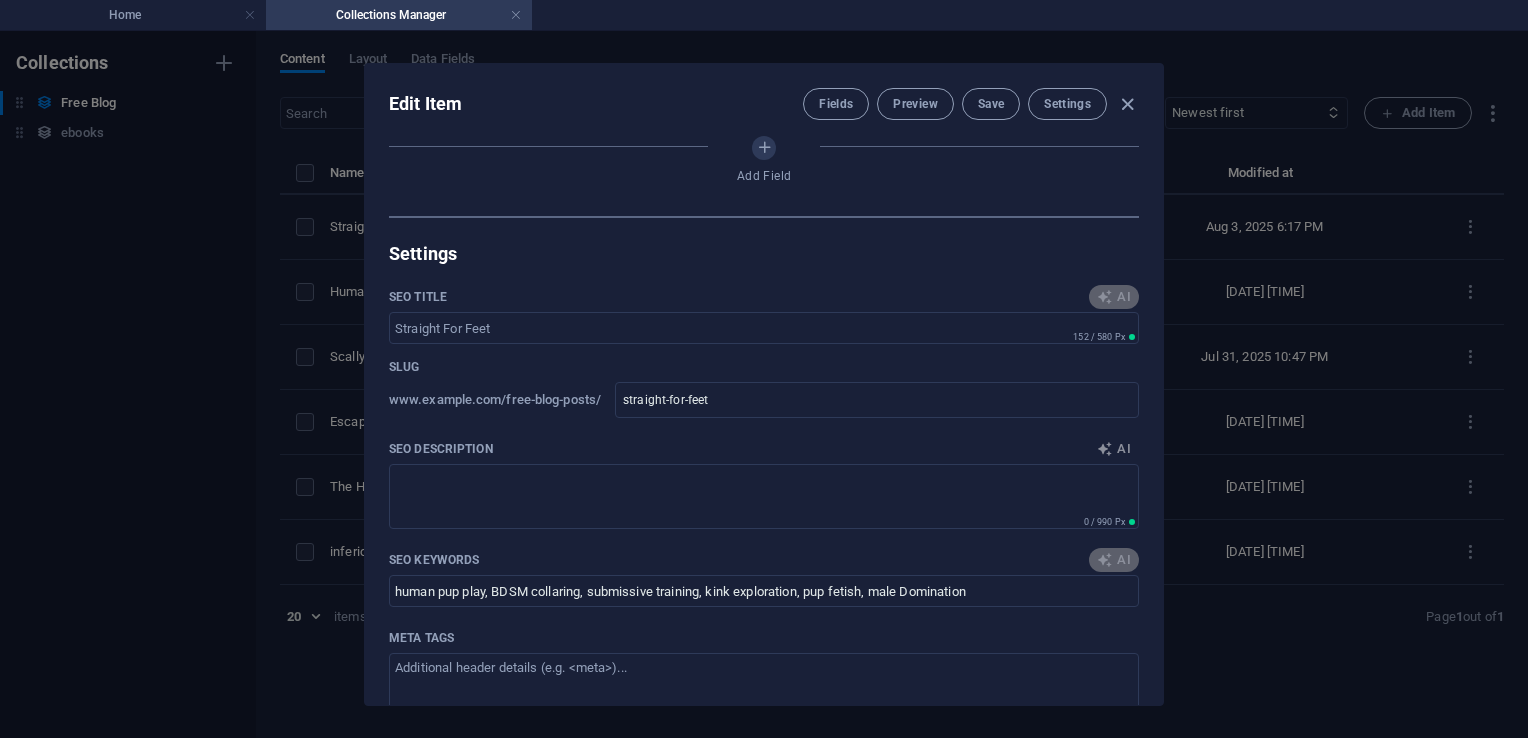 type on "Discover the allure of foot fetishism with JJ Hicks. Explore enticing encounters, power dynamics, and submission stories." 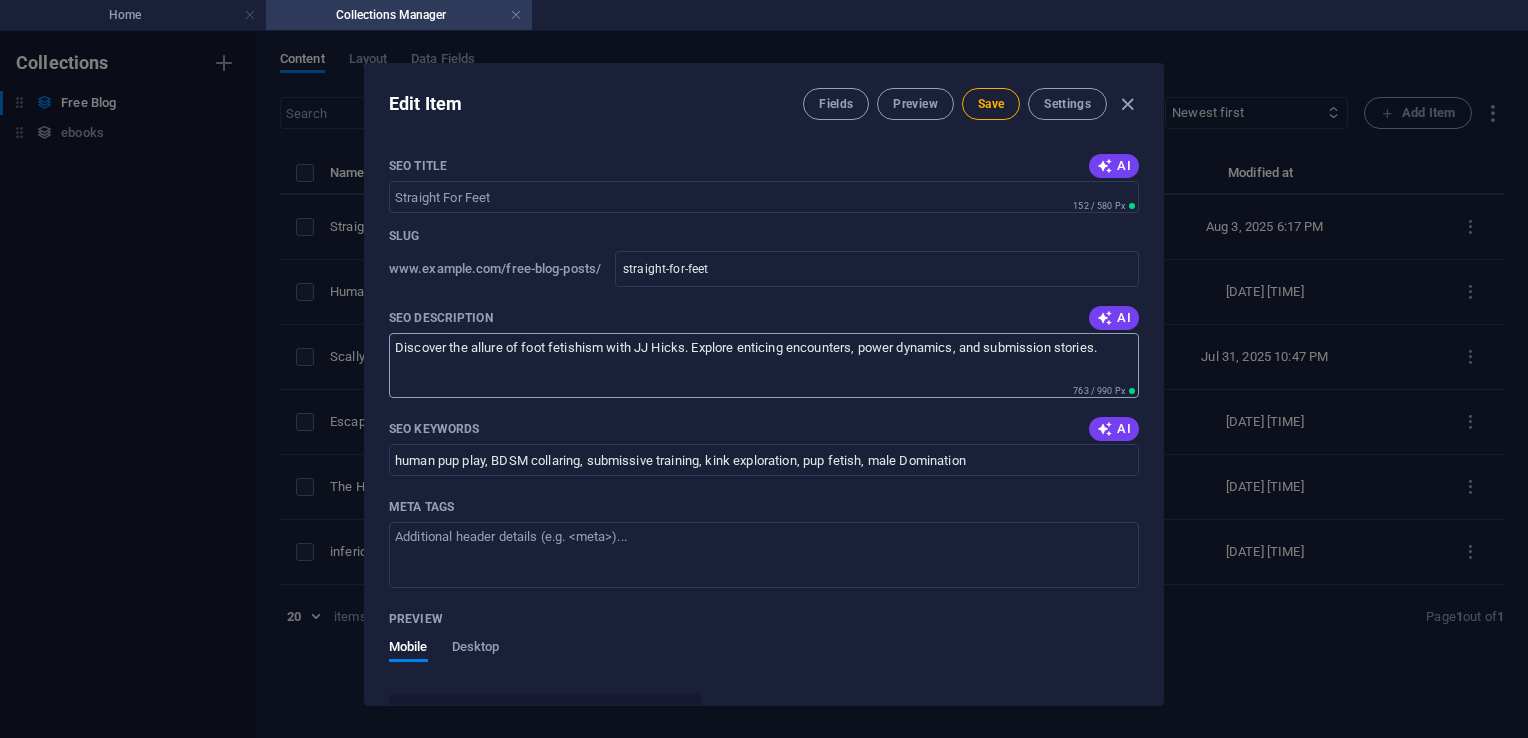 scroll, scrollTop: 1283, scrollLeft: 0, axis: vertical 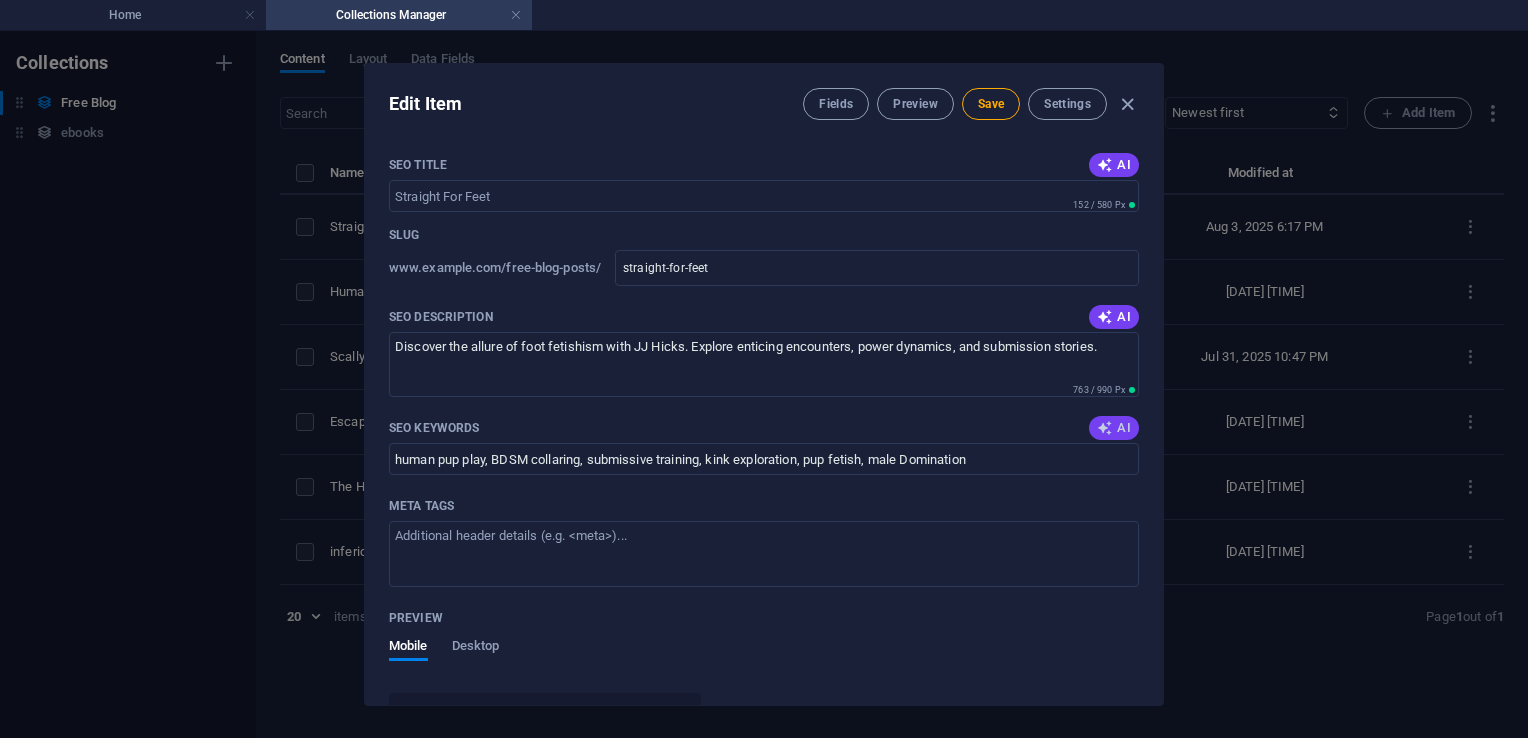 click at bounding box center [1105, 428] 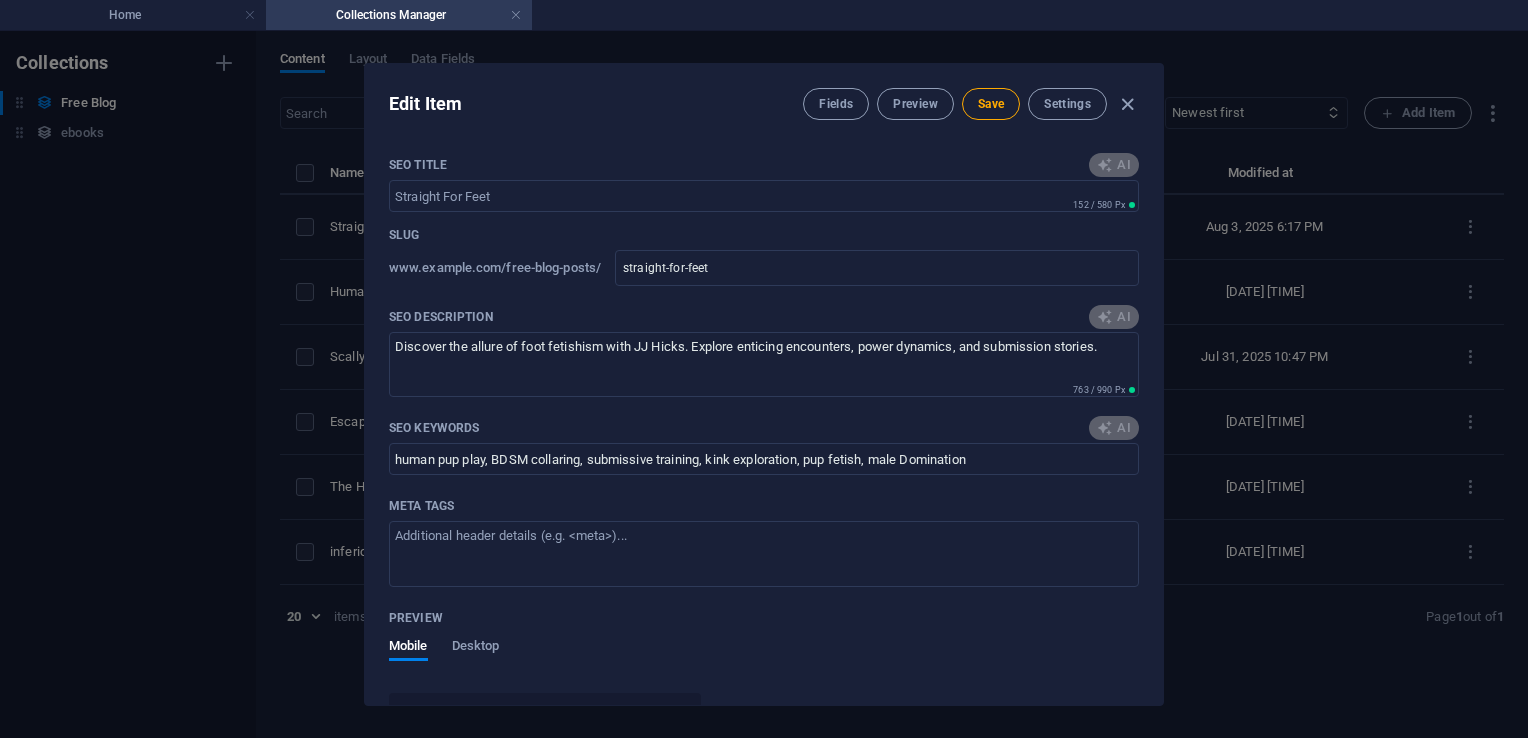 type on "straight foot fetish, submissive types, man-on-man sexual curiosity, Grindr experiences, foot worship, BDSM humiliation" 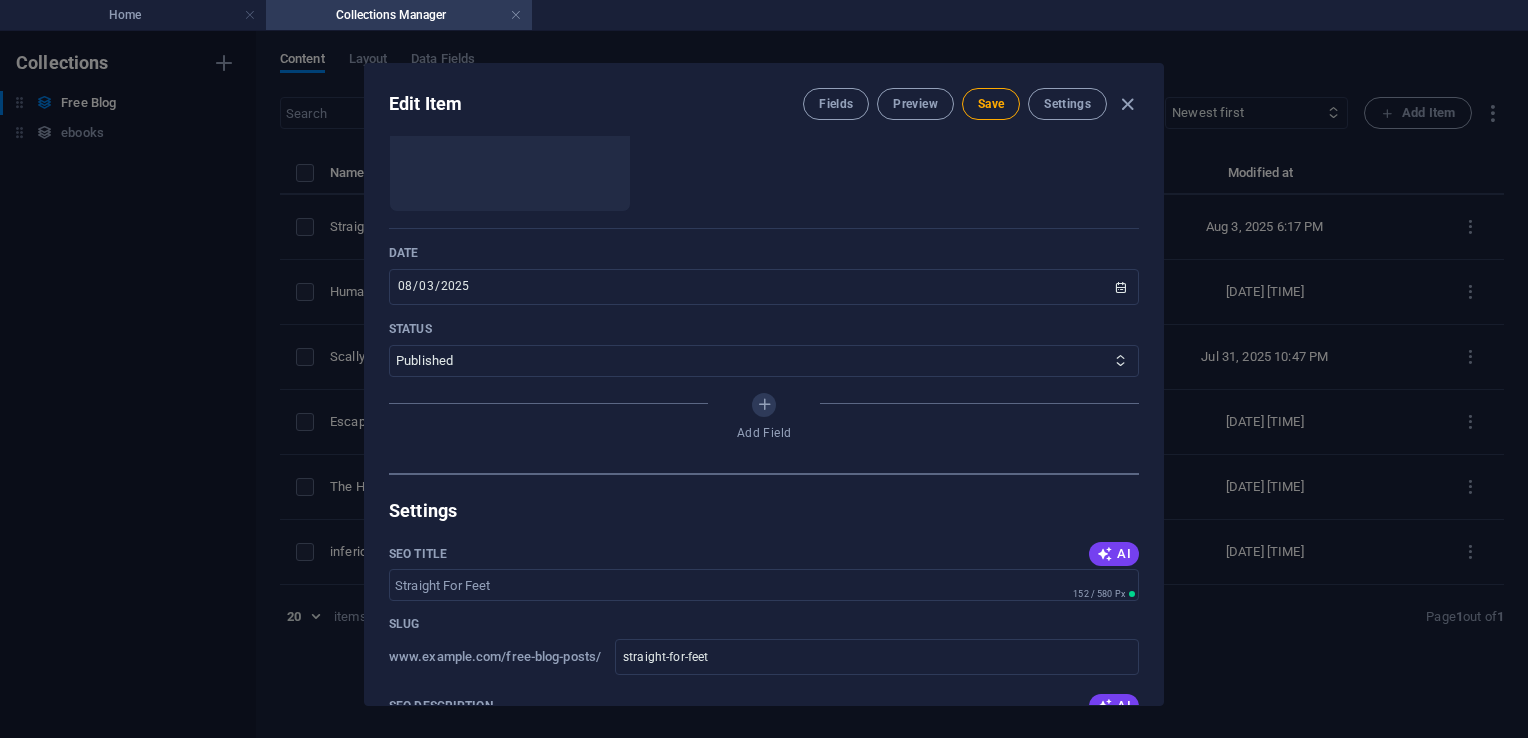 scroll, scrollTop: 891, scrollLeft: 0, axis: vertical 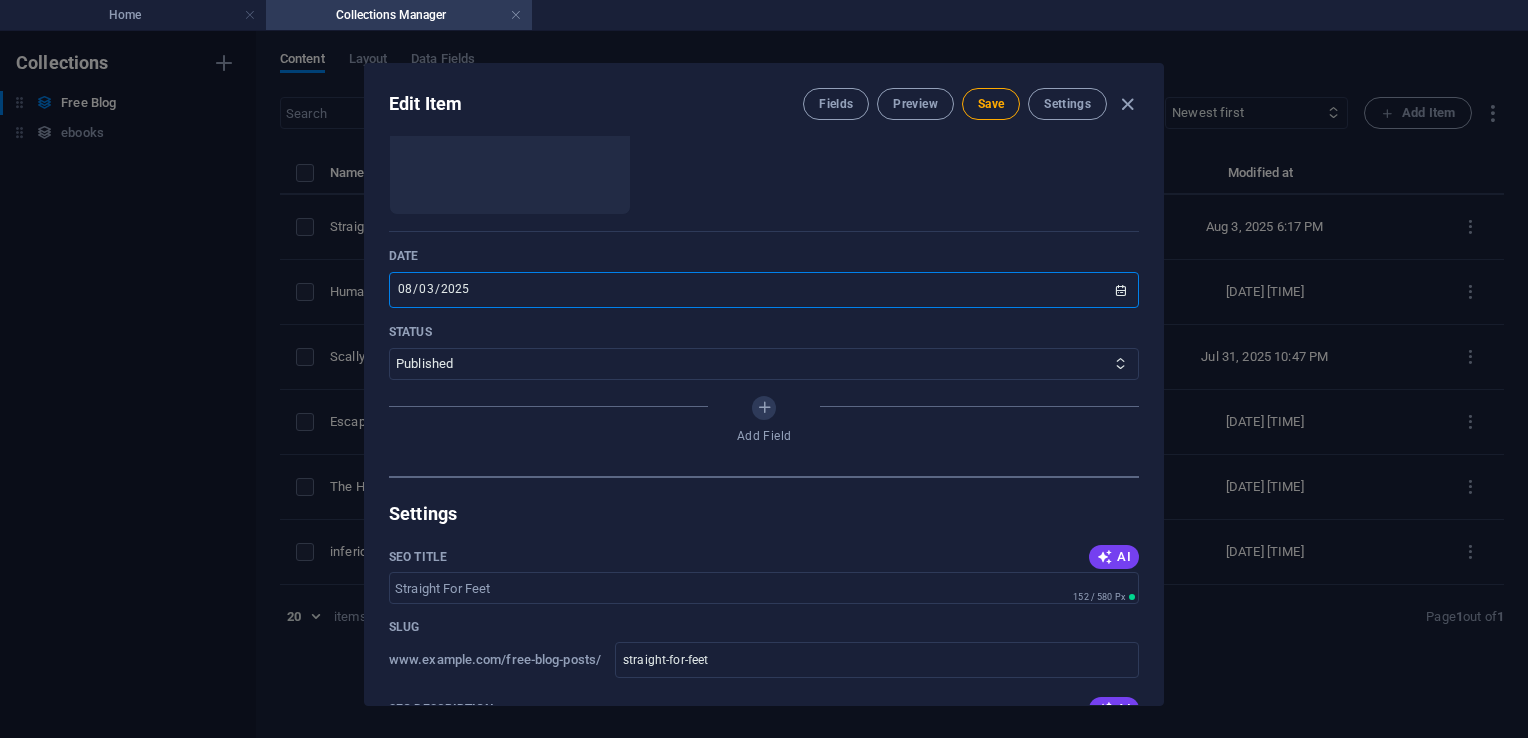 click on "2025-08-03" at bounding box center [764, 290] 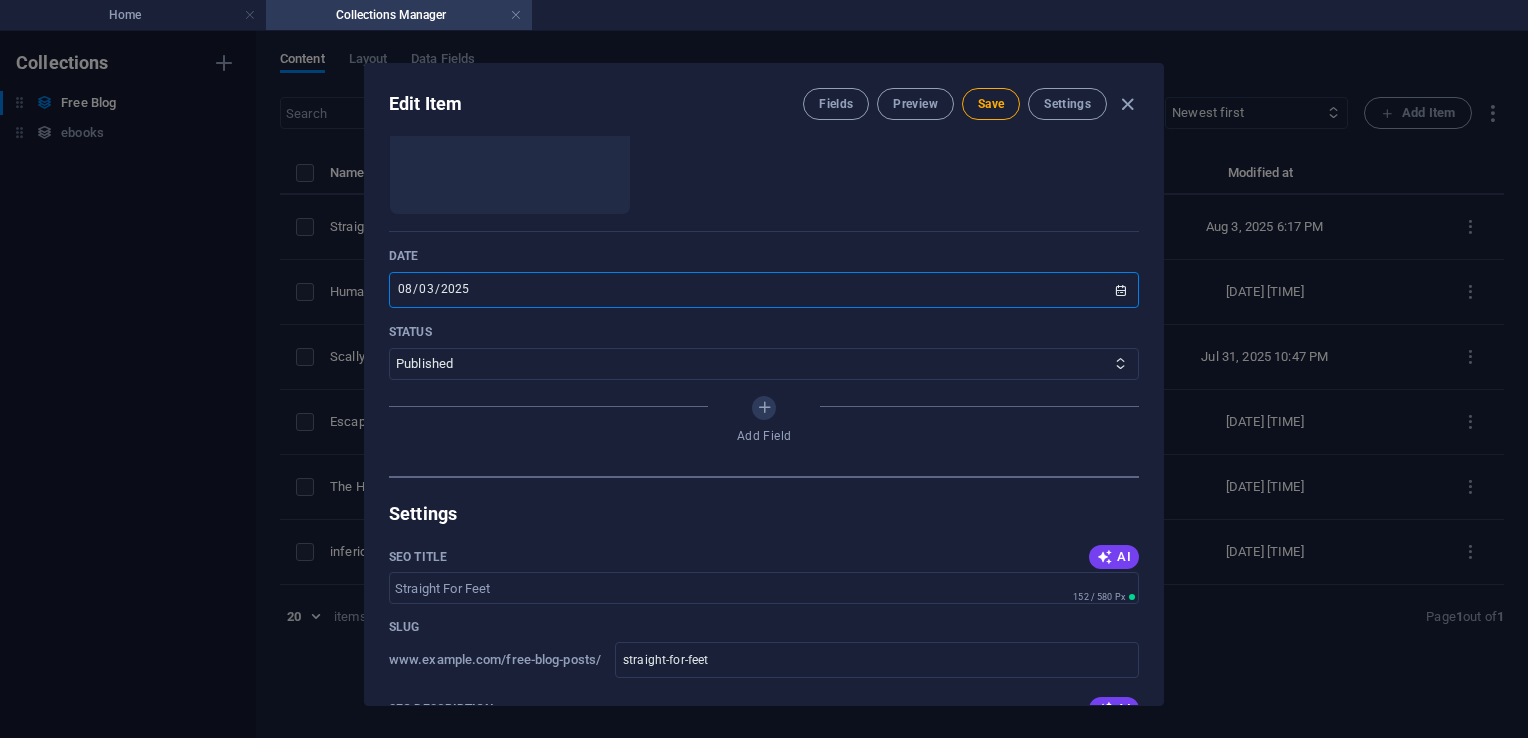click on "2025-08-03" at bounding box center (764, 290) 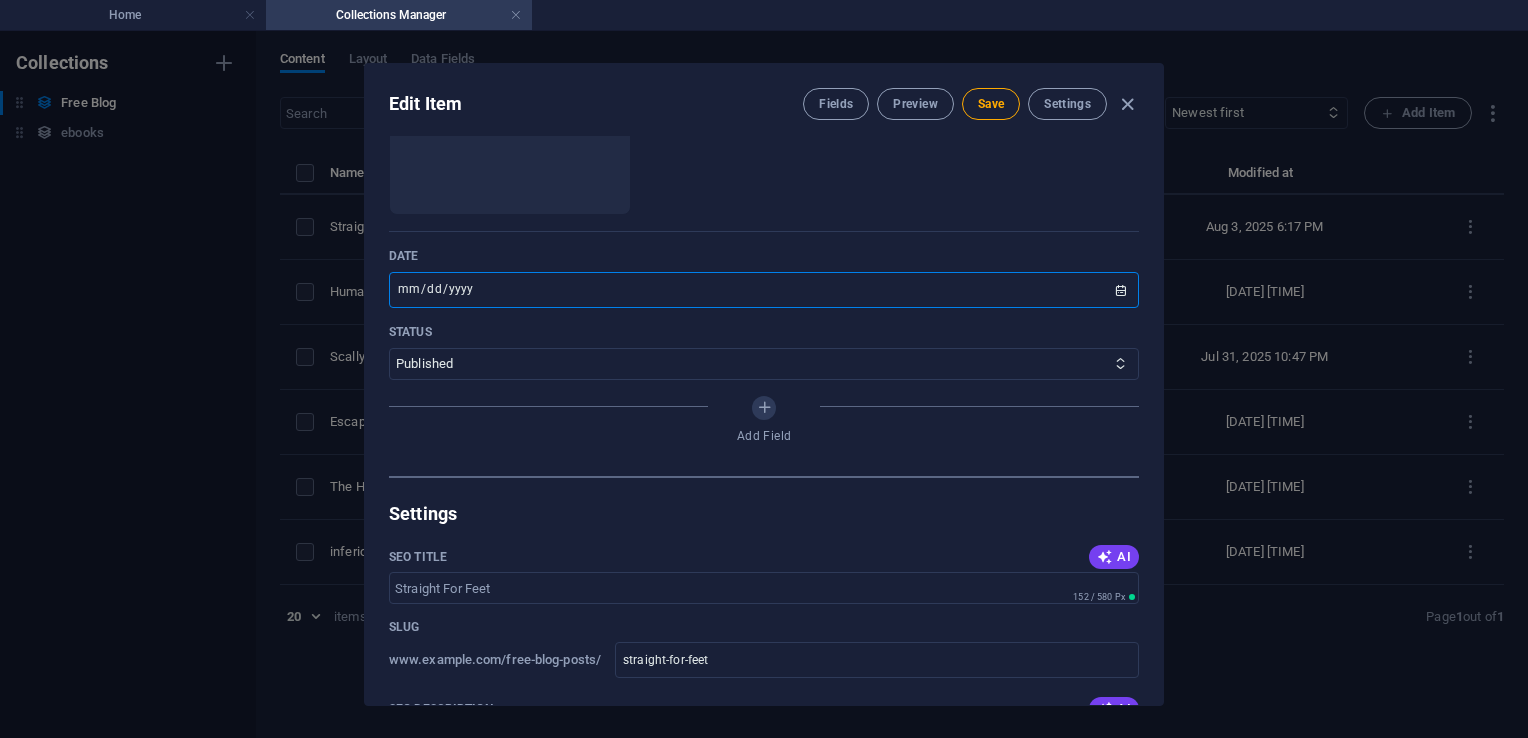 click on "[DATE]" at bounding box center [764, 290] 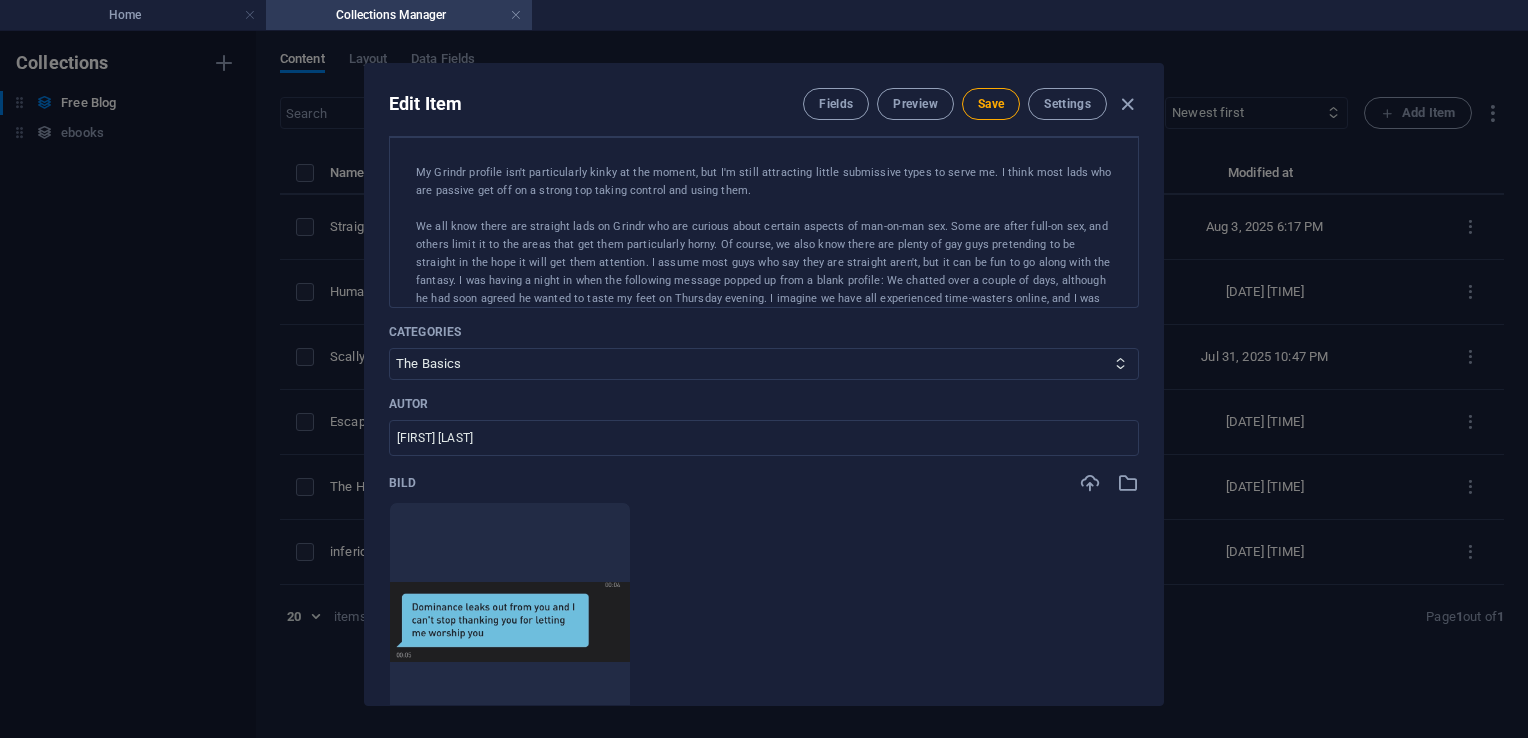 scroll, scrollTop: 0, scrollLeft: 0, axis: both 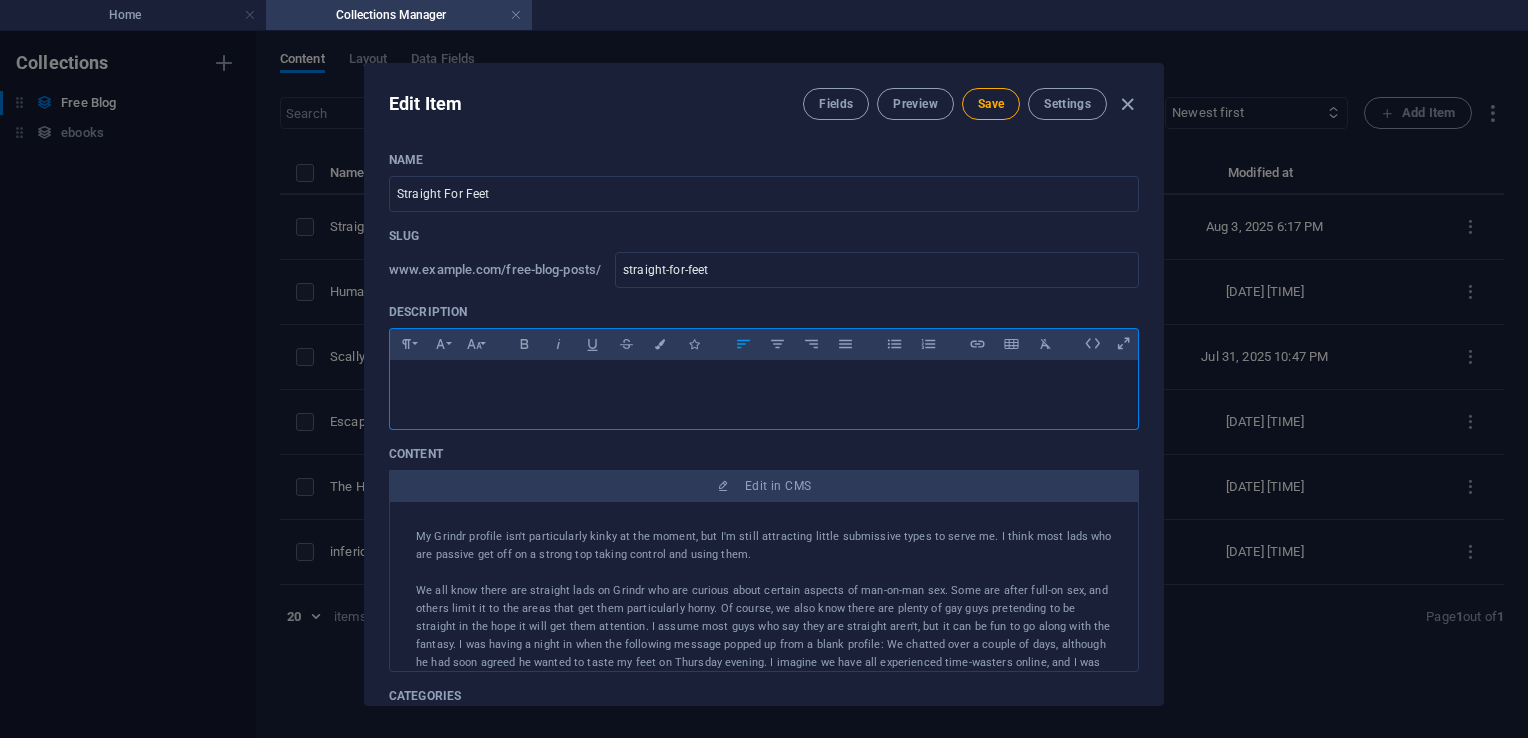 click at bounding box center [764, 390] 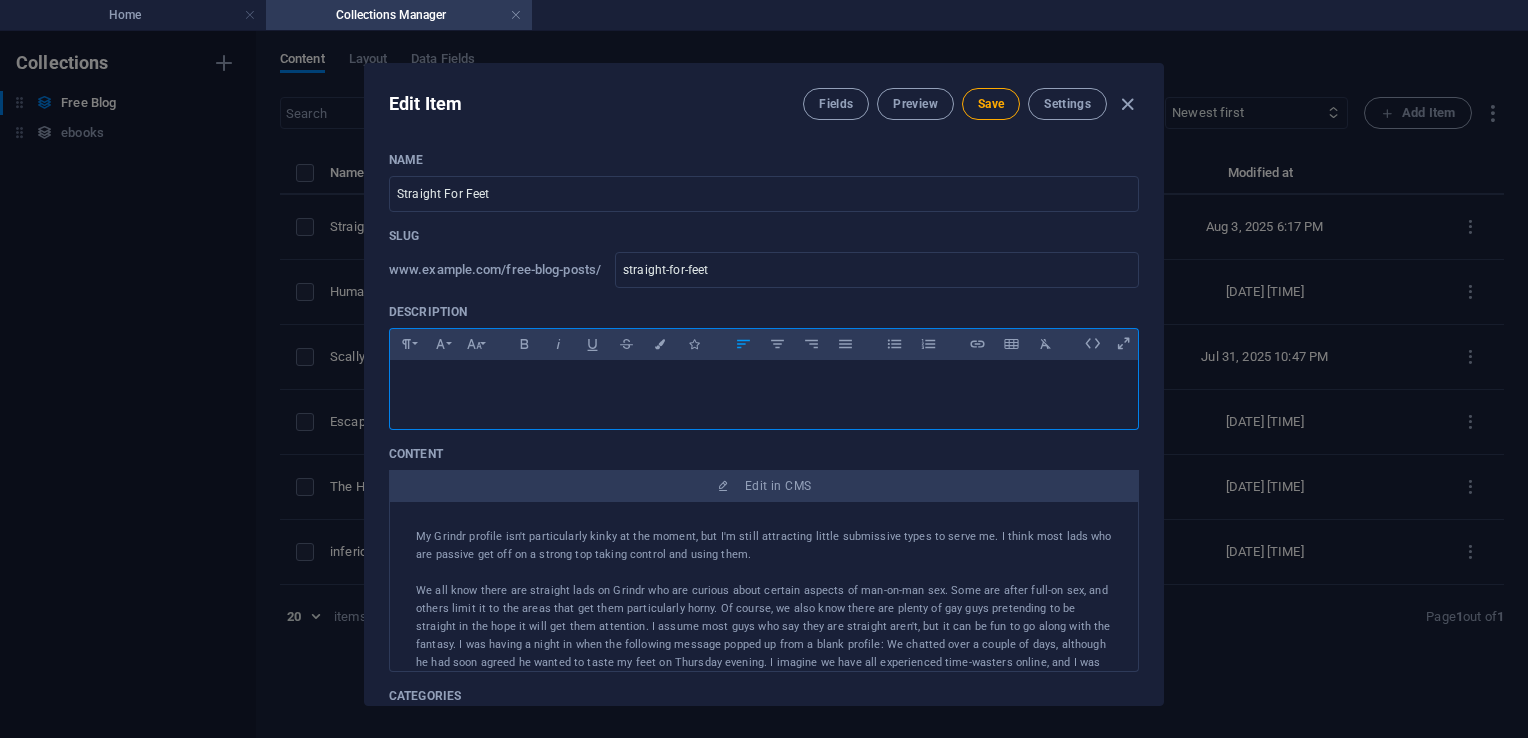 type 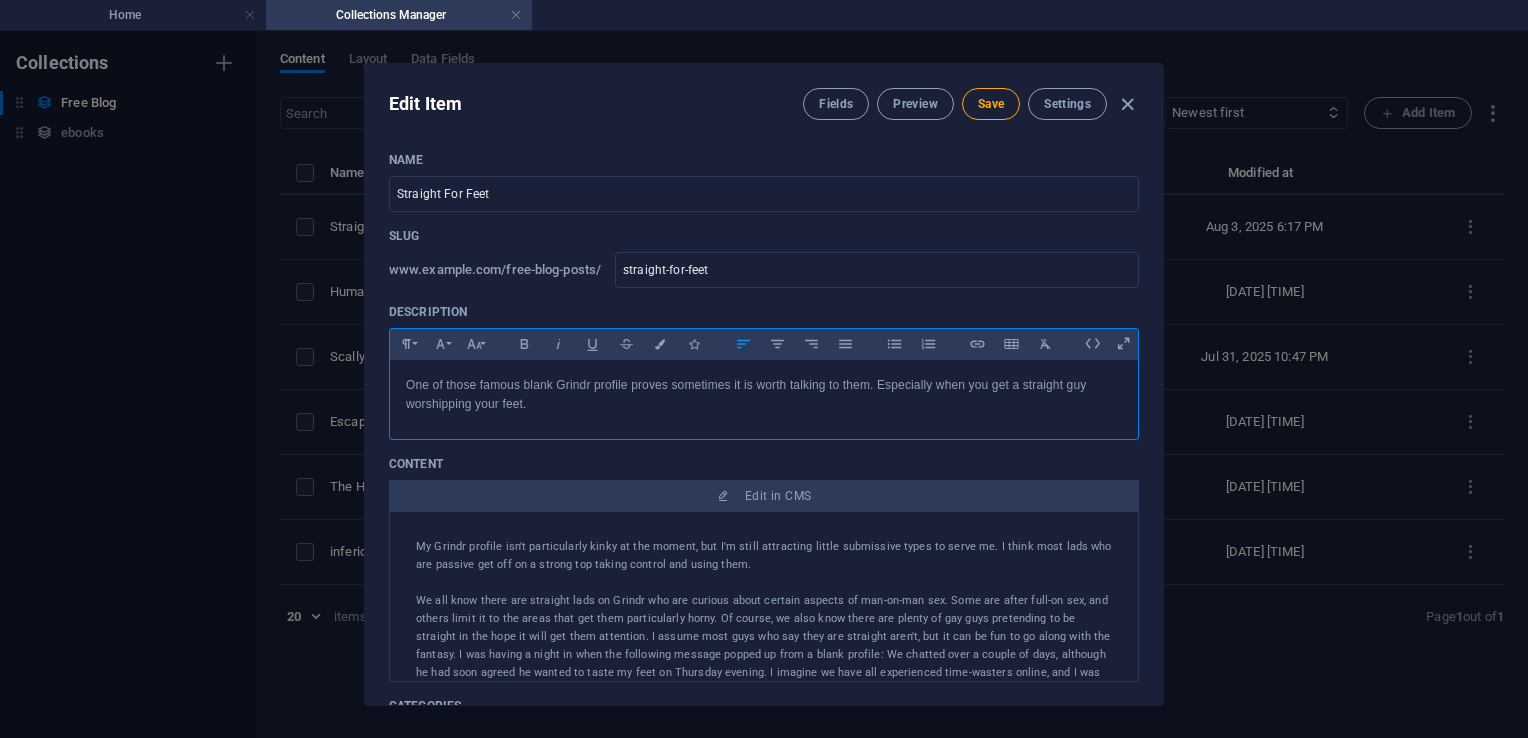click on "One of those famous blank Grindr profile proves sometimes it is worth talking to them. Especially when you get a straight guy worshipping your feet." at bounding box center (764, 395) 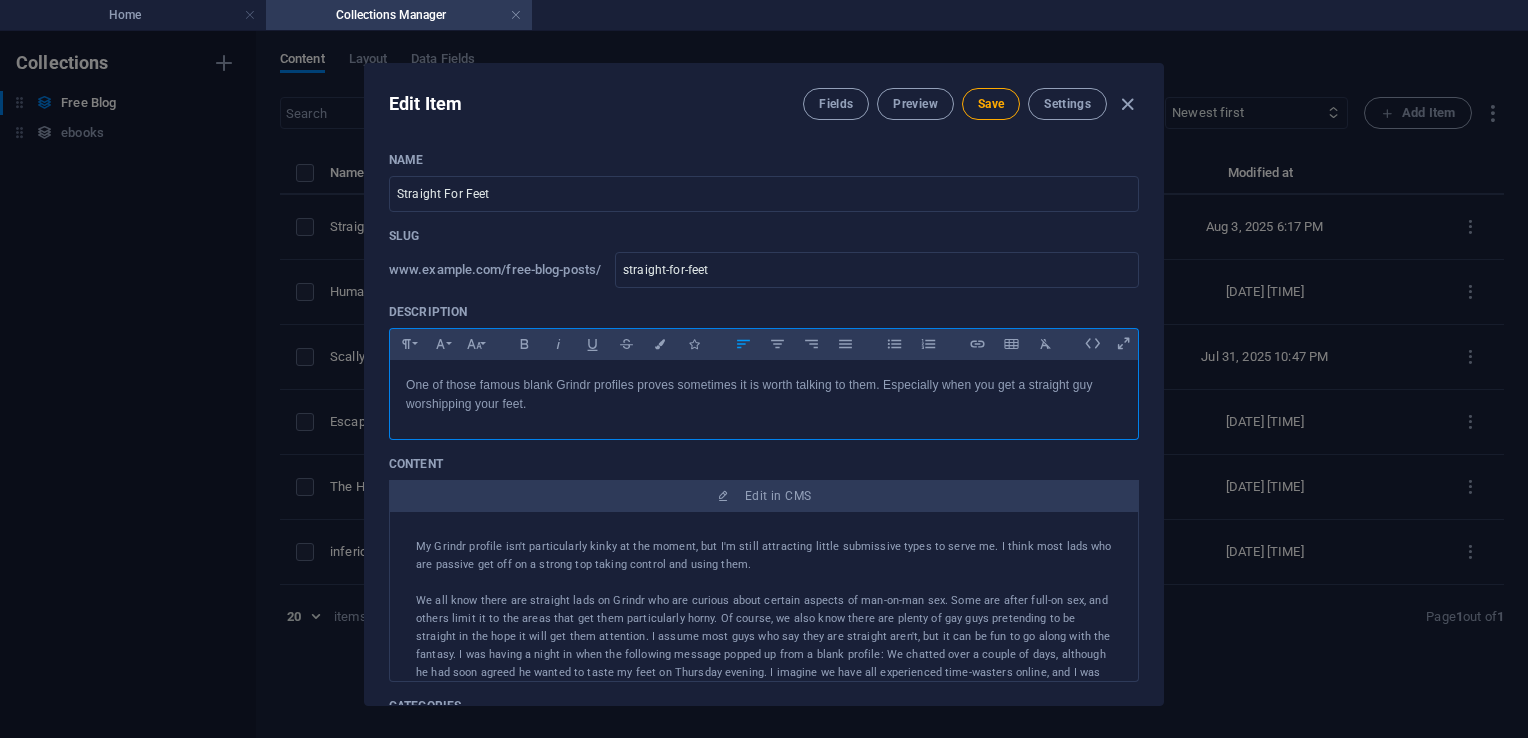 click on "One of those famous blank Grindr profiles proves sometimes it is worth talking to them. Especially when you get a straight guy worshipping your feet." at bounding box center [764, 395] 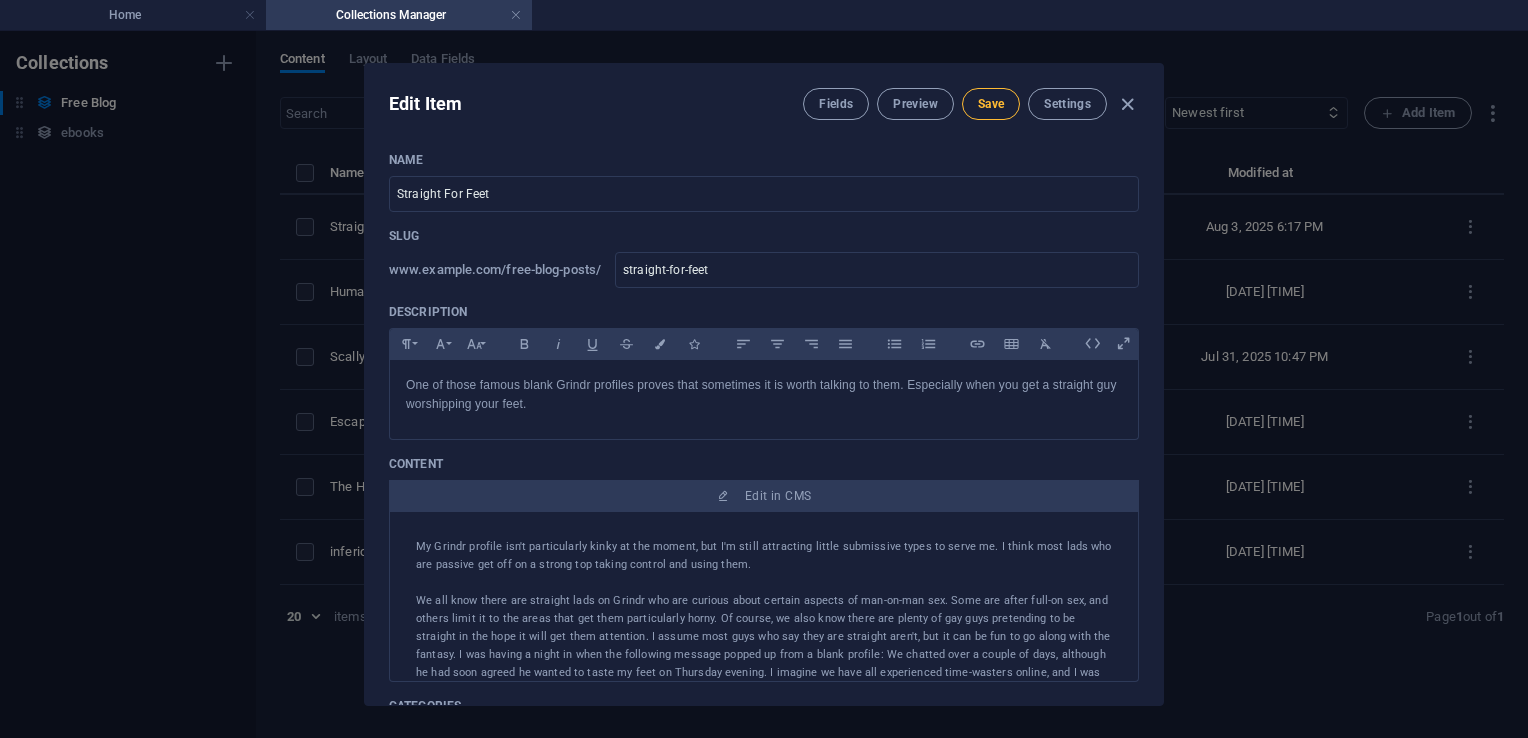 click on "Save" at bounding box center (991, 104) 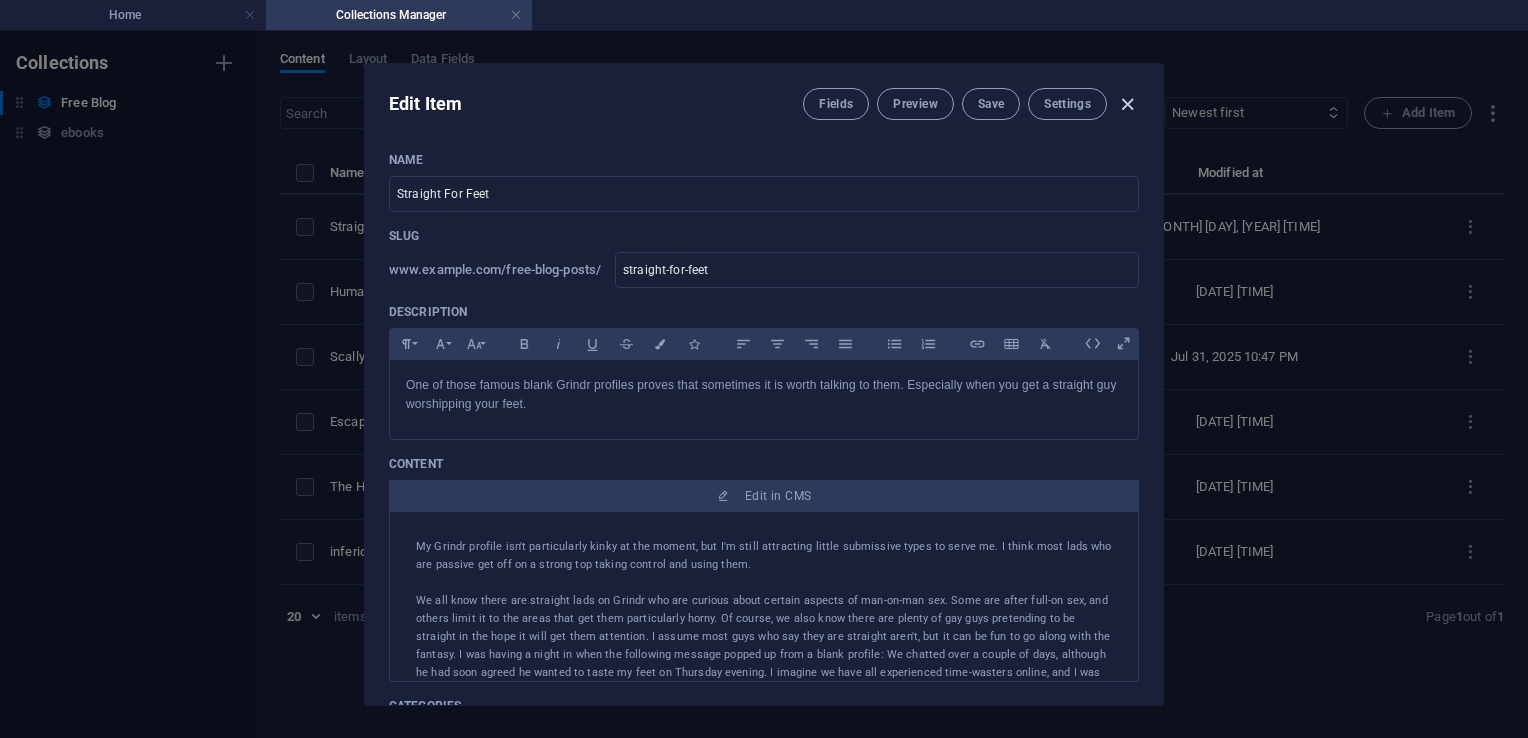 click at bounding box center [1127, 104] 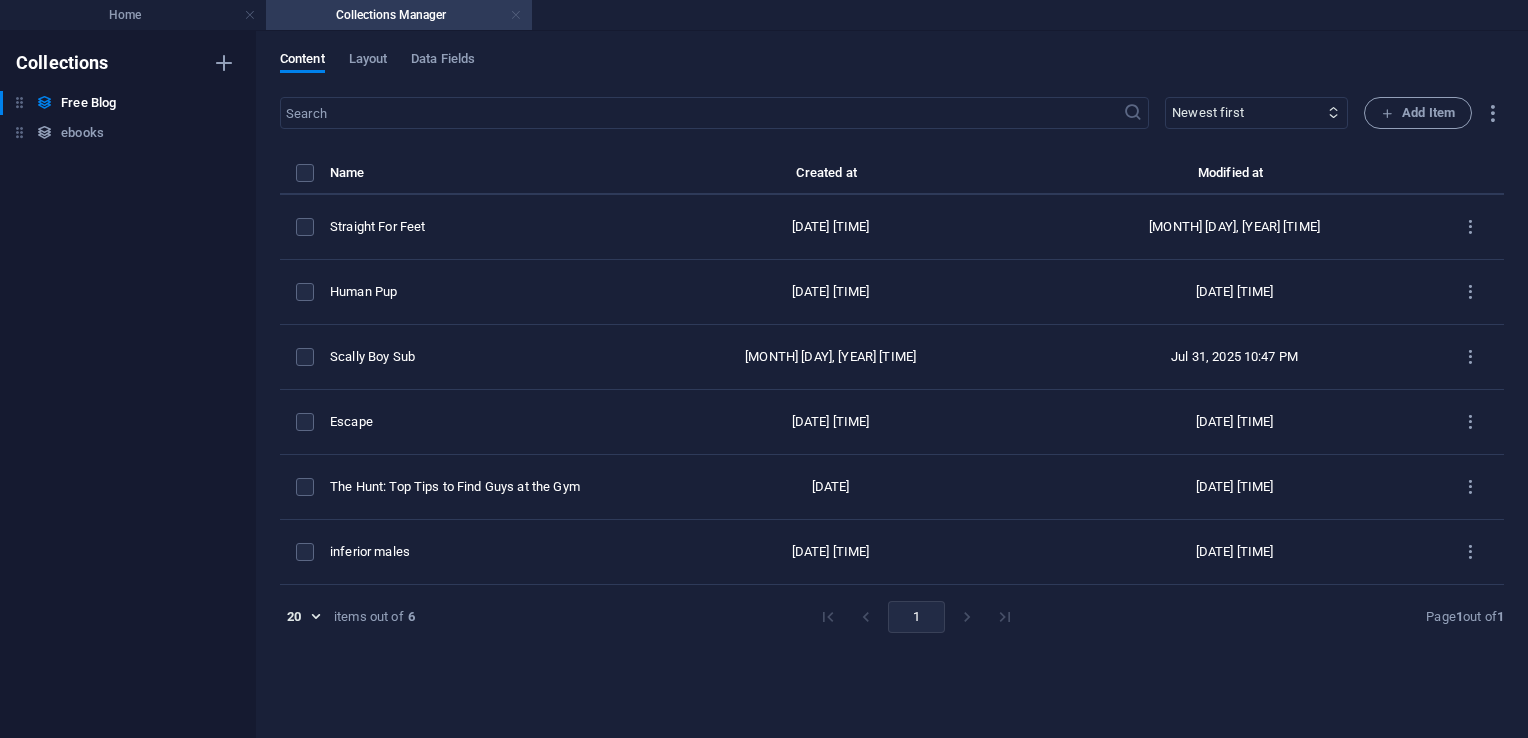 click at bounding box center [516, 15] 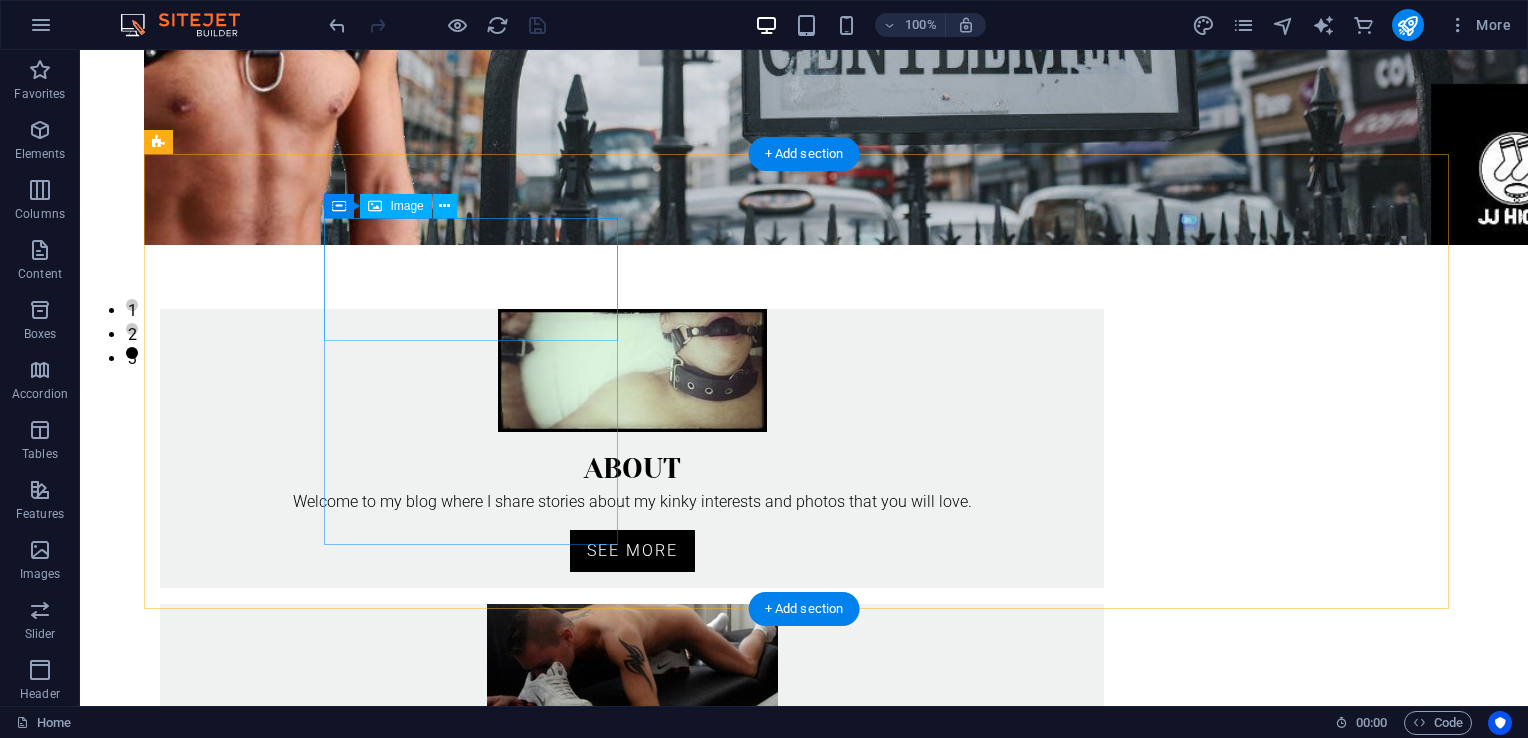 scroll, scrollTop: 0, scrollLeft: 0, axis: both 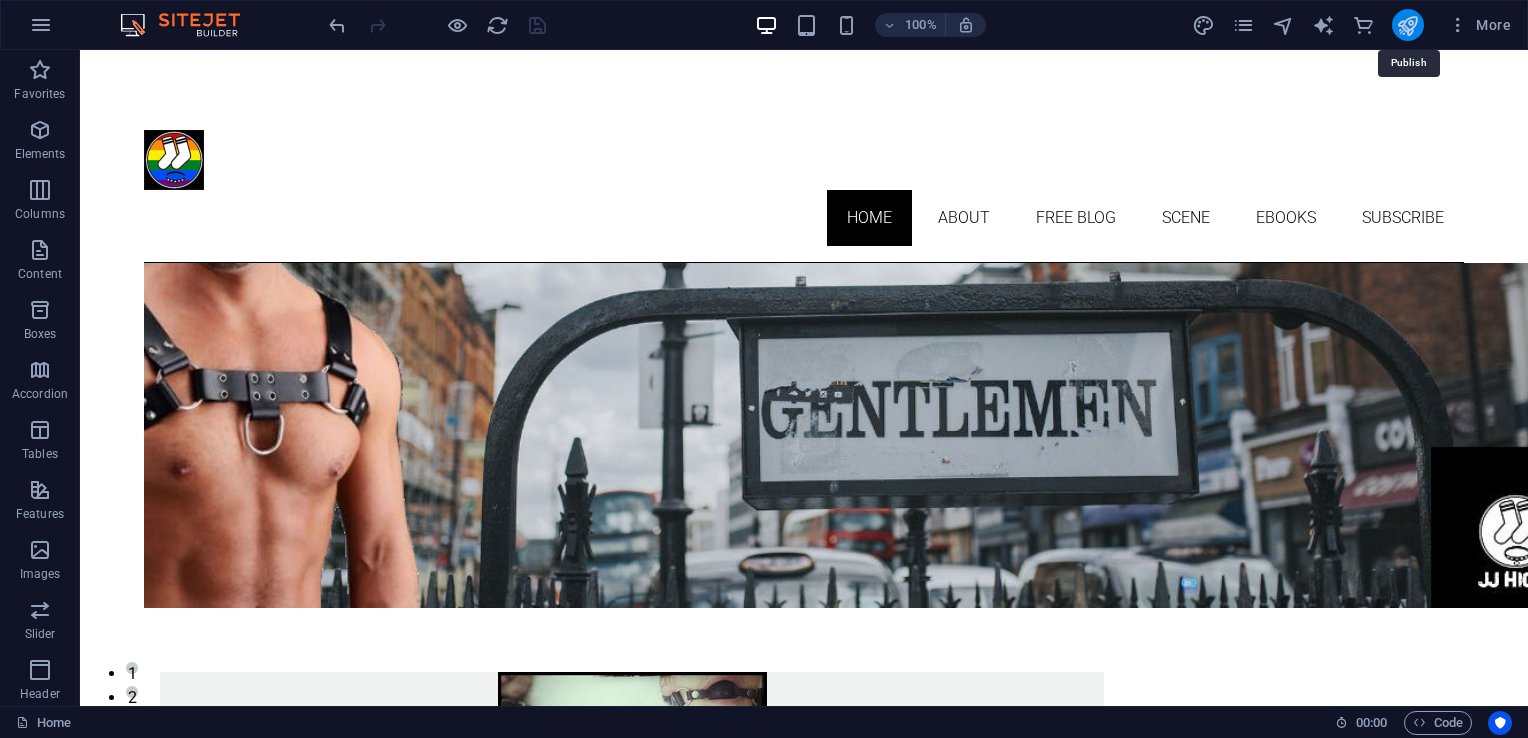 click at bounding box center [1407, 25] 